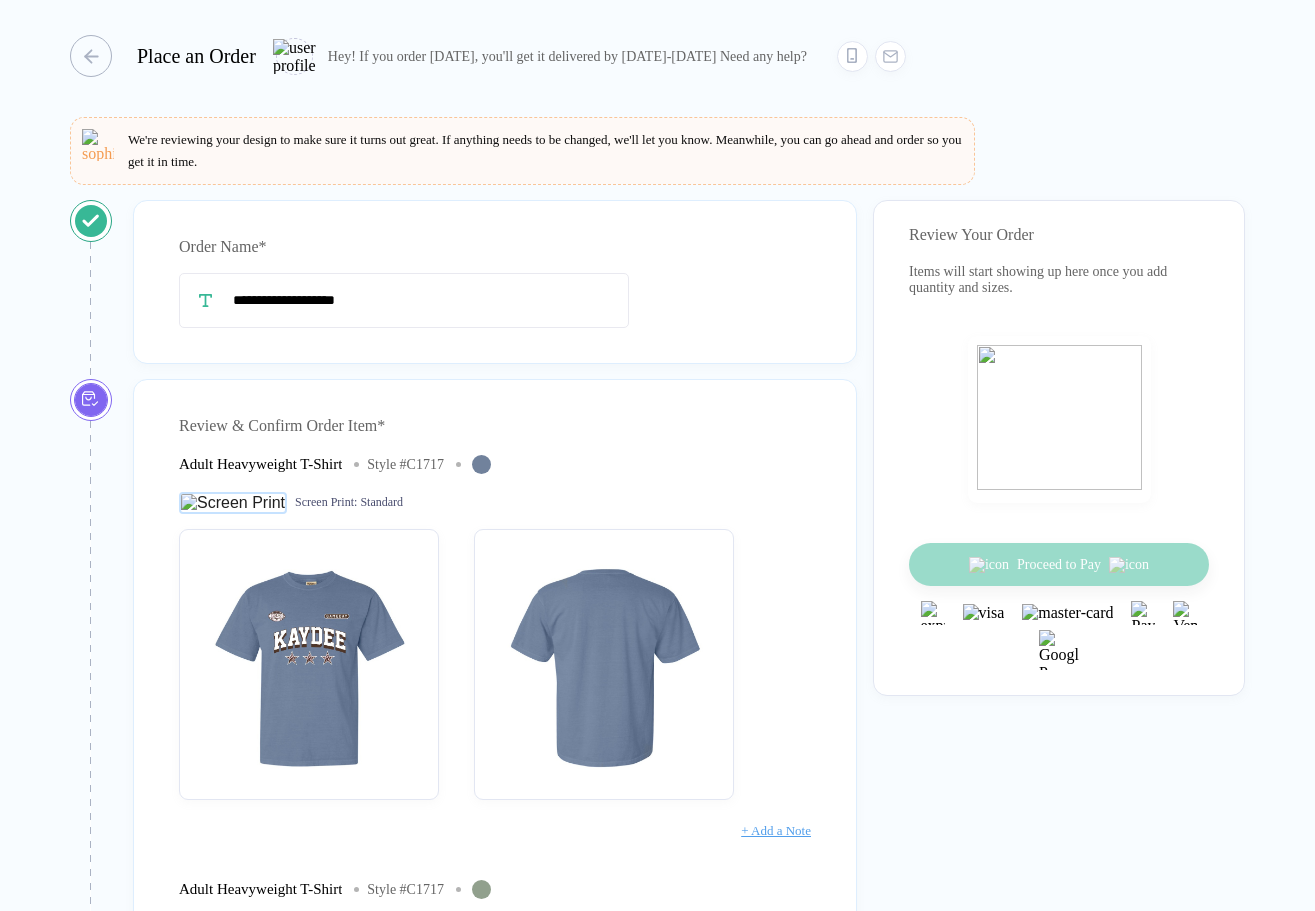 scroll, scrollTop: 0, scrollLeft: 0, axis: both 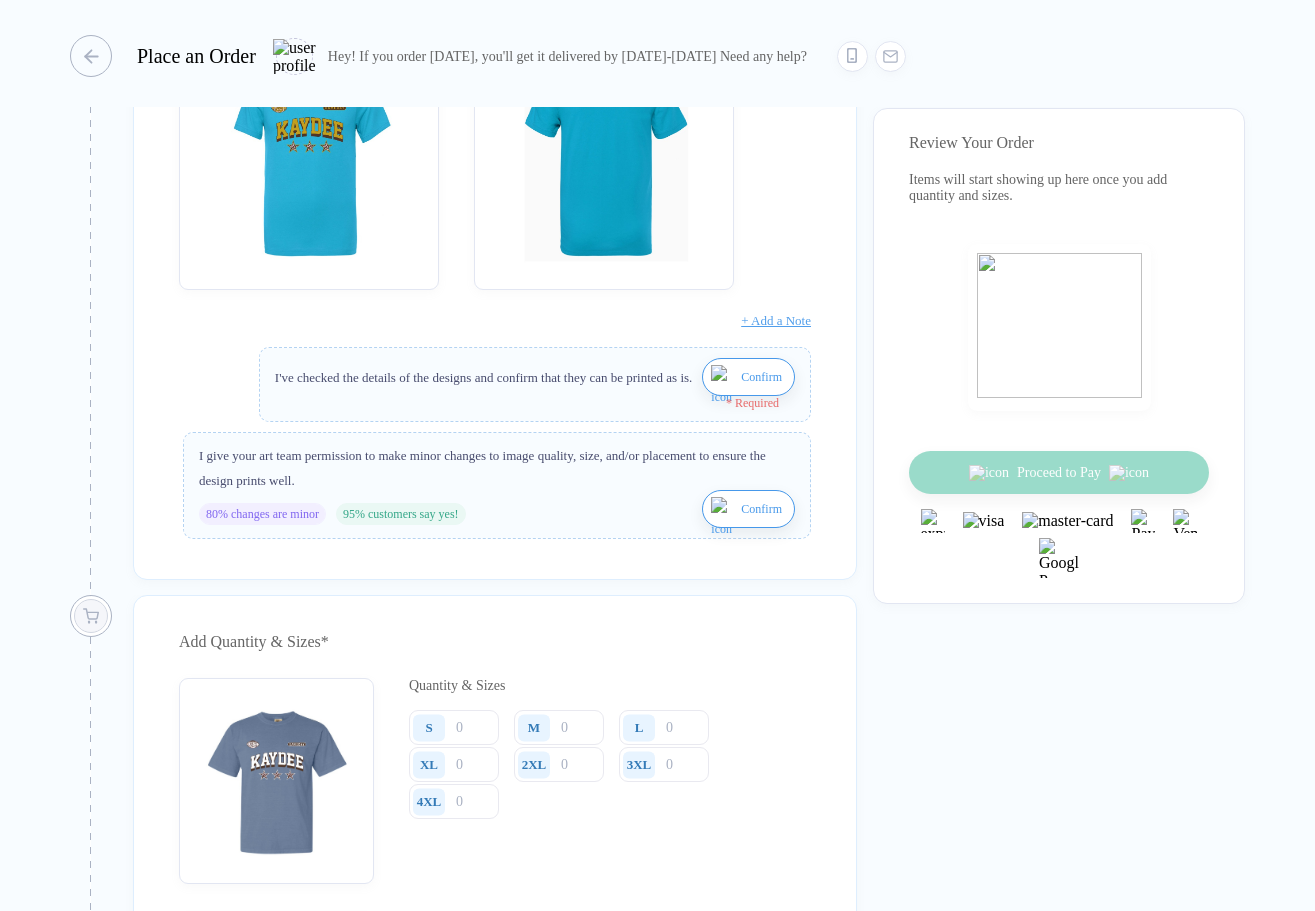 click on "Confirm" at bounding box center [761, 377] 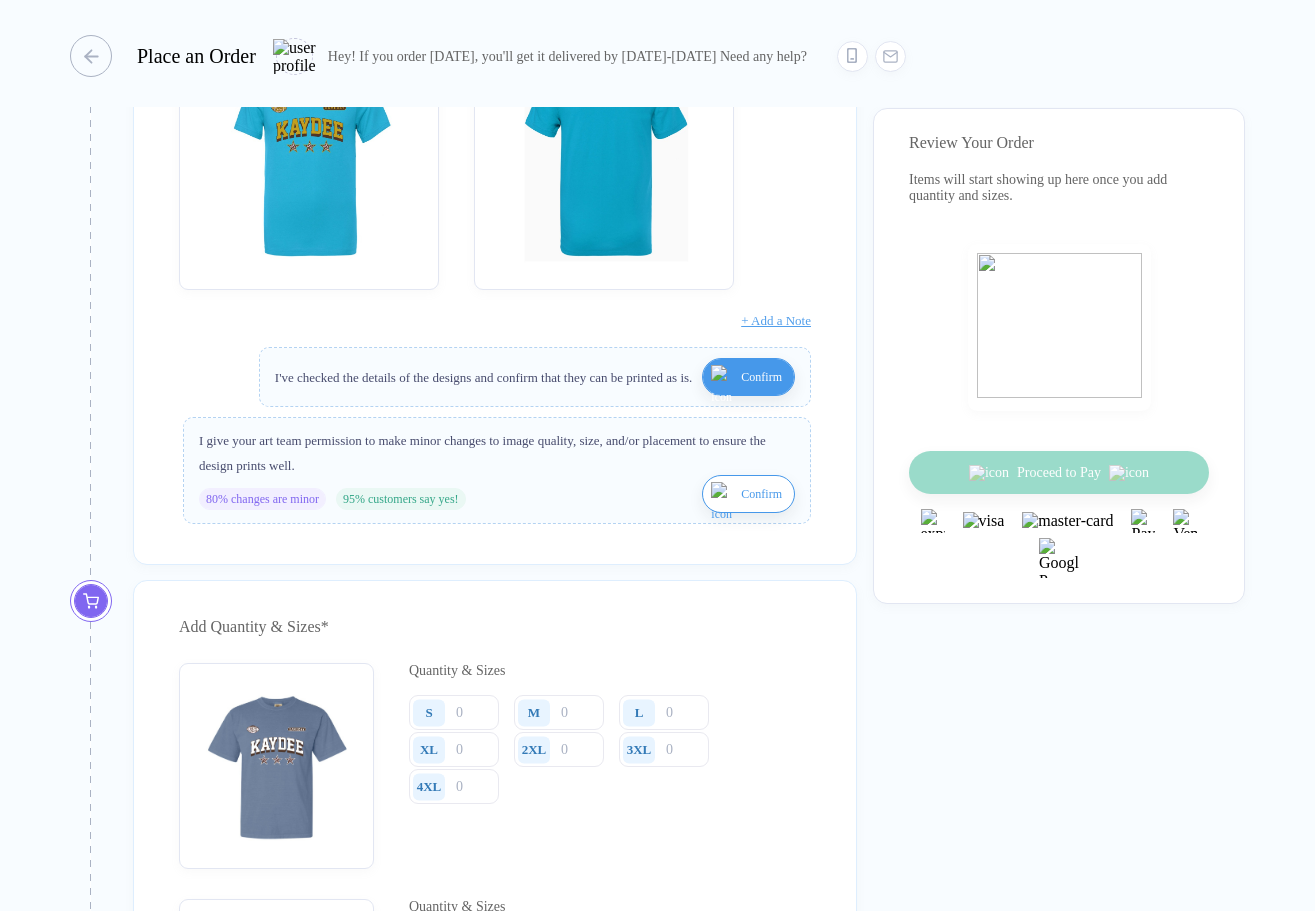 click on "Confirm" at bounding box center (761, 494) 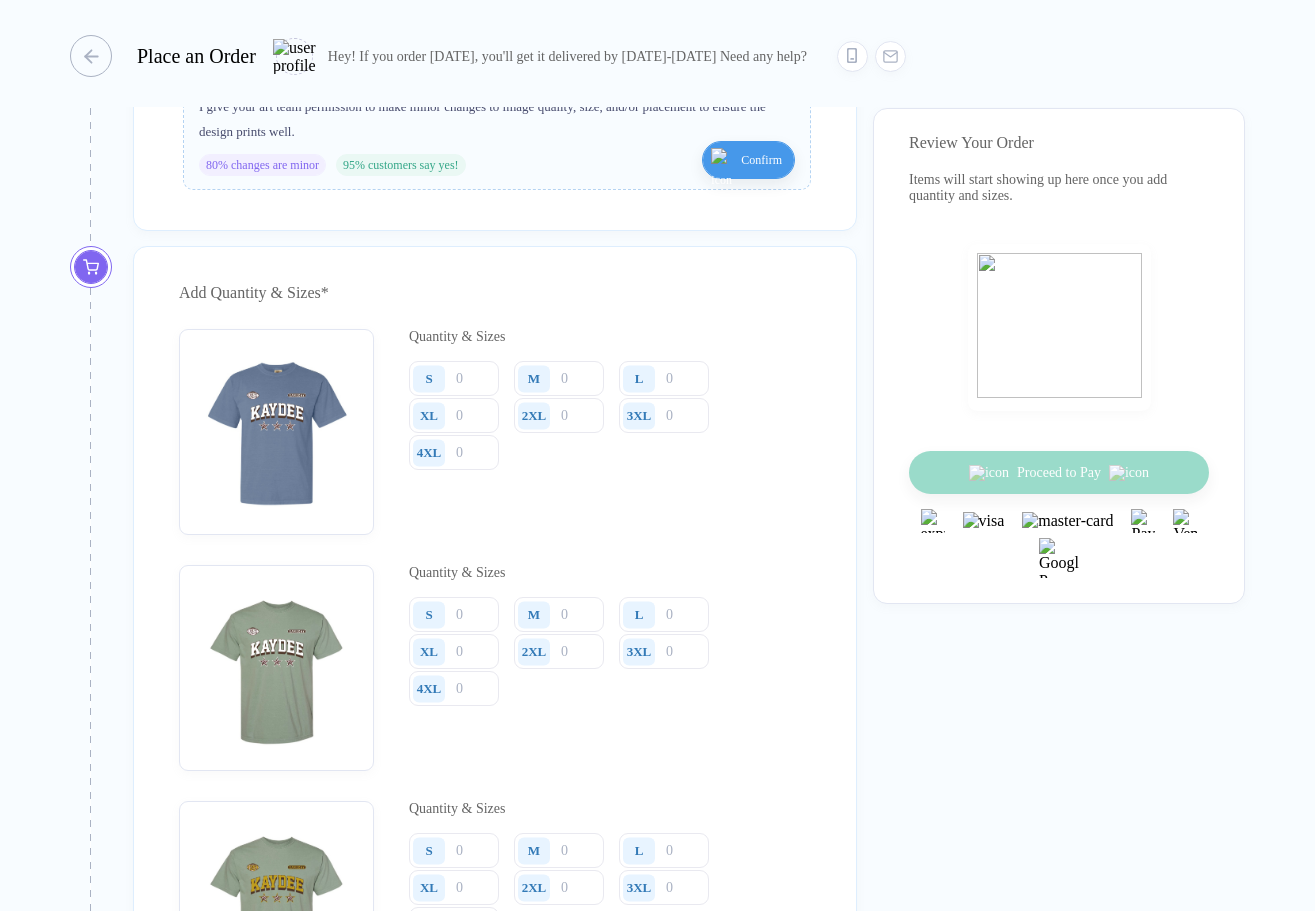 scroll, scrollTop: 2147, scrollLeft: 0, axis: vertical 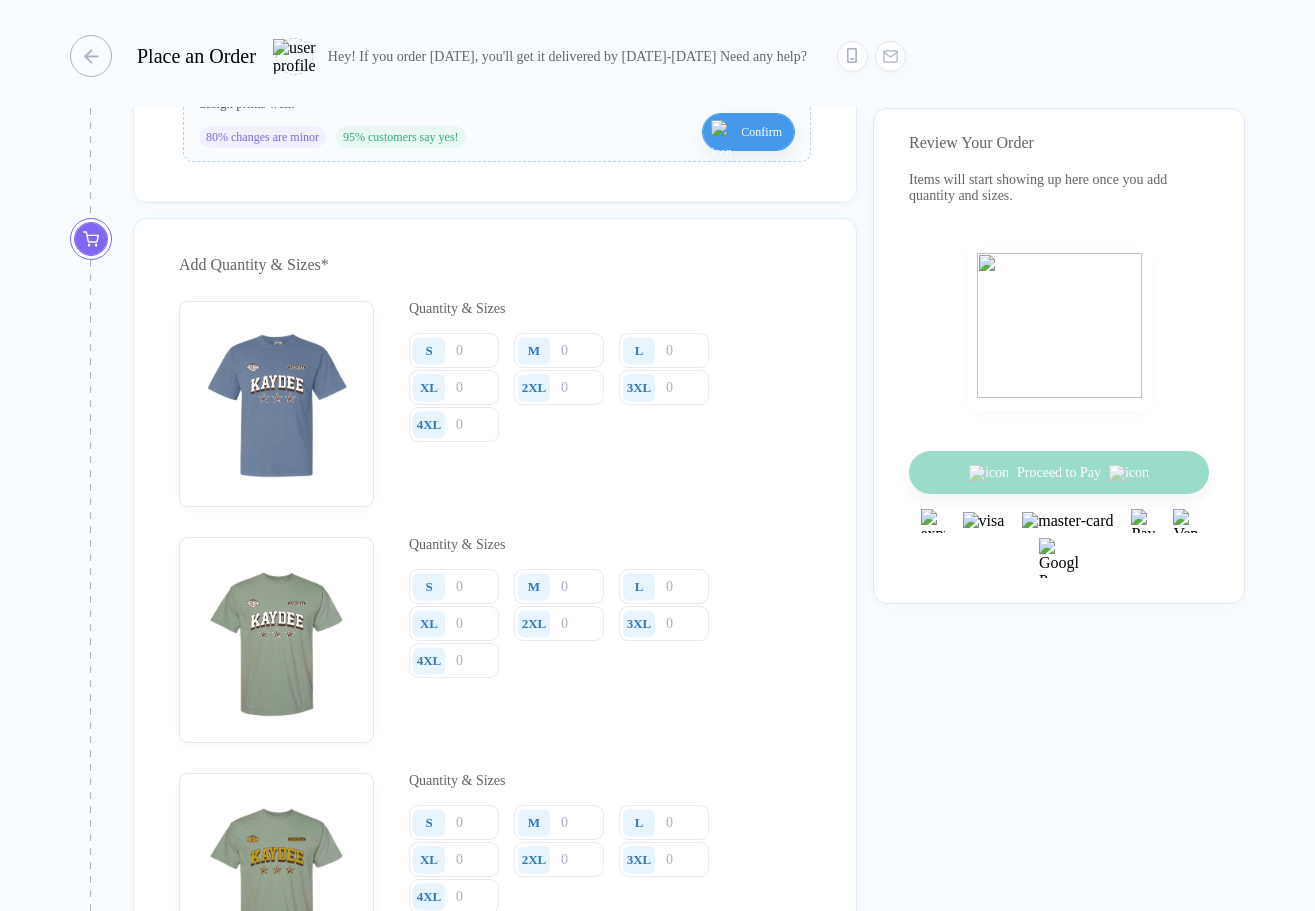 click on "S" at bounding box center [432, 350] 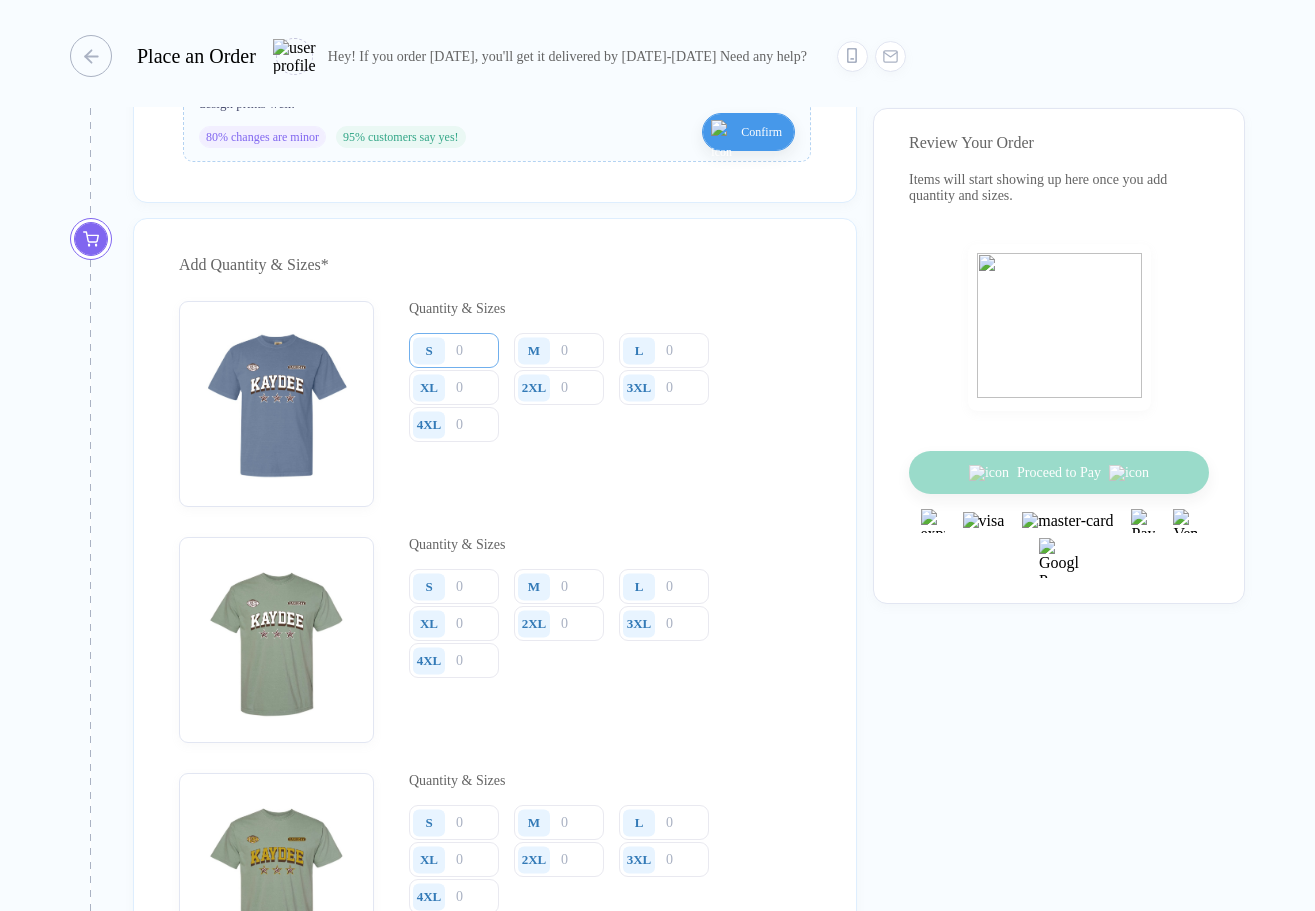 click at bounding box center [454, 350] 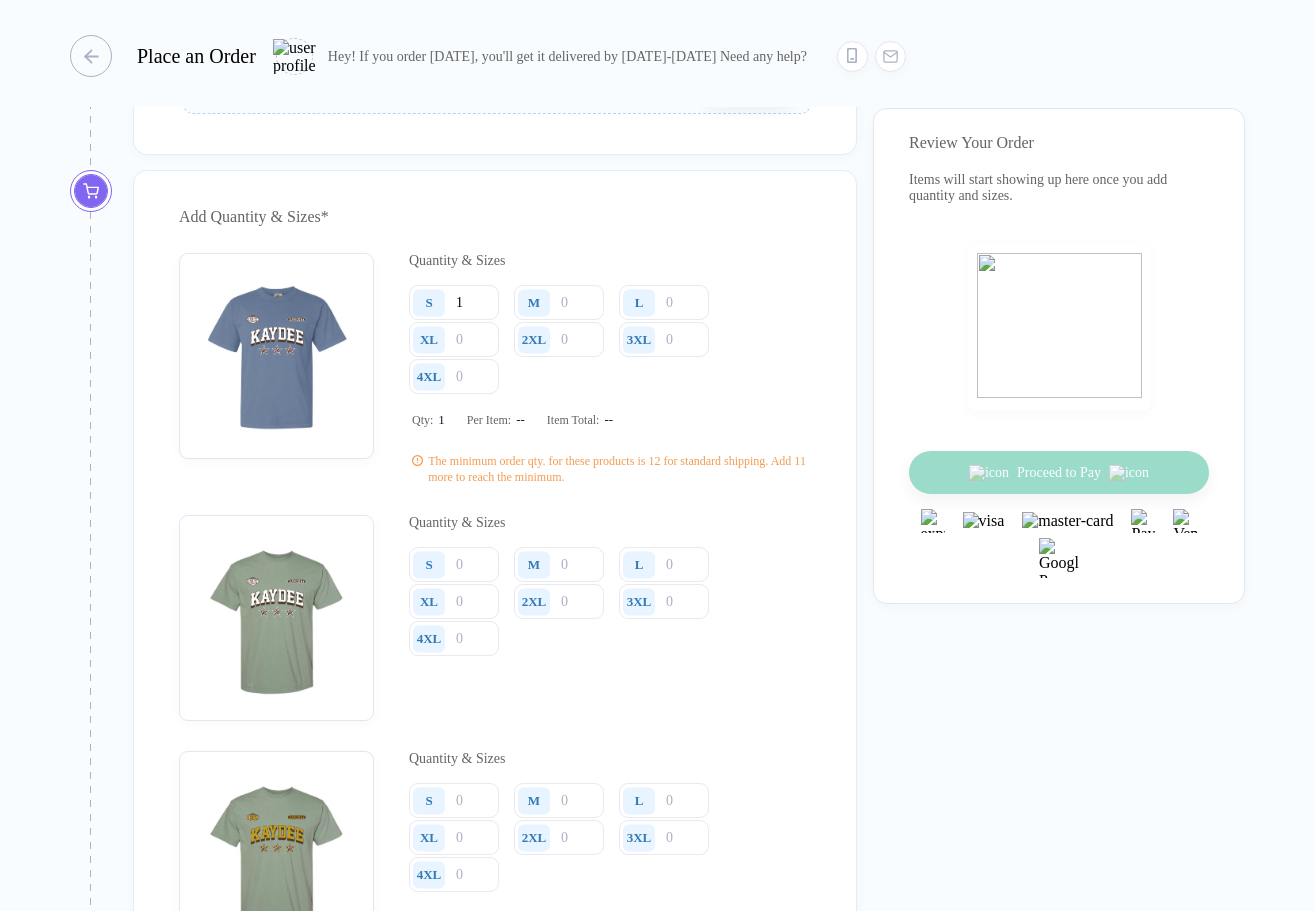 scroll, scrollTop: 2243, scrollLeft: 0, axis: vertical 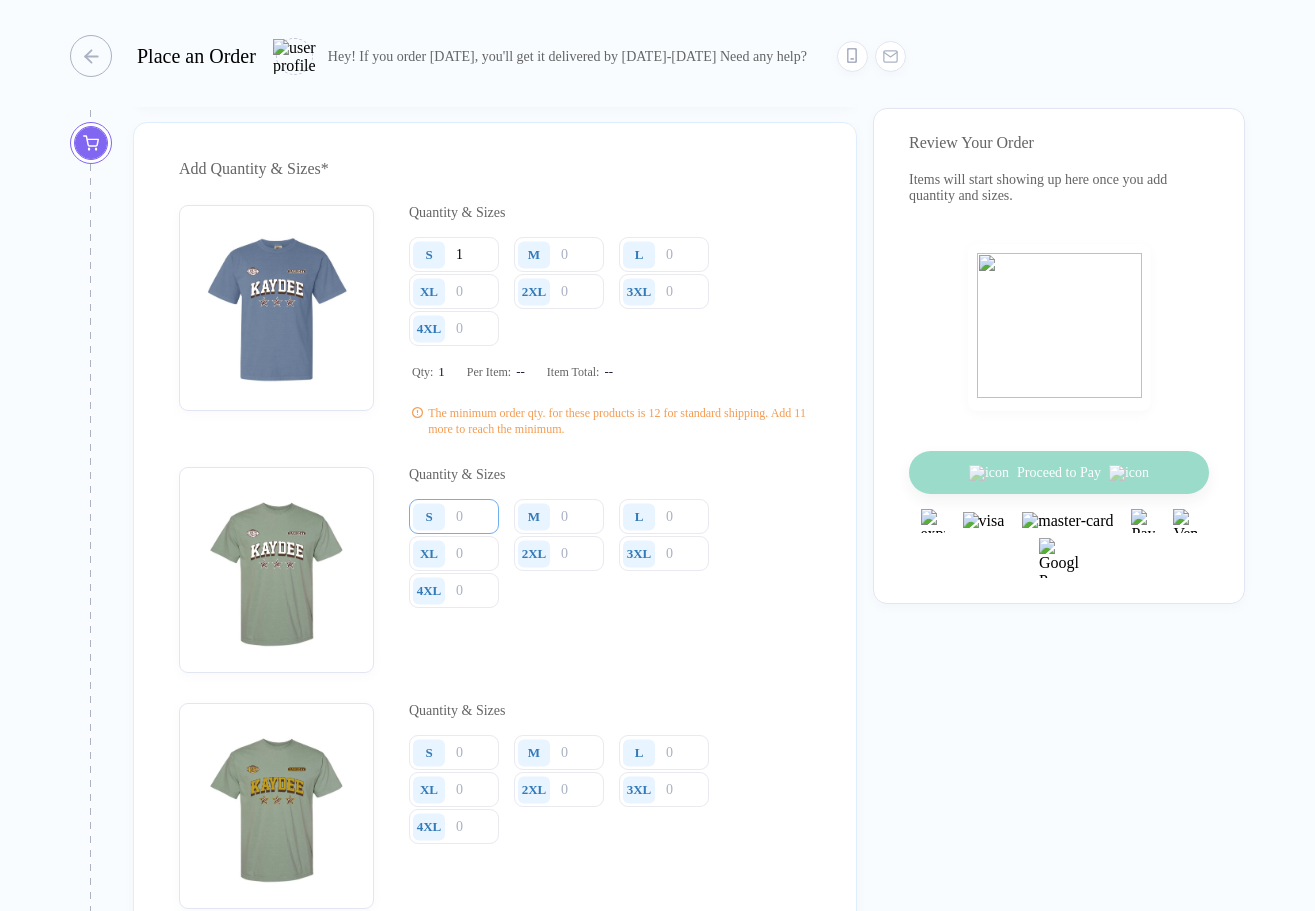 type on "1" 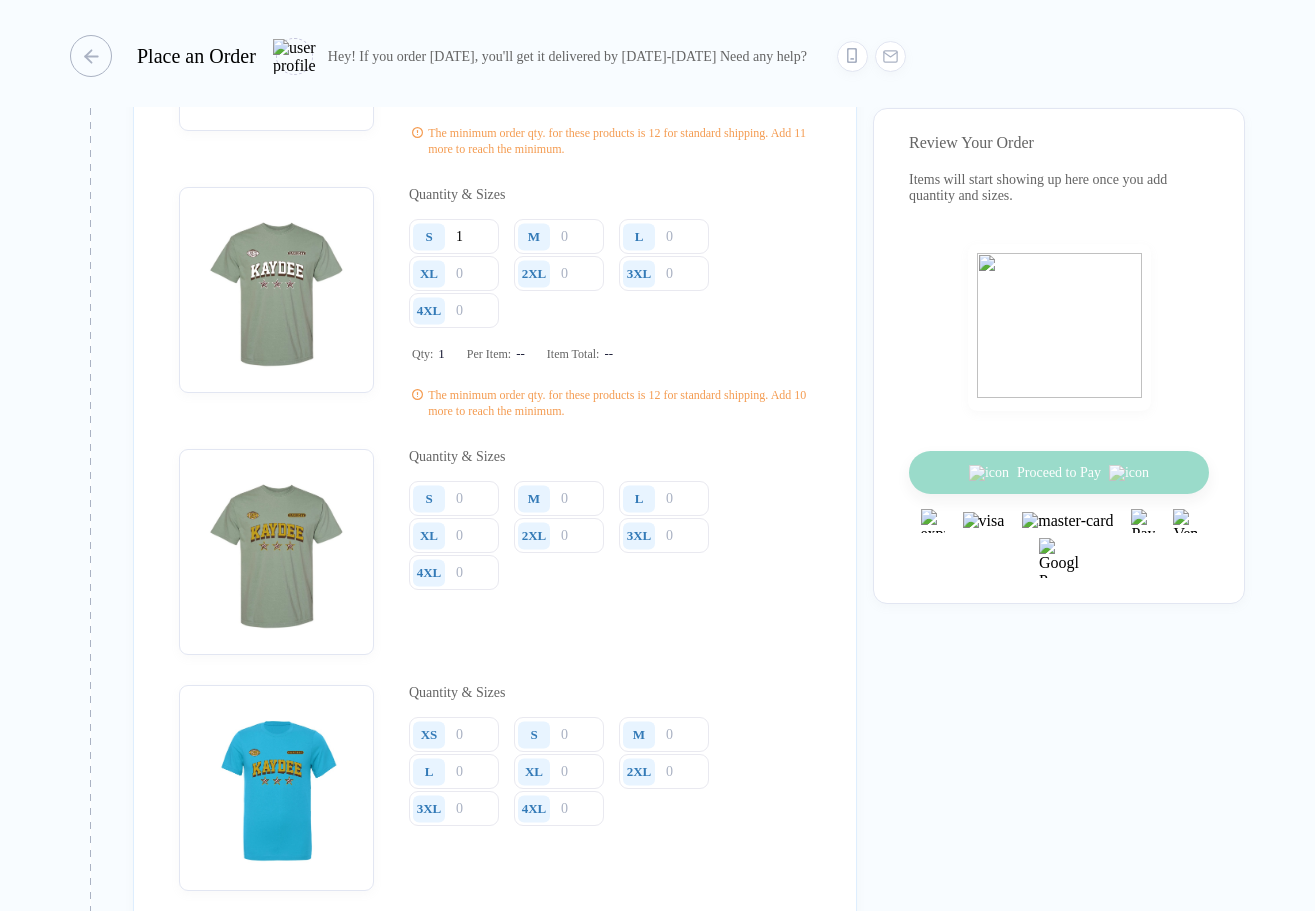 scroll, scrollTop: 2524, scrollLeft: 0, axis: vertical 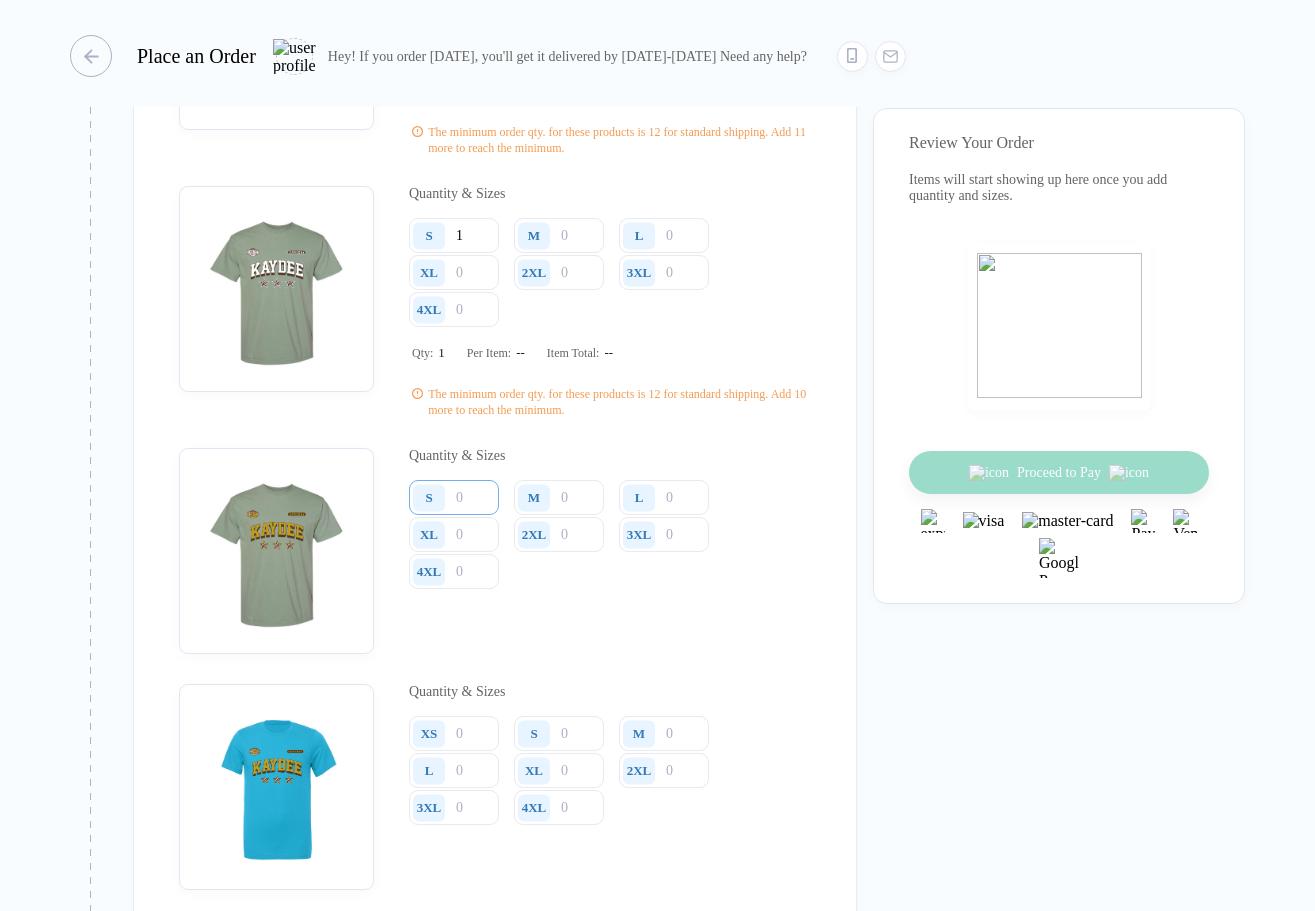 type on "1" 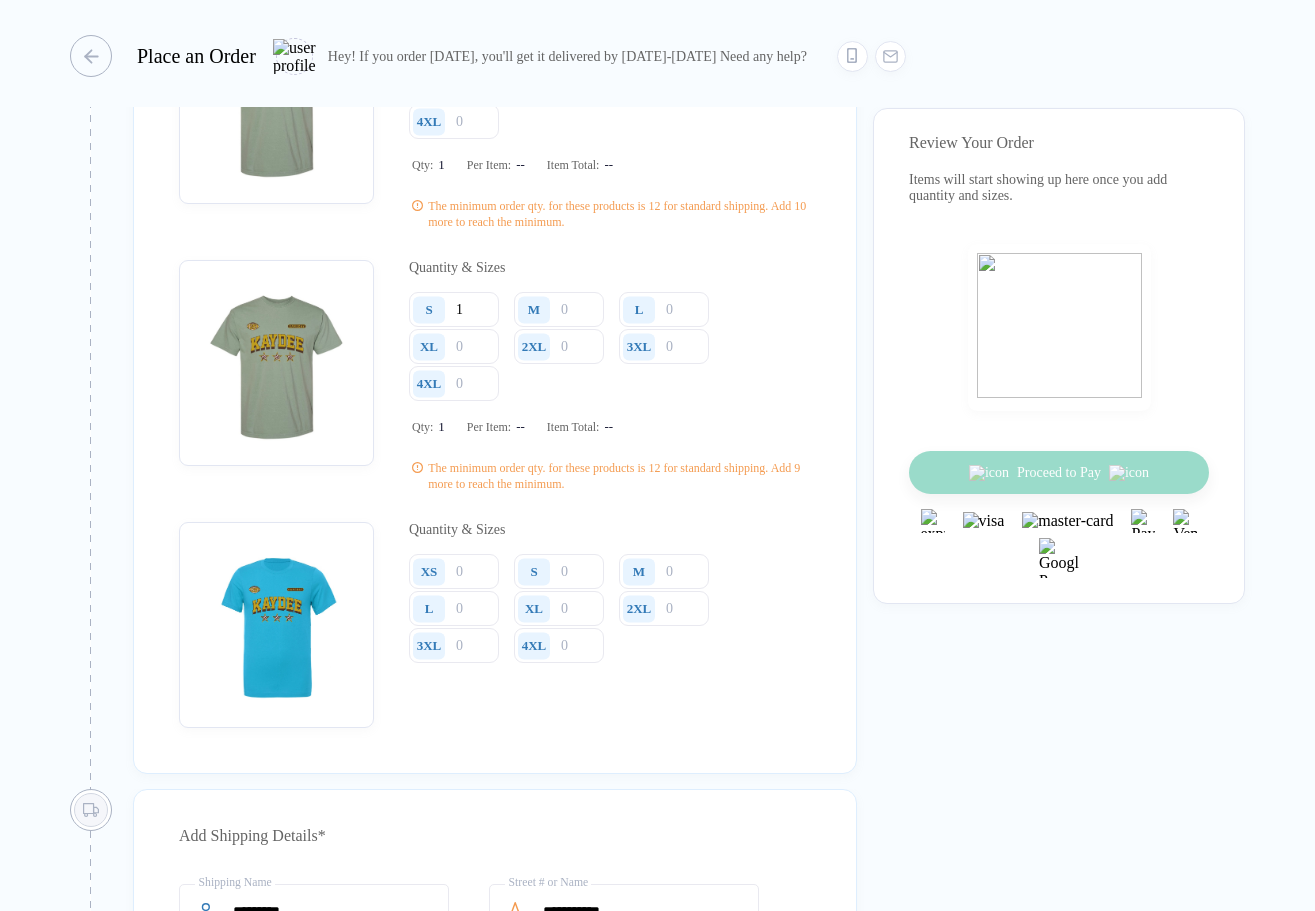 scroll, scrollTop: 2714, scrollLeft: 0, axis: vertical 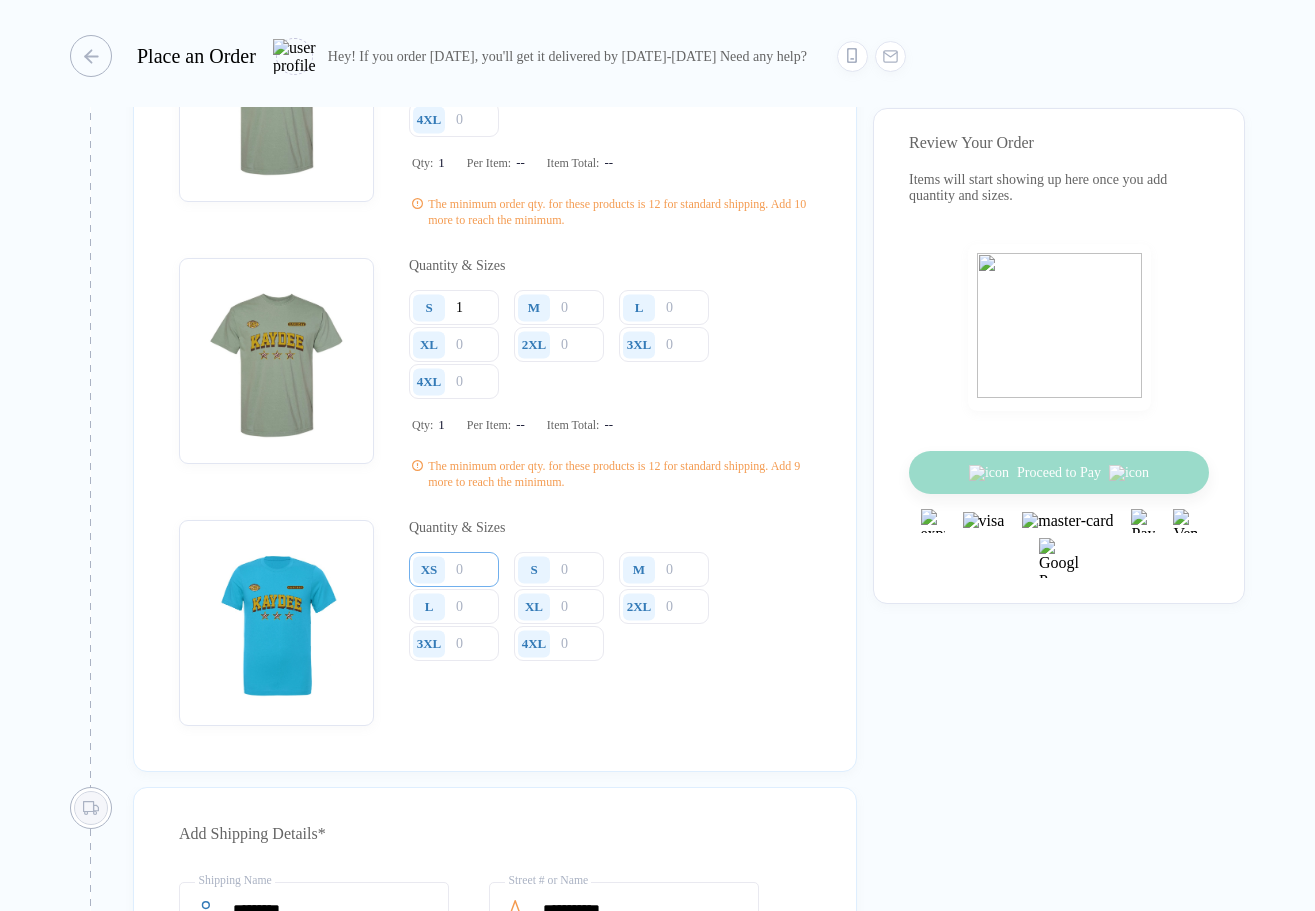 type on "1" 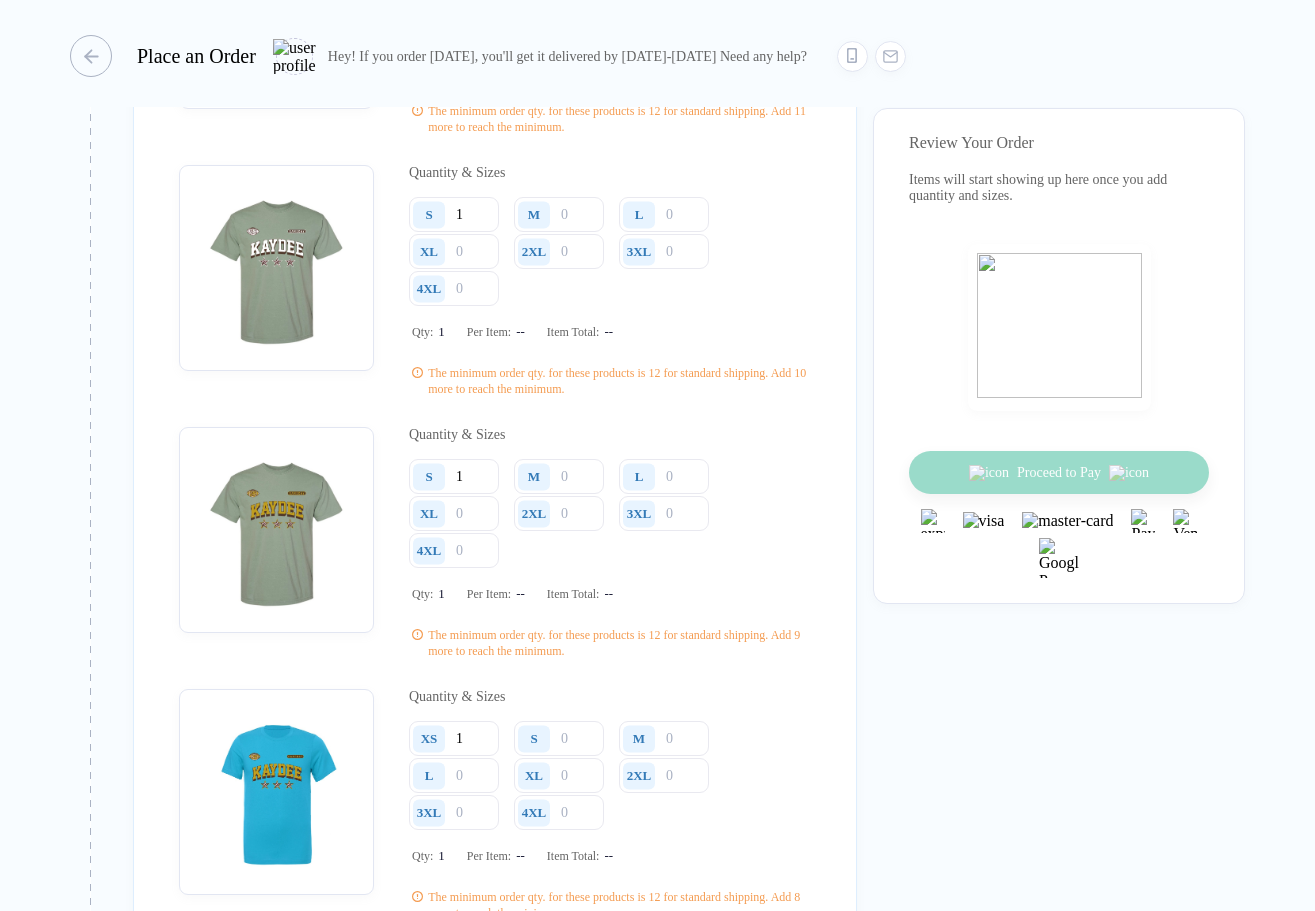 scroll, scrollTop: 2544, scrollLeft: 0, axis: vertical 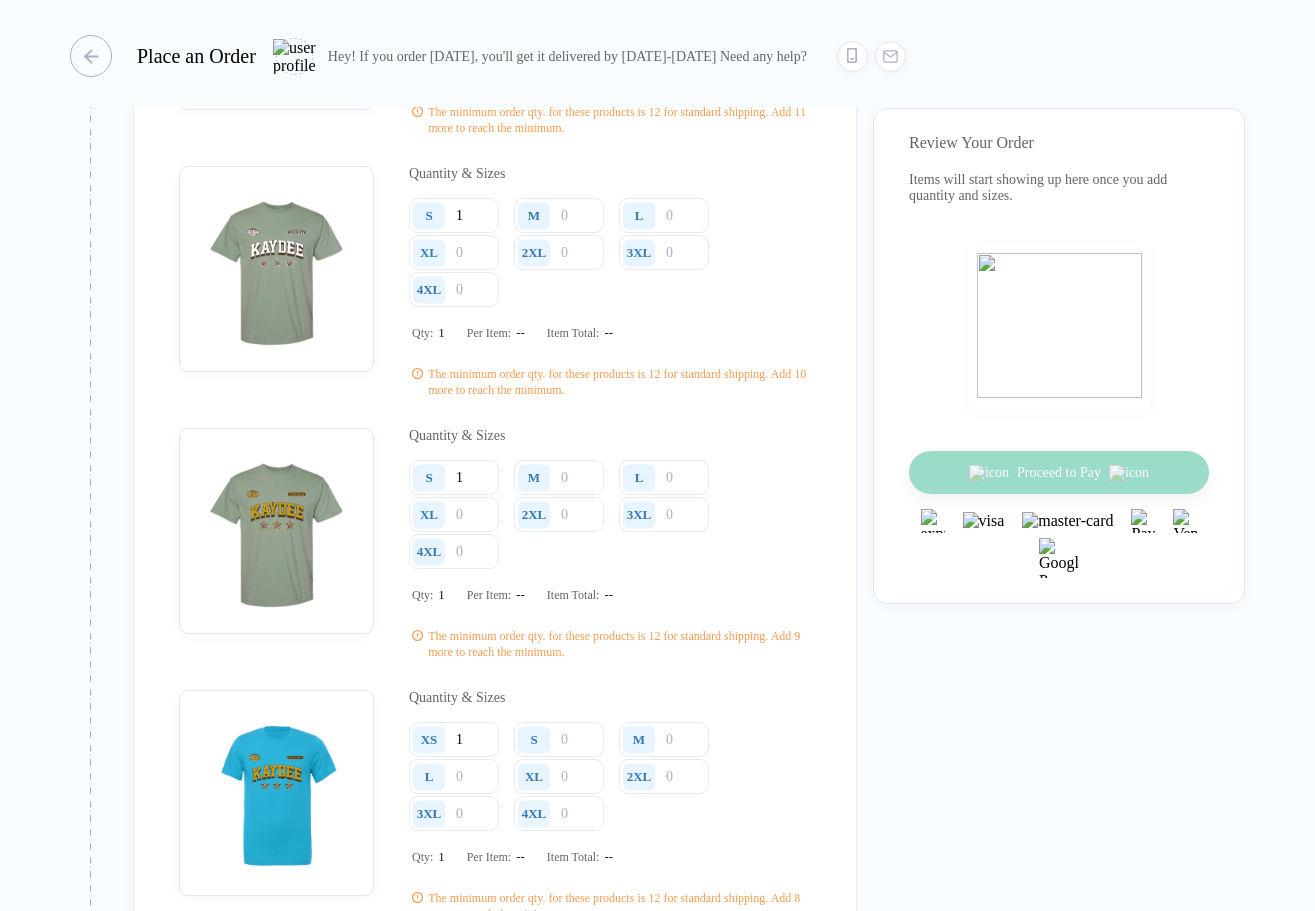 type on "1" 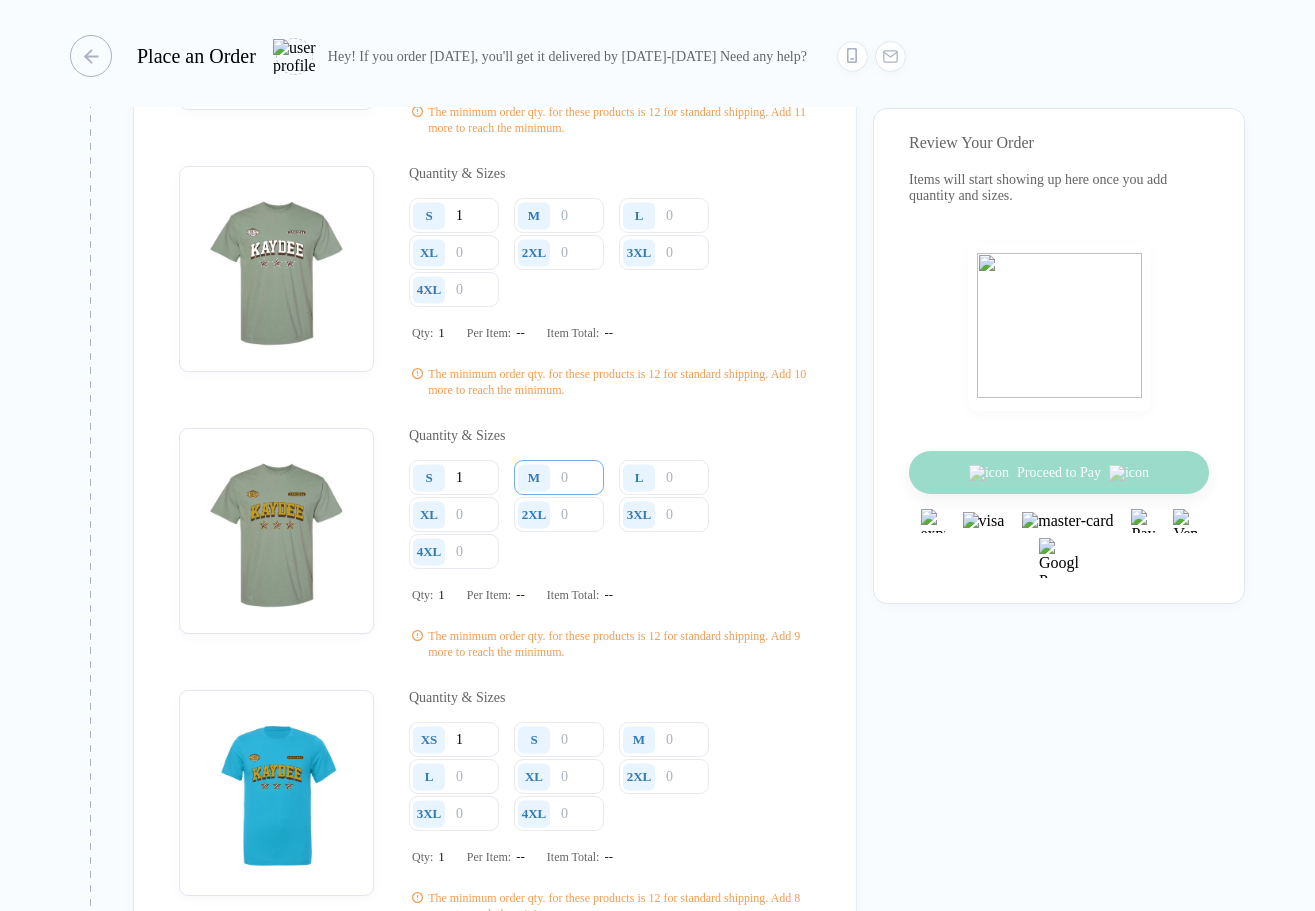 click at bounding box center (559, -47) 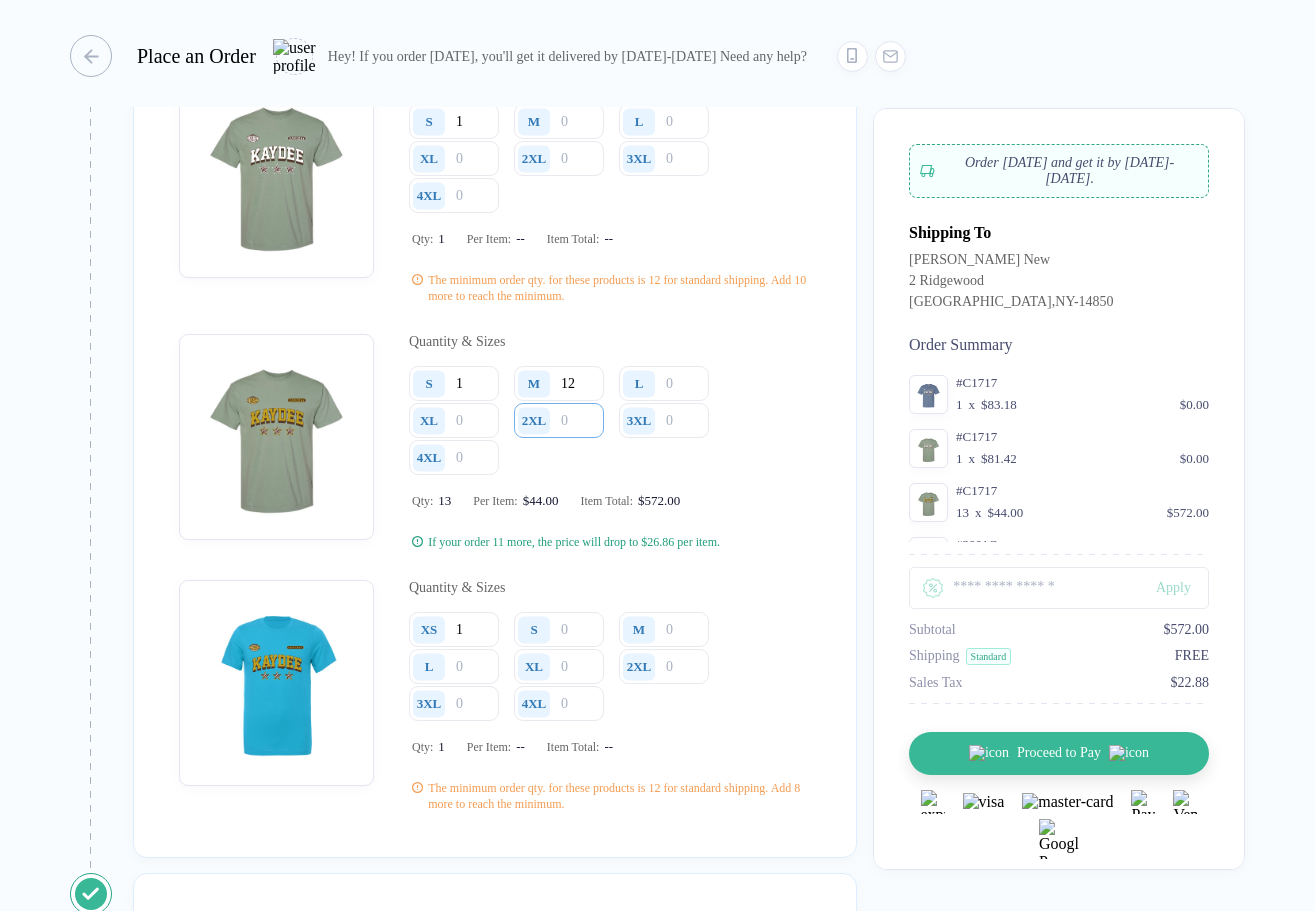 scroll, scrollTop: 2637, scrollLeft: 0, axis: vertical 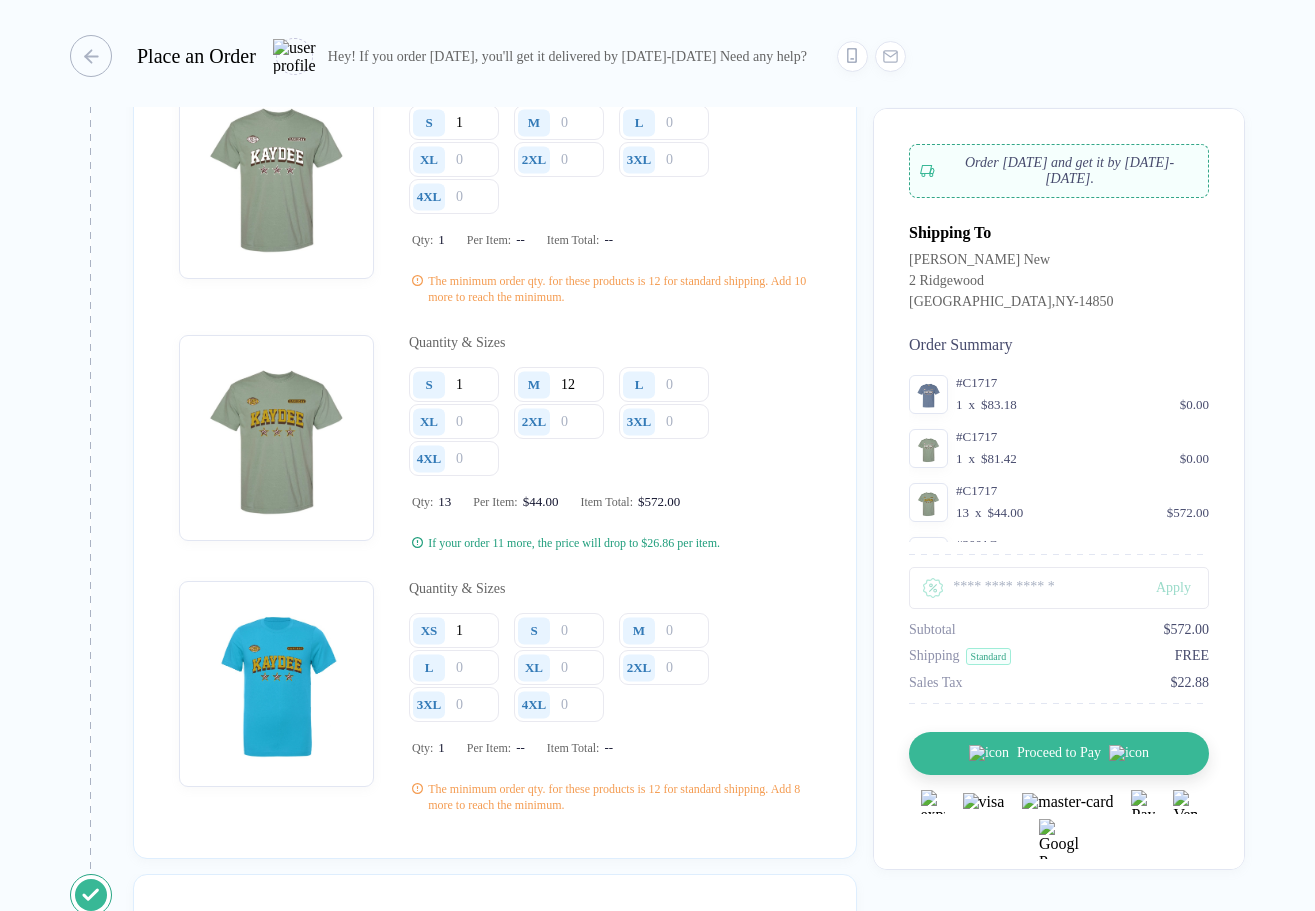 type on "12" 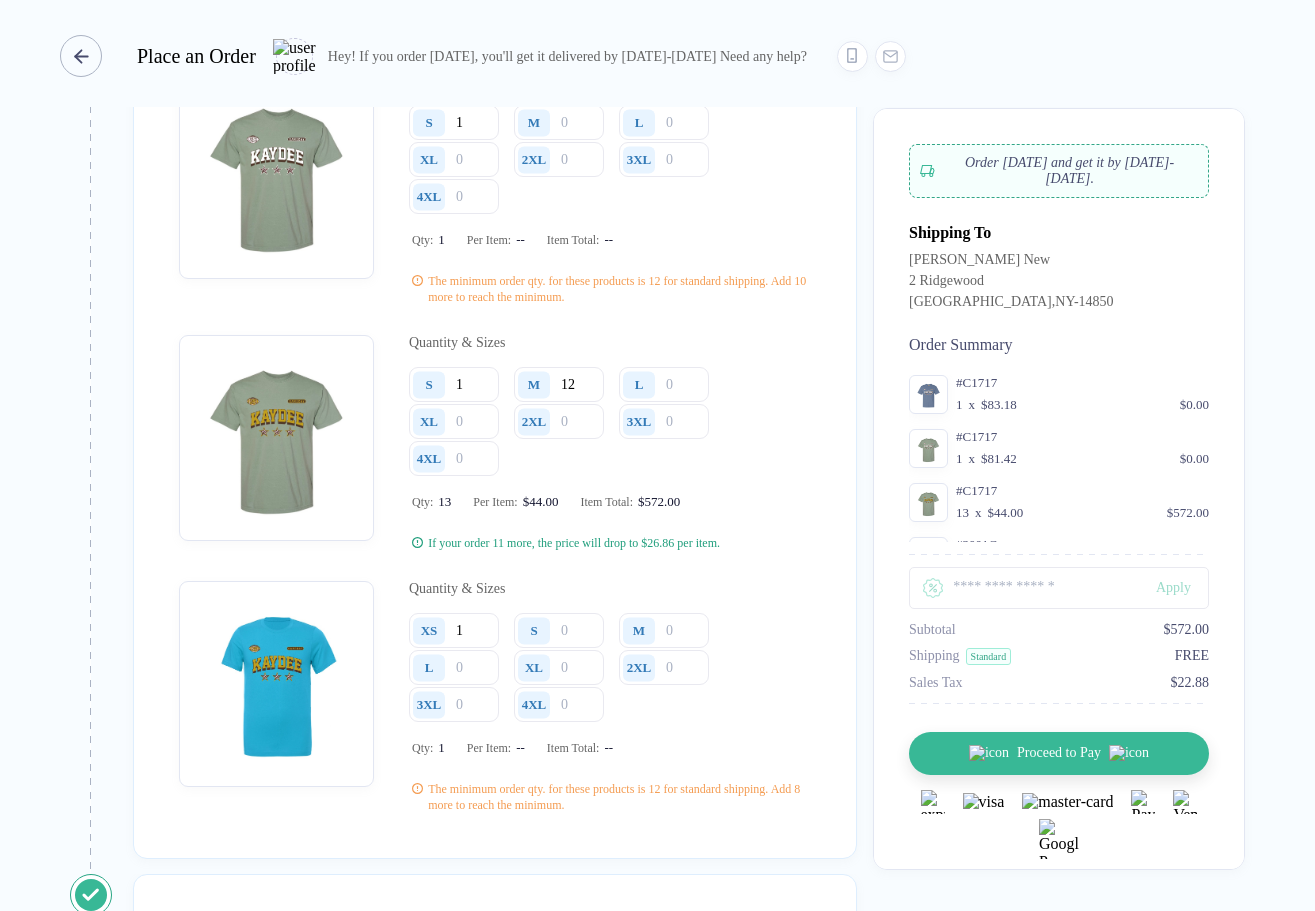 click at bounding box center [81, 56] 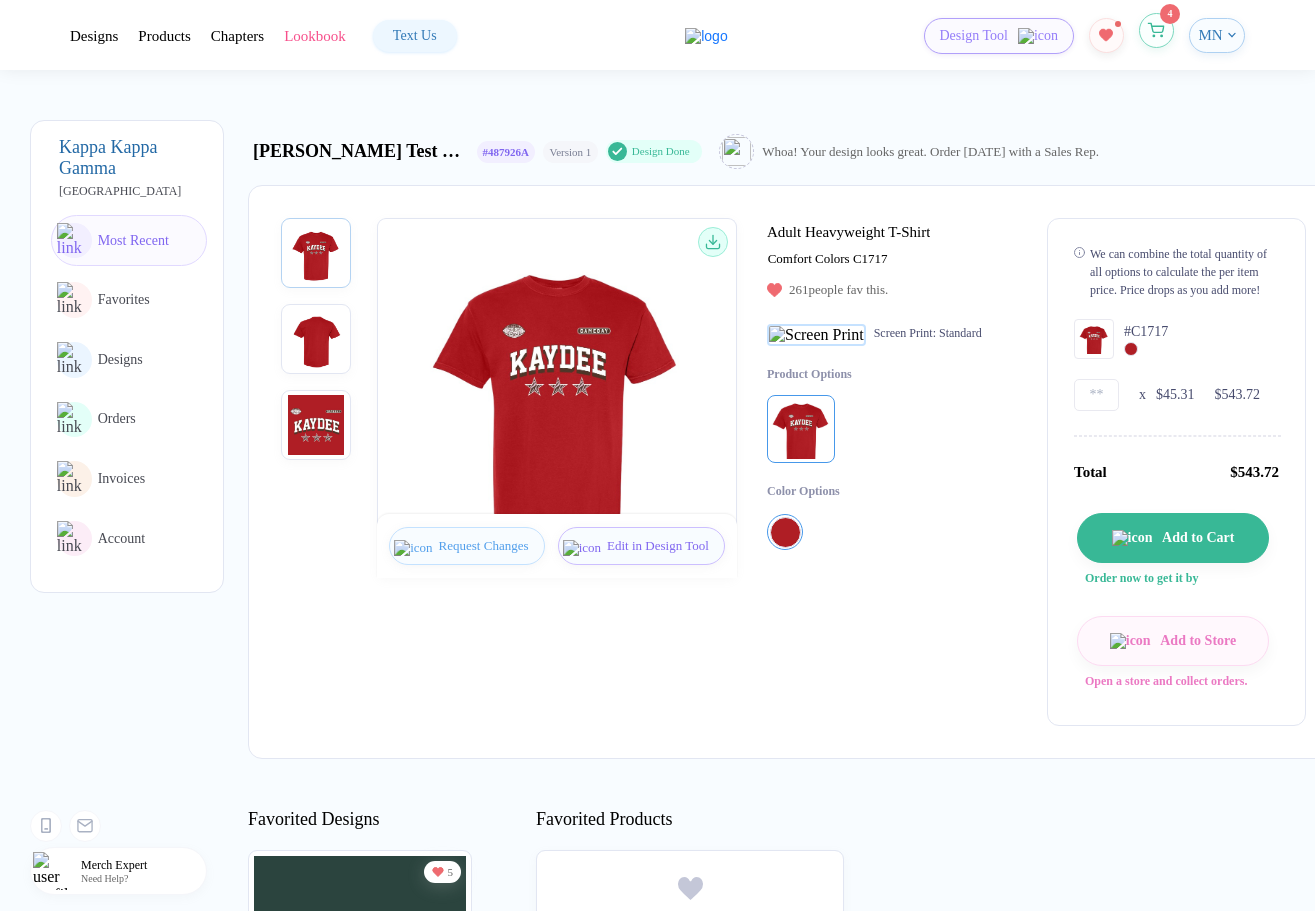 click 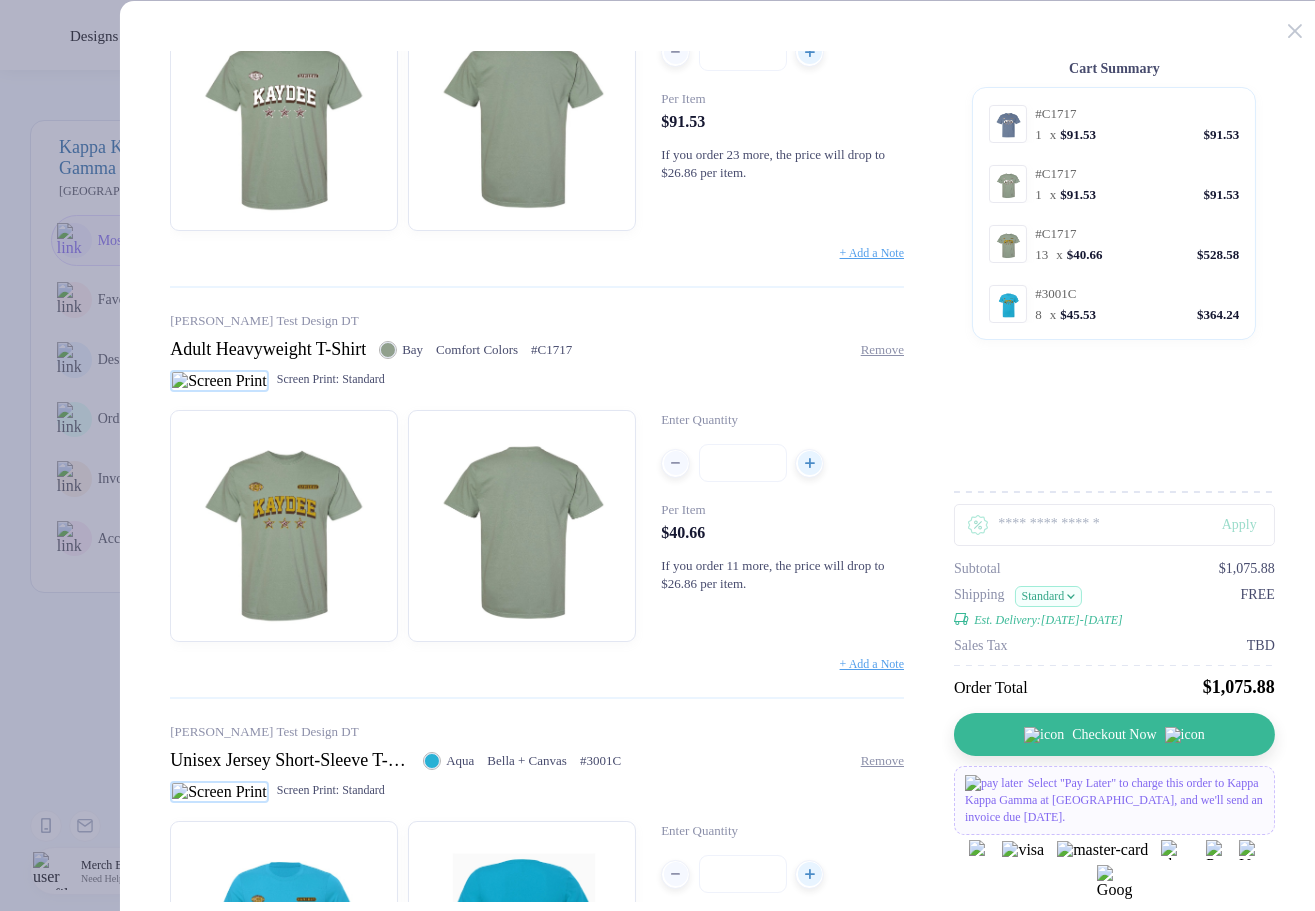 scroll, scrollTop: 619, scrollLeft: 0, axis: vertical 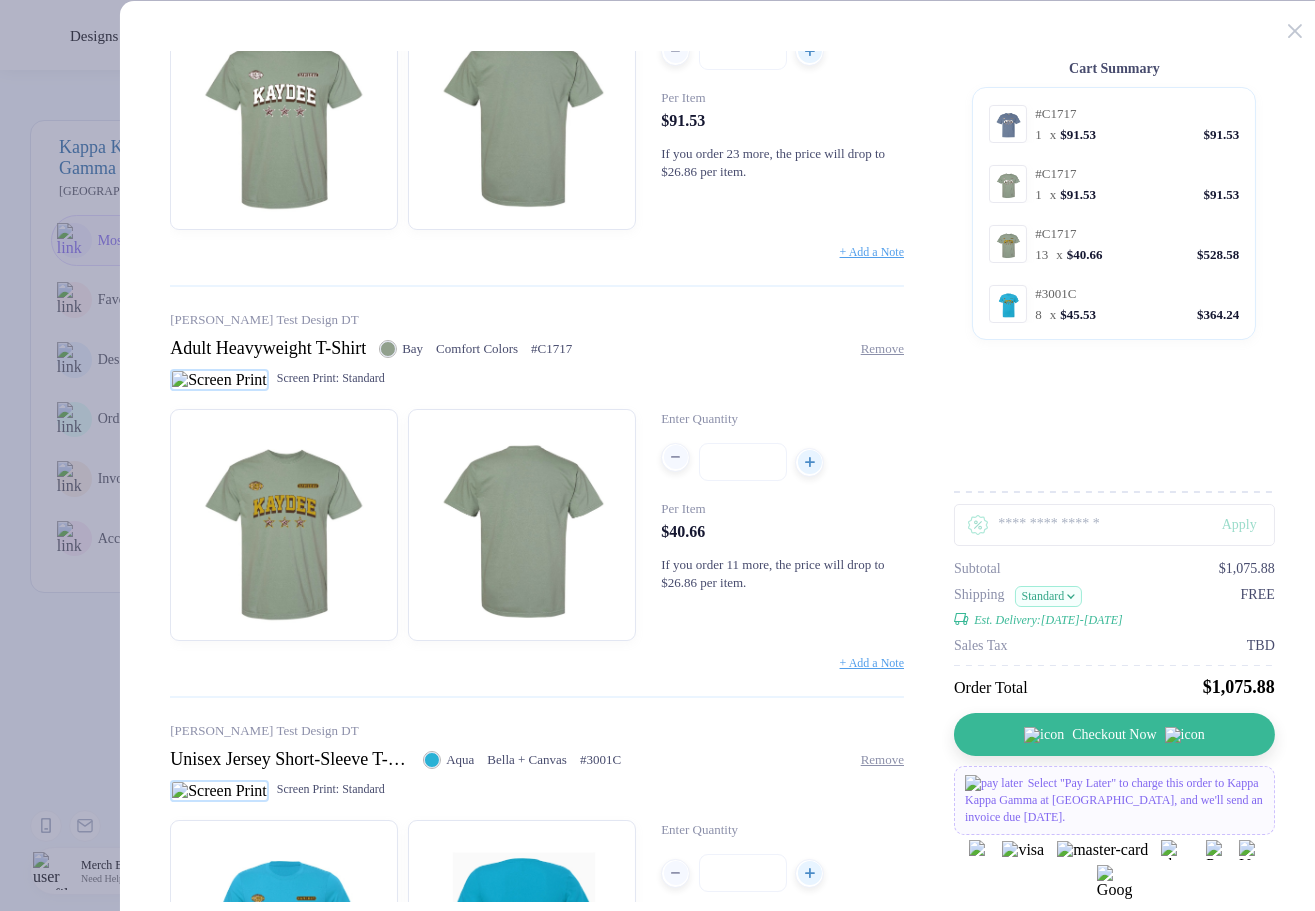 click at bounding box center [676, 457] 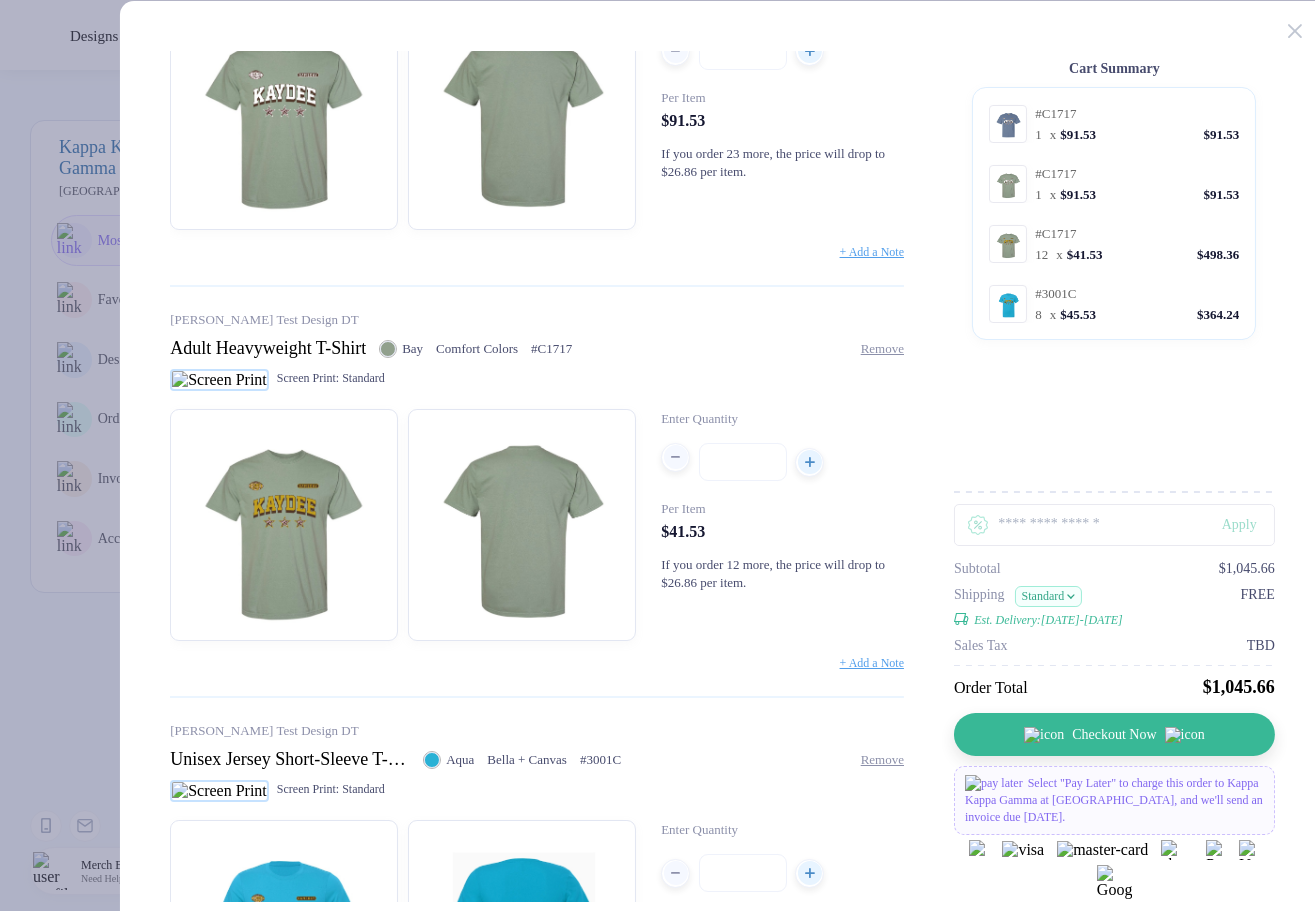 click at bounding box center [676, 457] 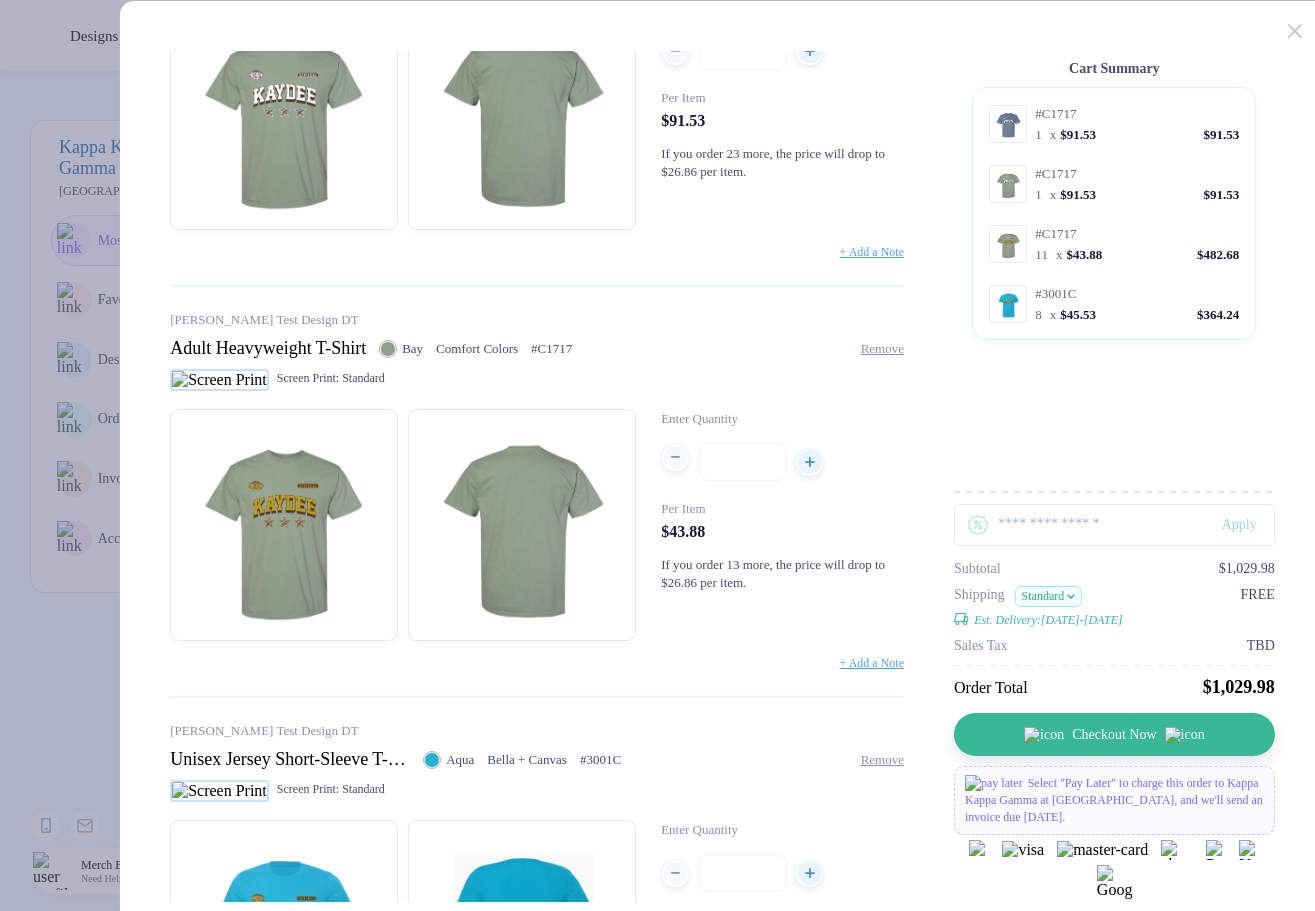 click at bounding box center (676, 457) 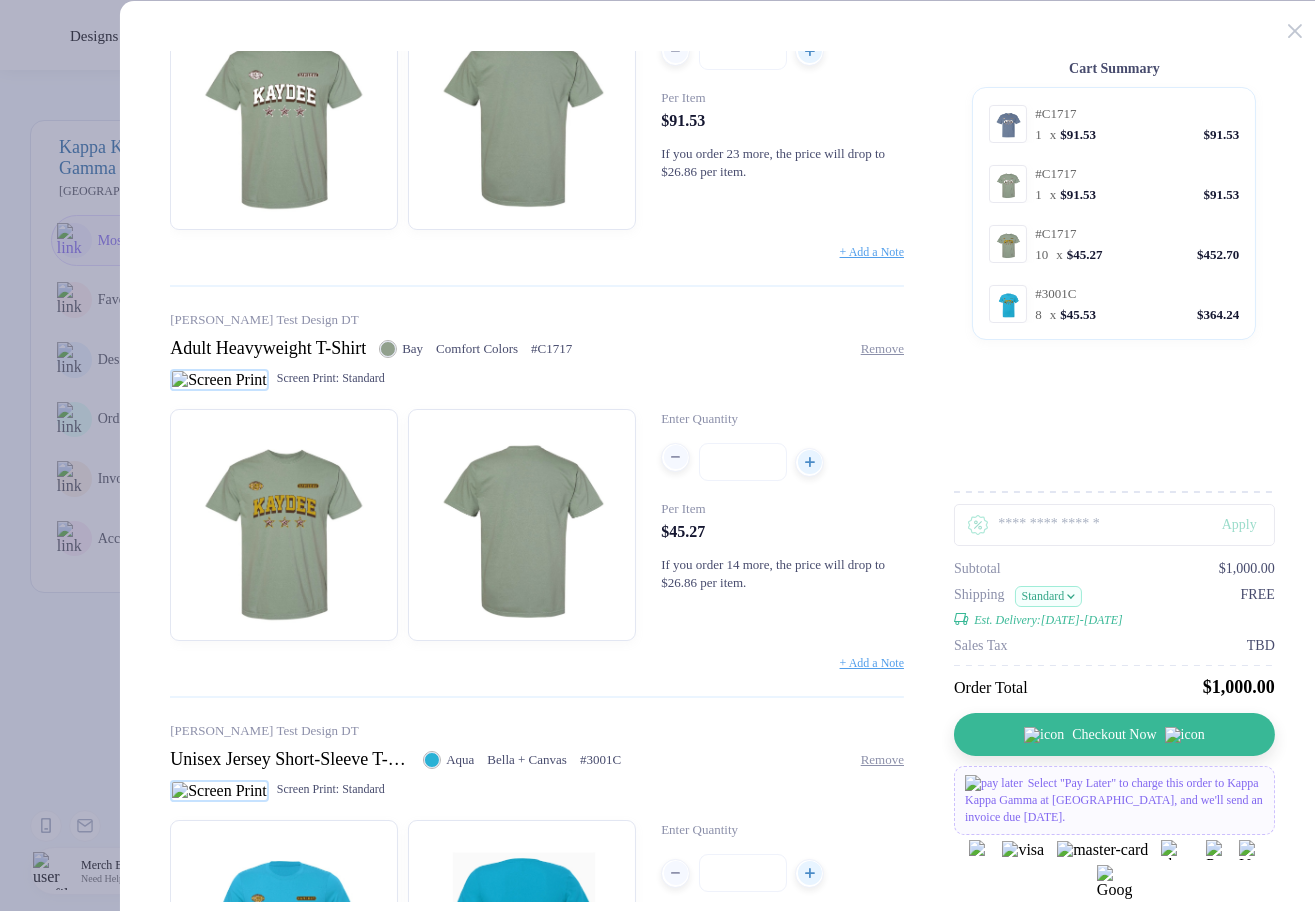 click at bounding box center [676, 457] 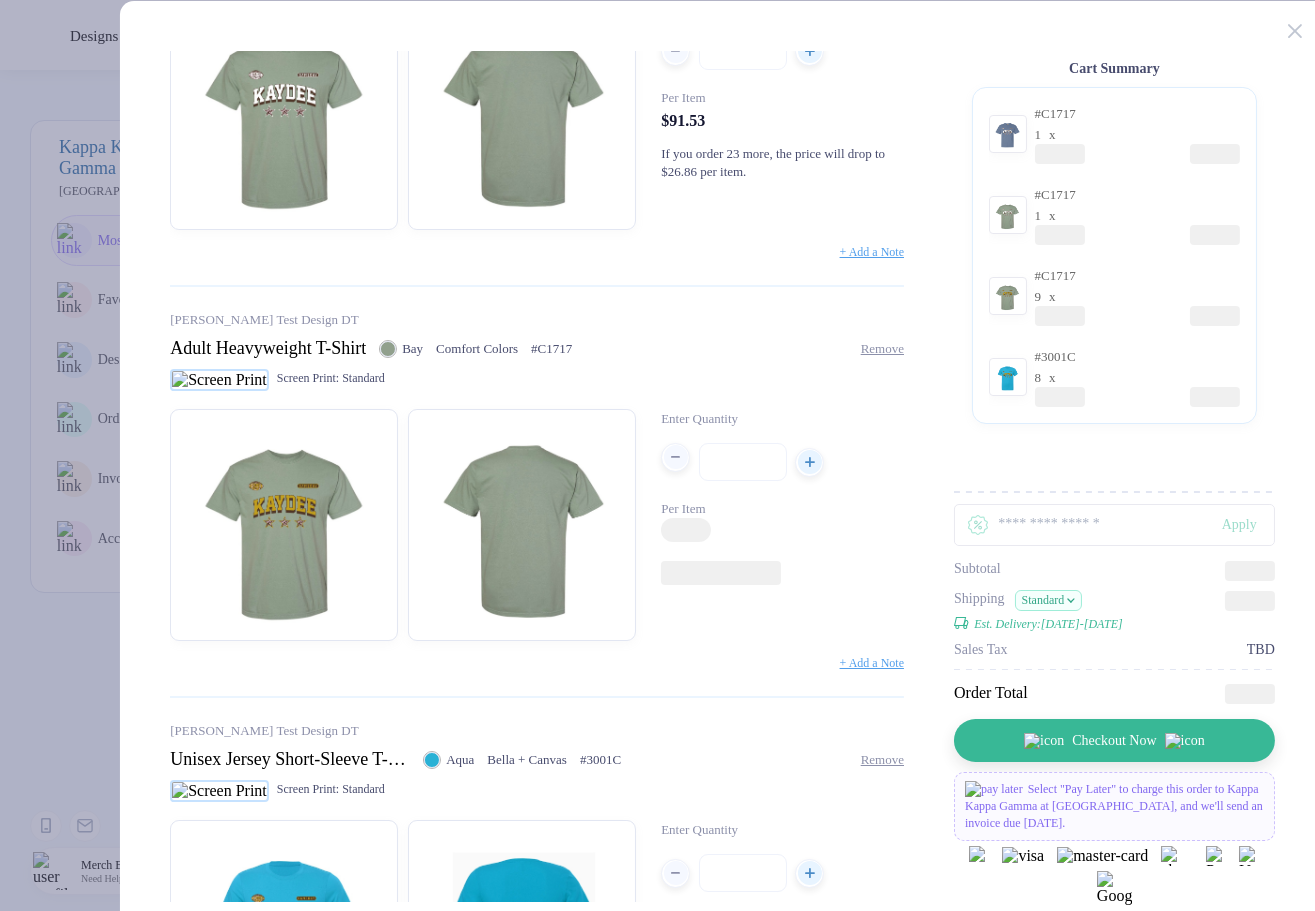 click at bounding box center (676, 457) 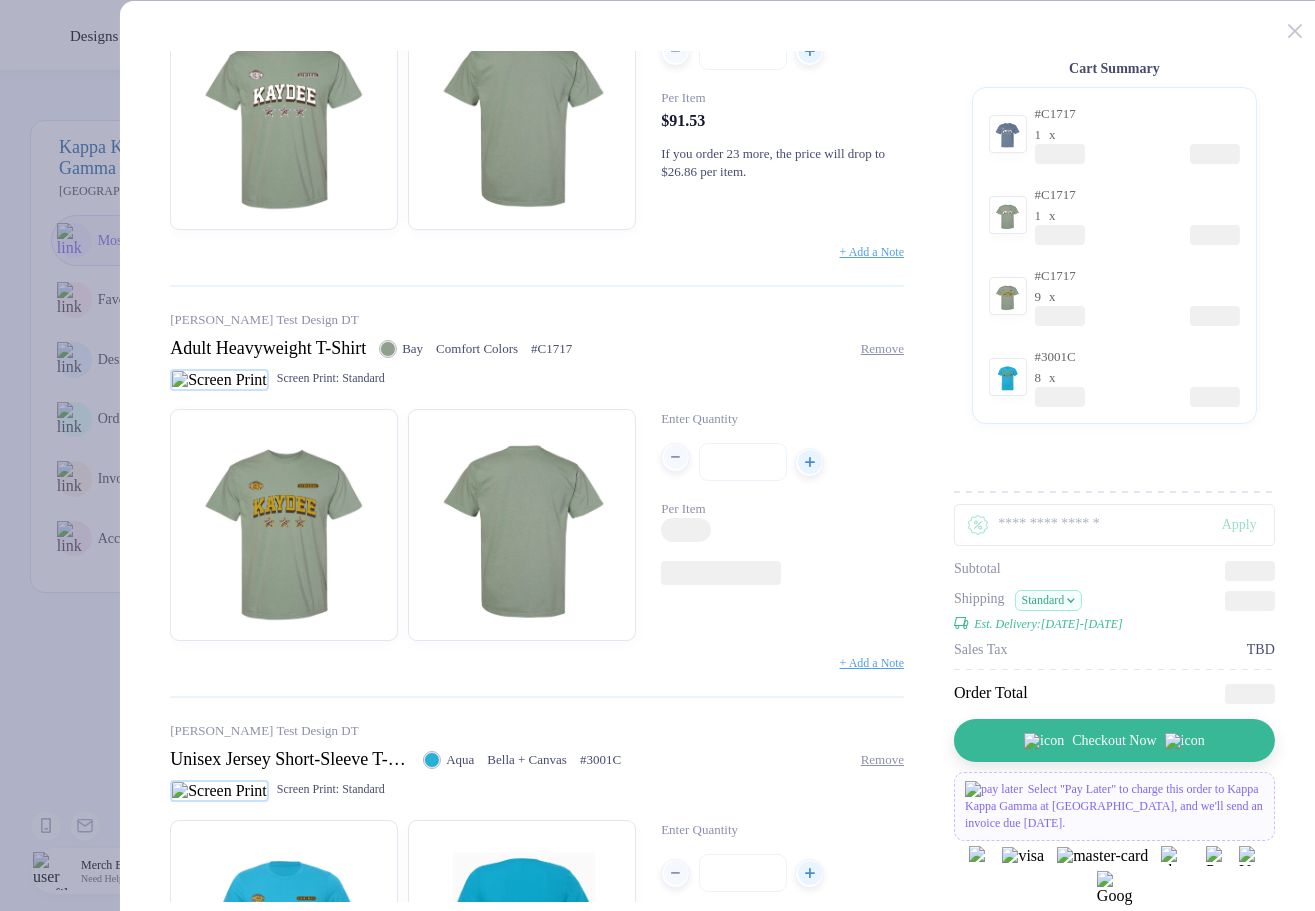 click at bounding box center [676, 457] 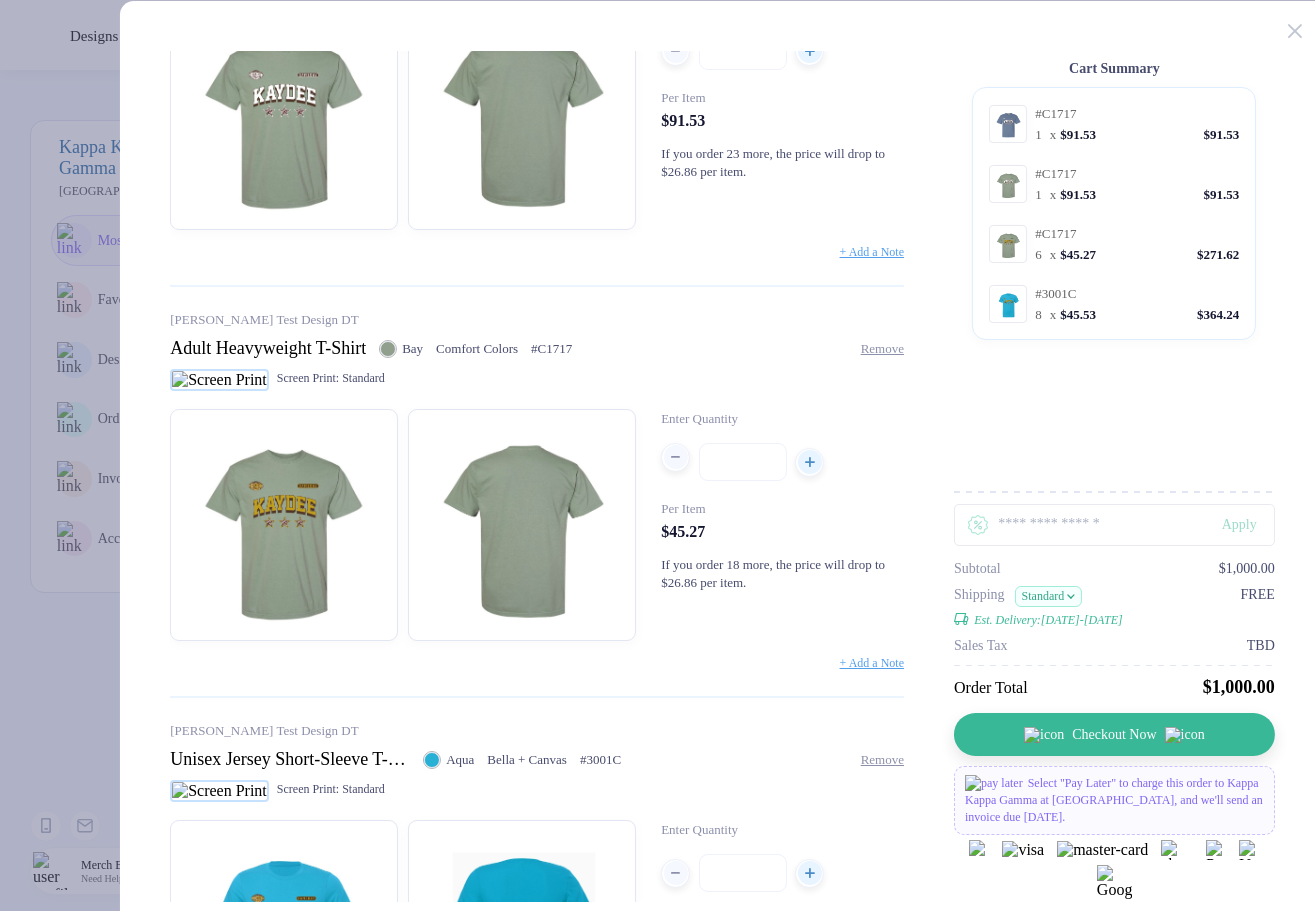 click at bounding box center (676, 457) 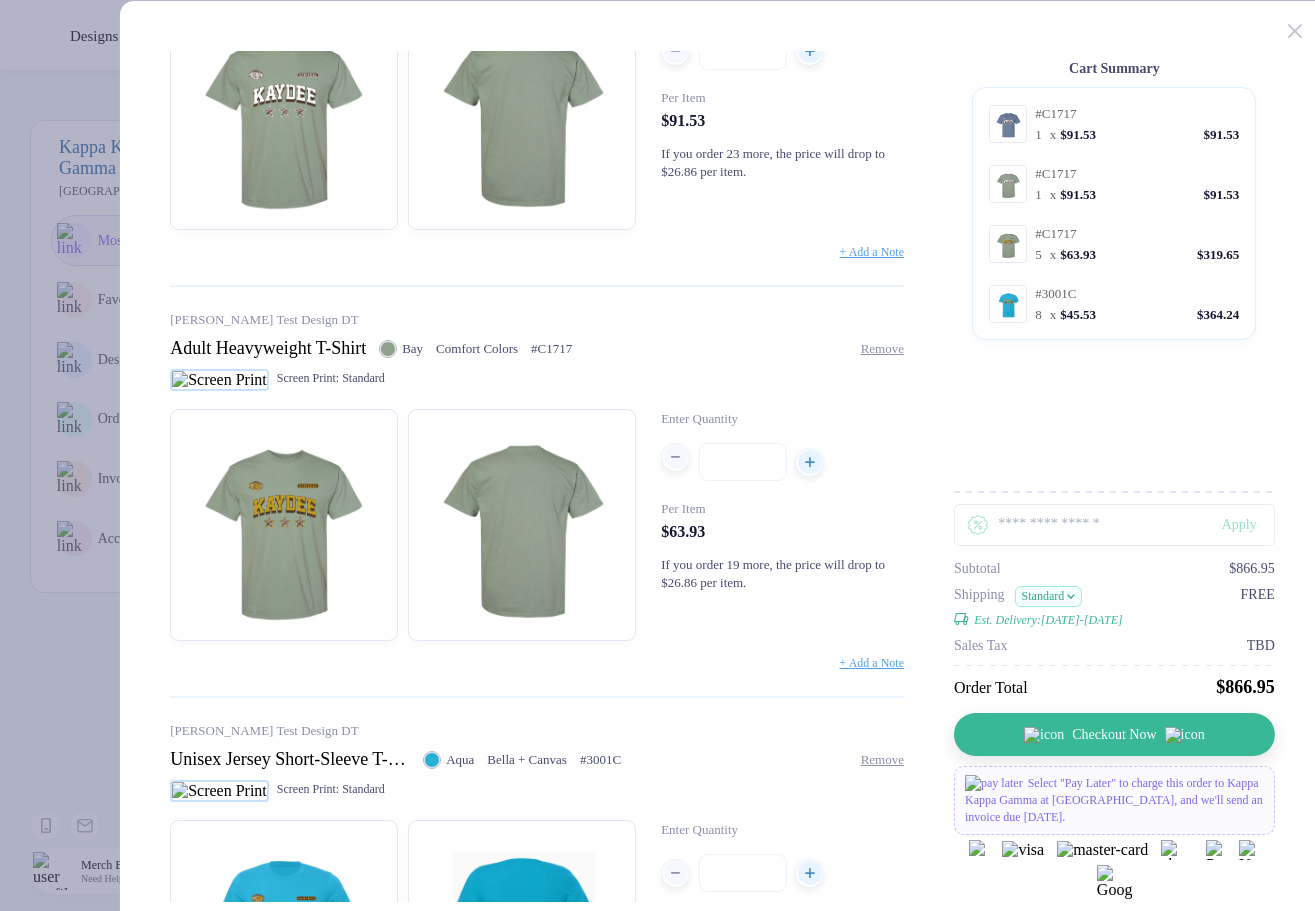 click at bounding box center [676, 457] 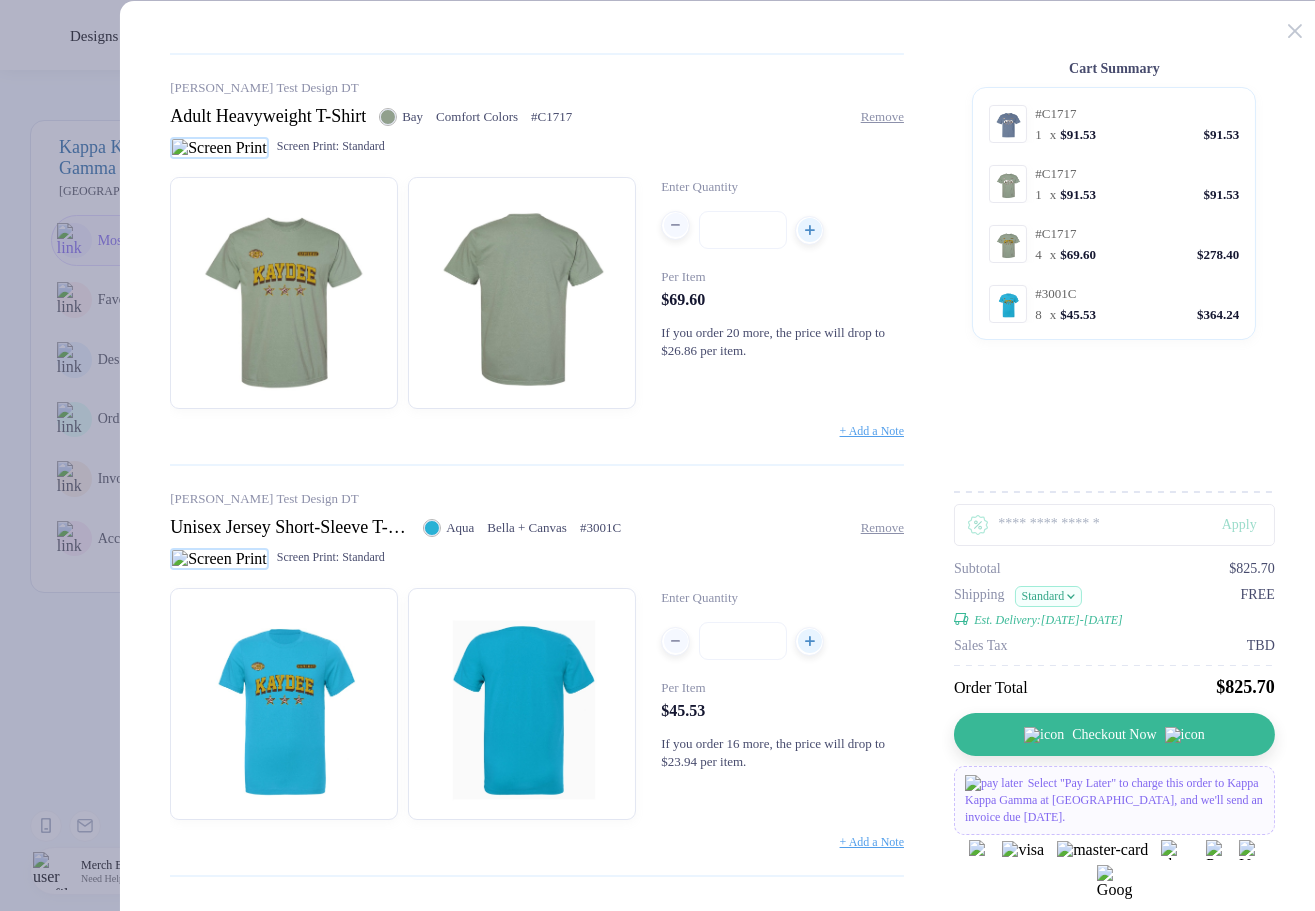 scroll, scrollTop: 875, scrollLeft: 0, axis: vertical 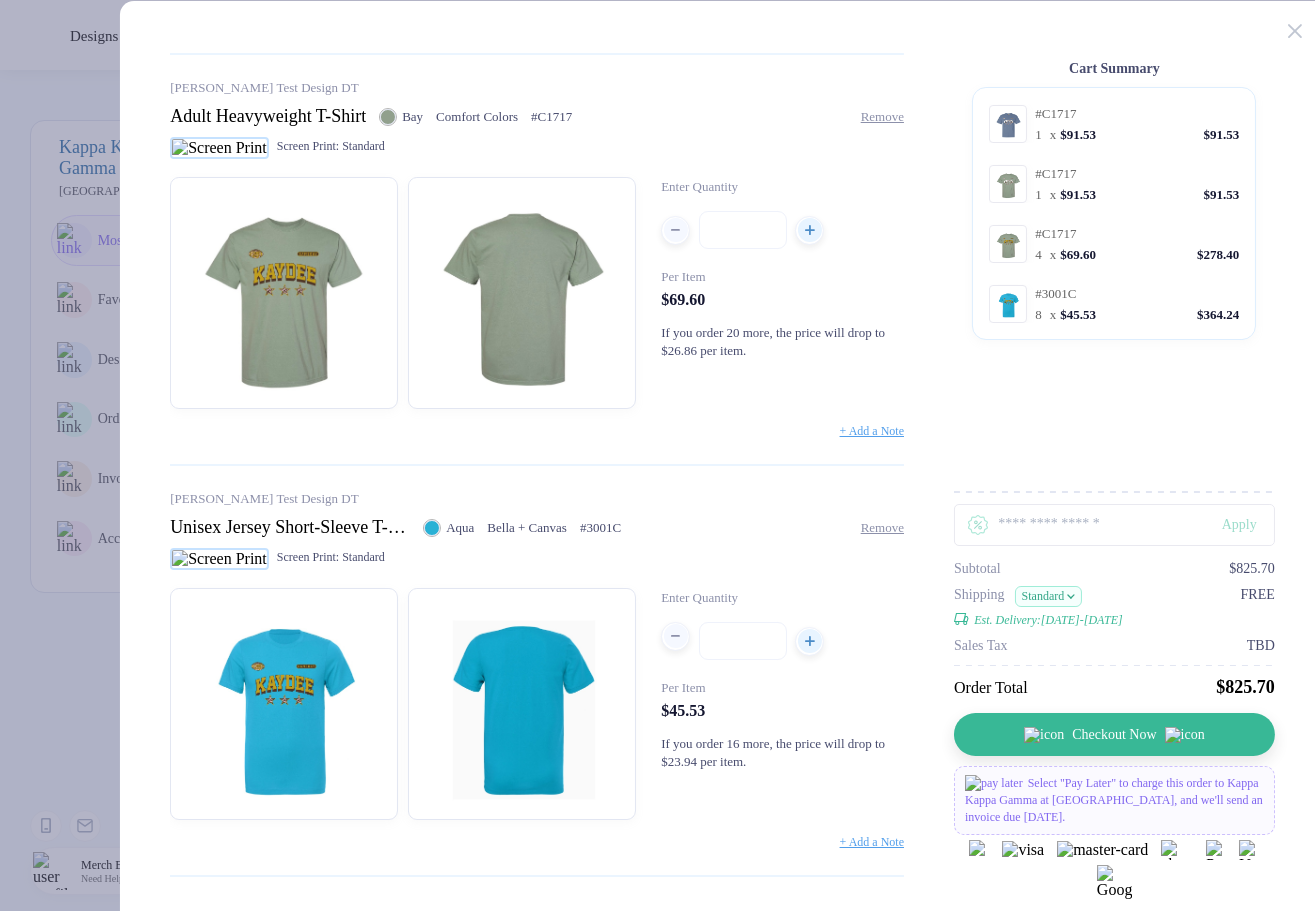 click at bounding box center (676, 636) 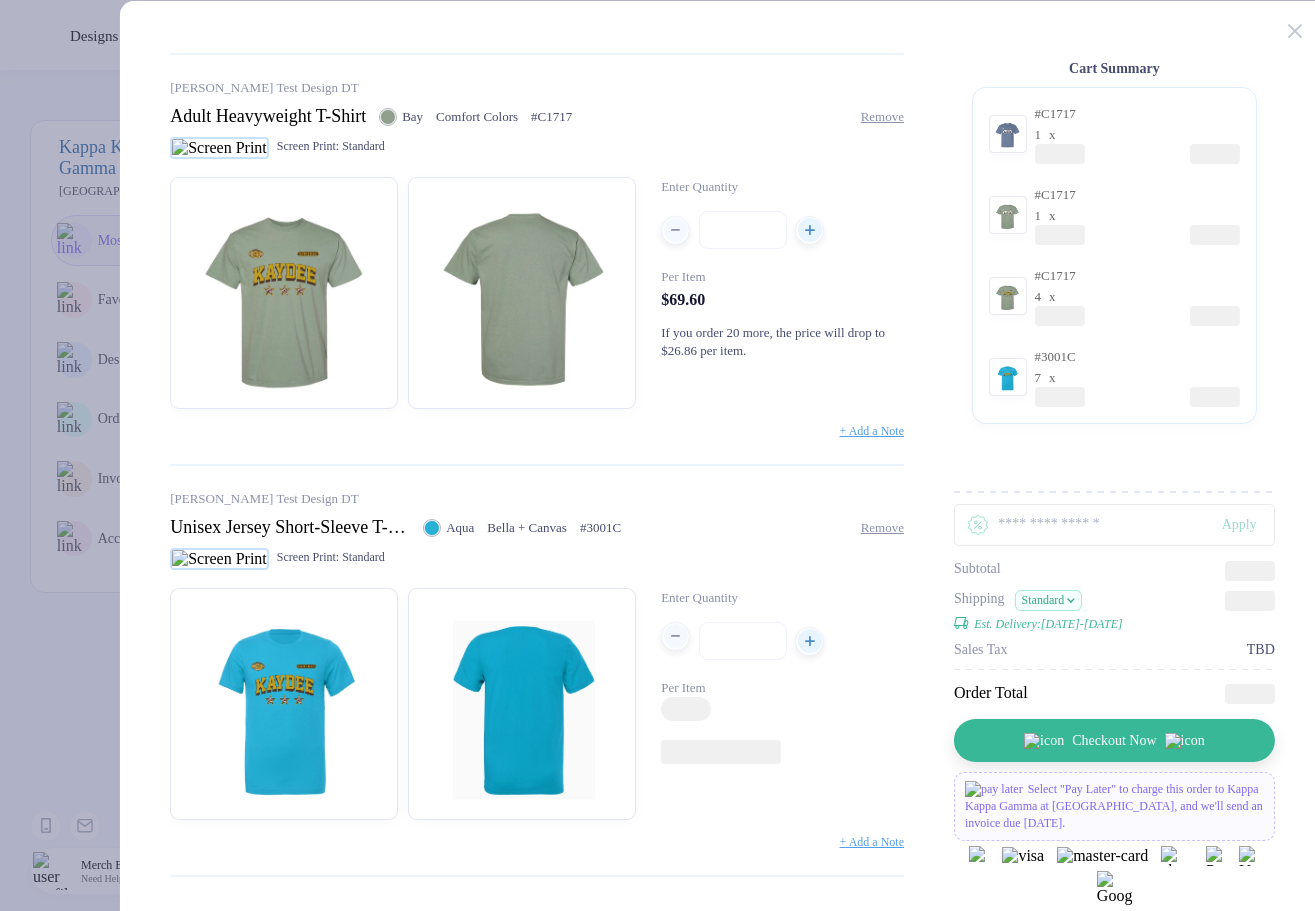 click at bounding box center (676, 636) 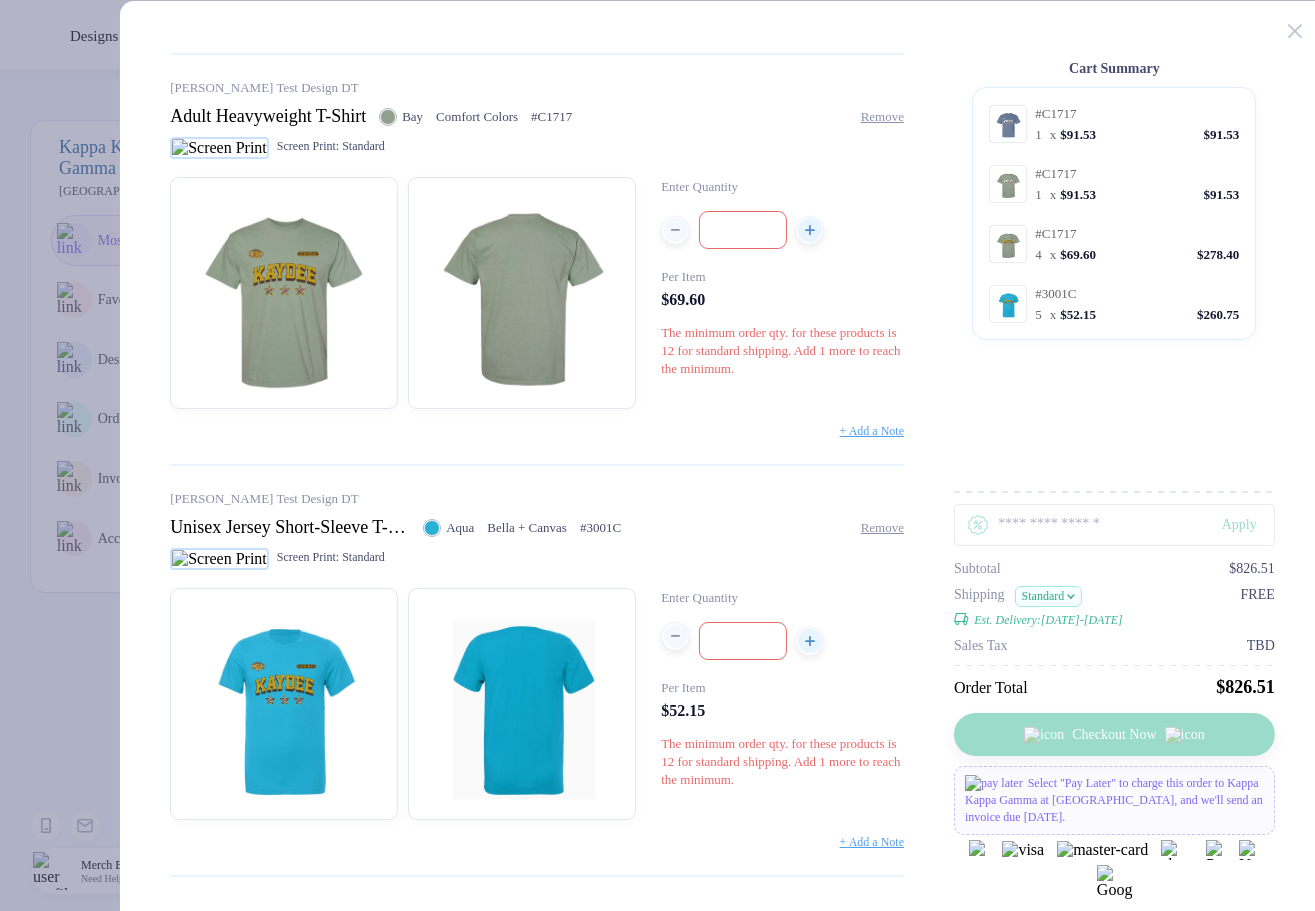 click at bounding box center [676, 636] 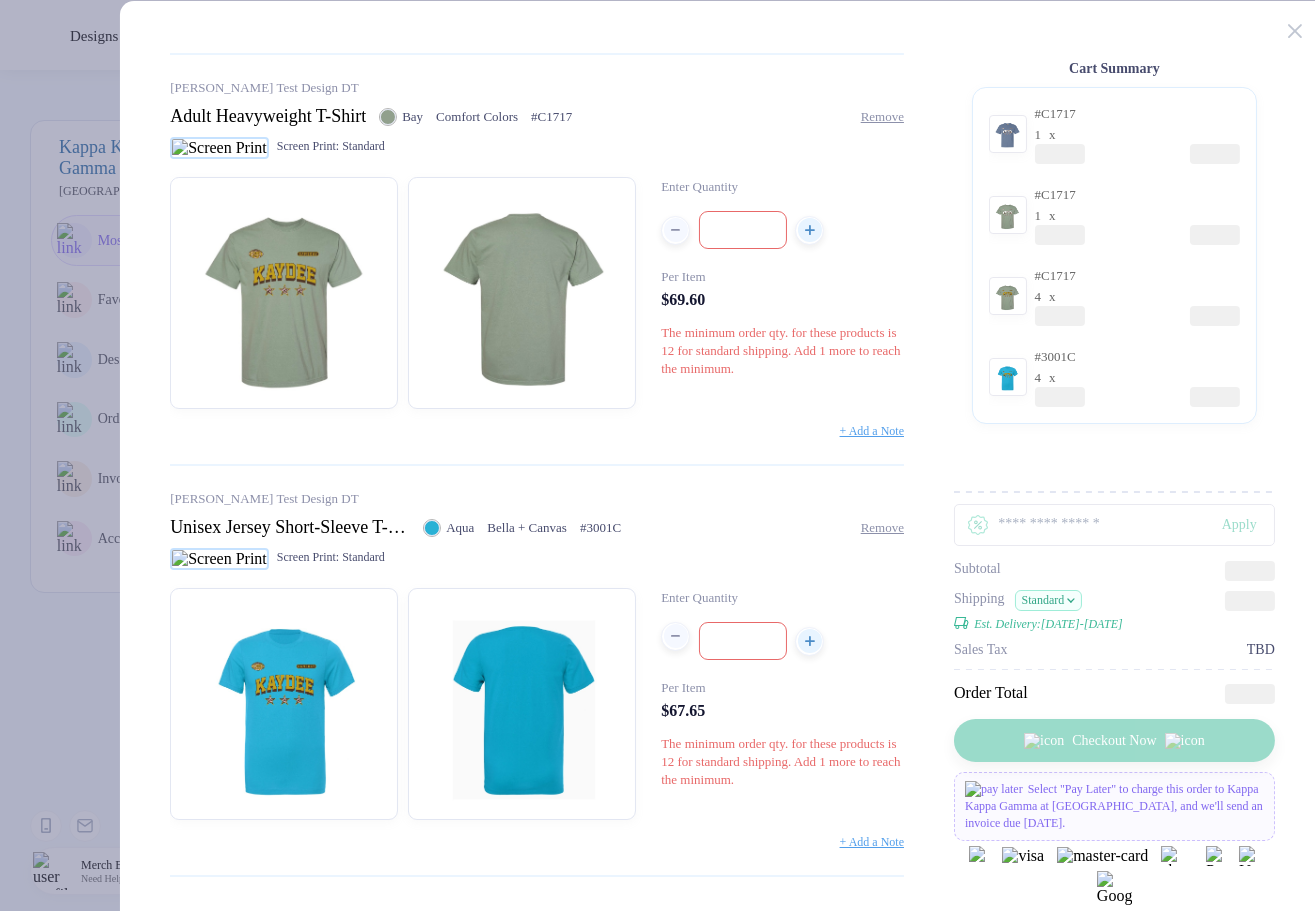 click at bounding box center (676, 636) 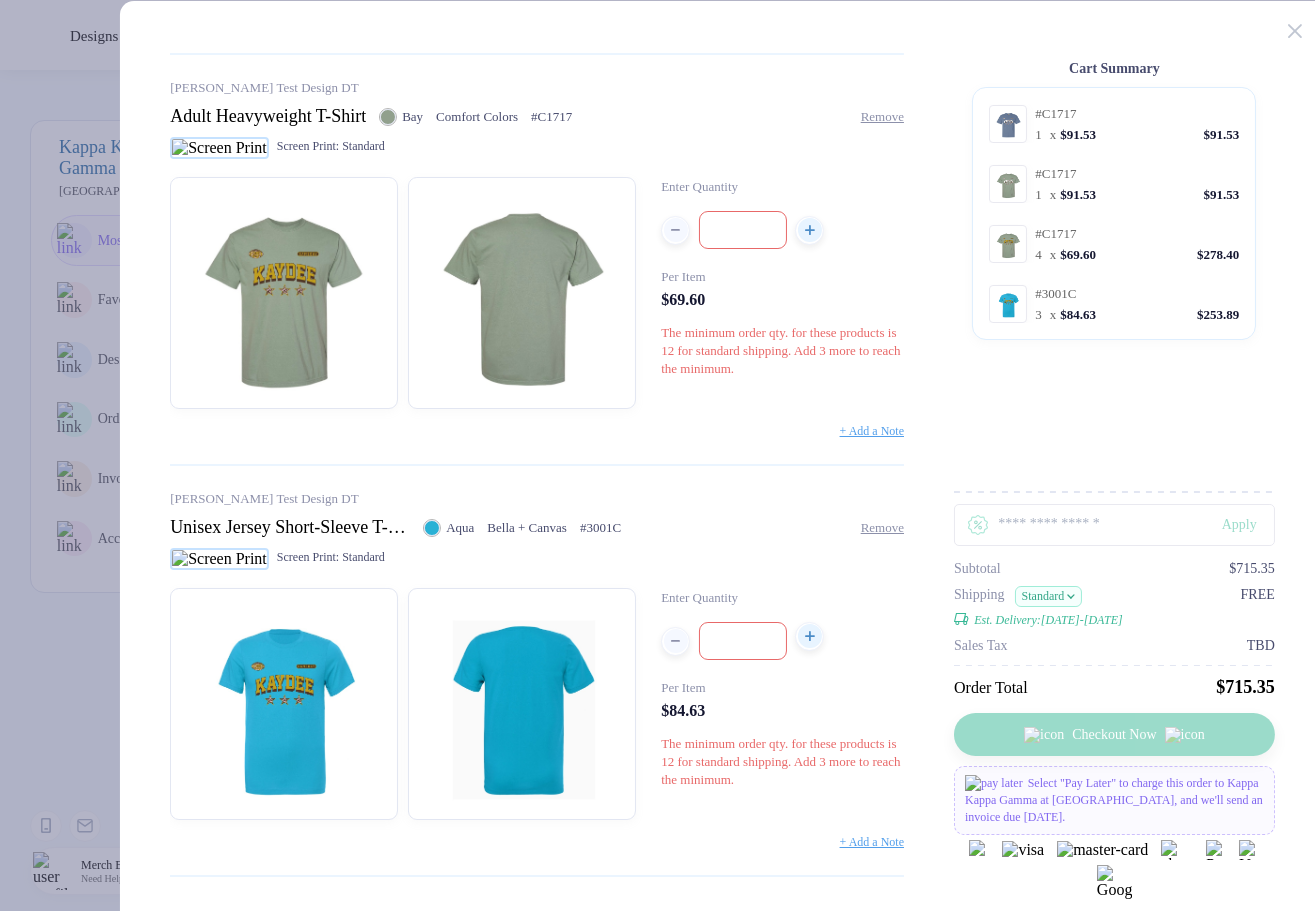 click 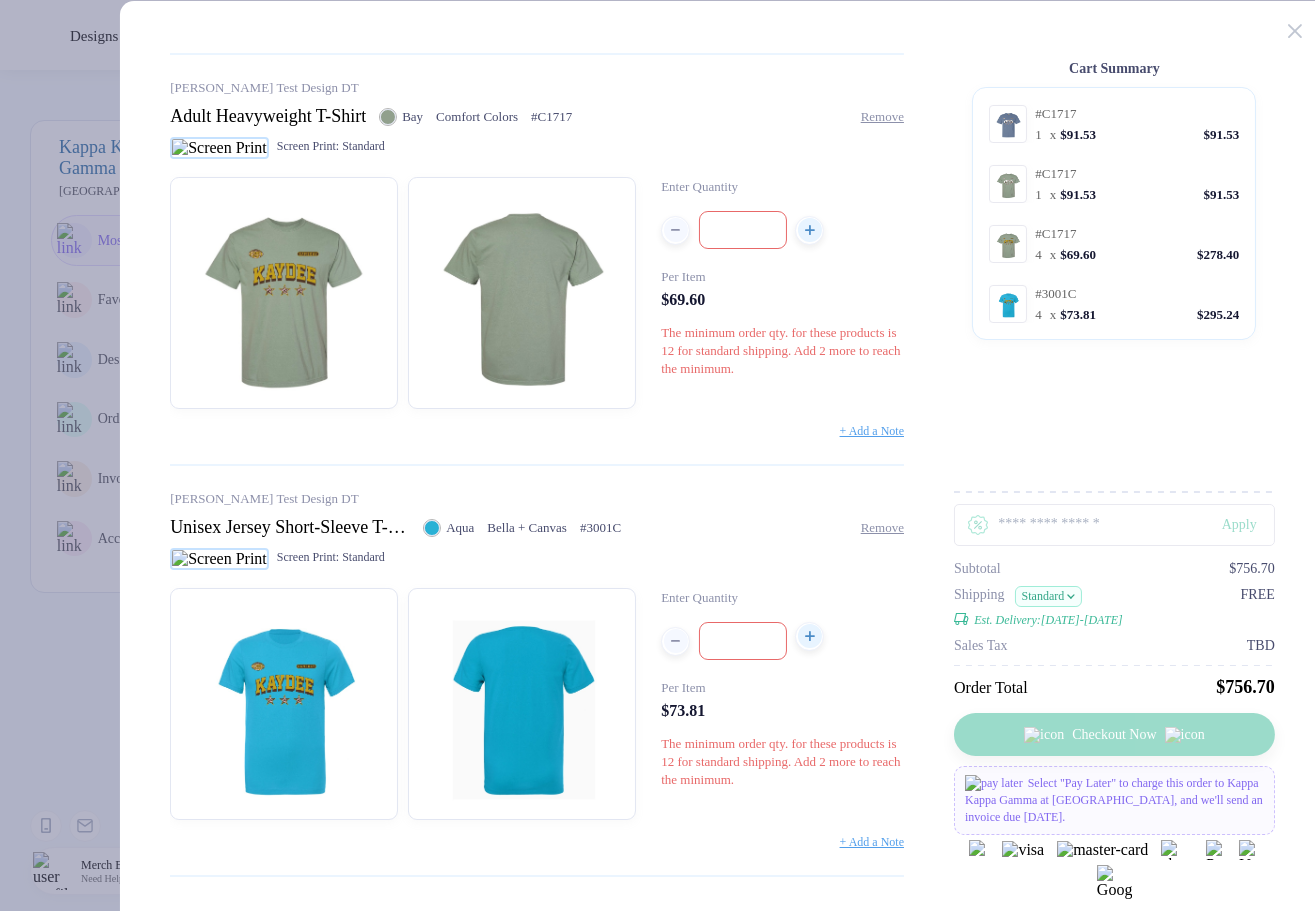 click at bounding box center (810, 636) 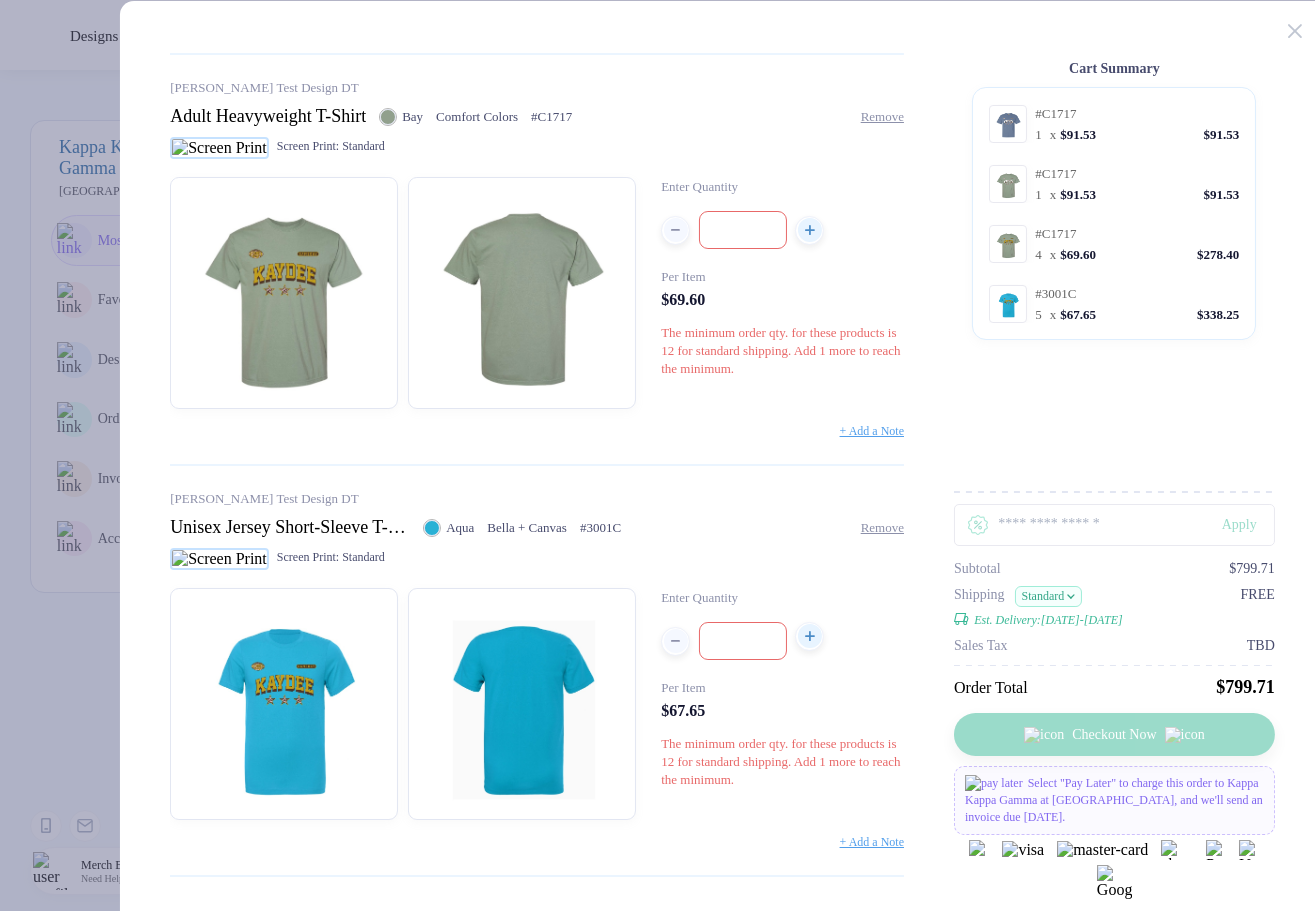 click at bounding box center (810, 636) 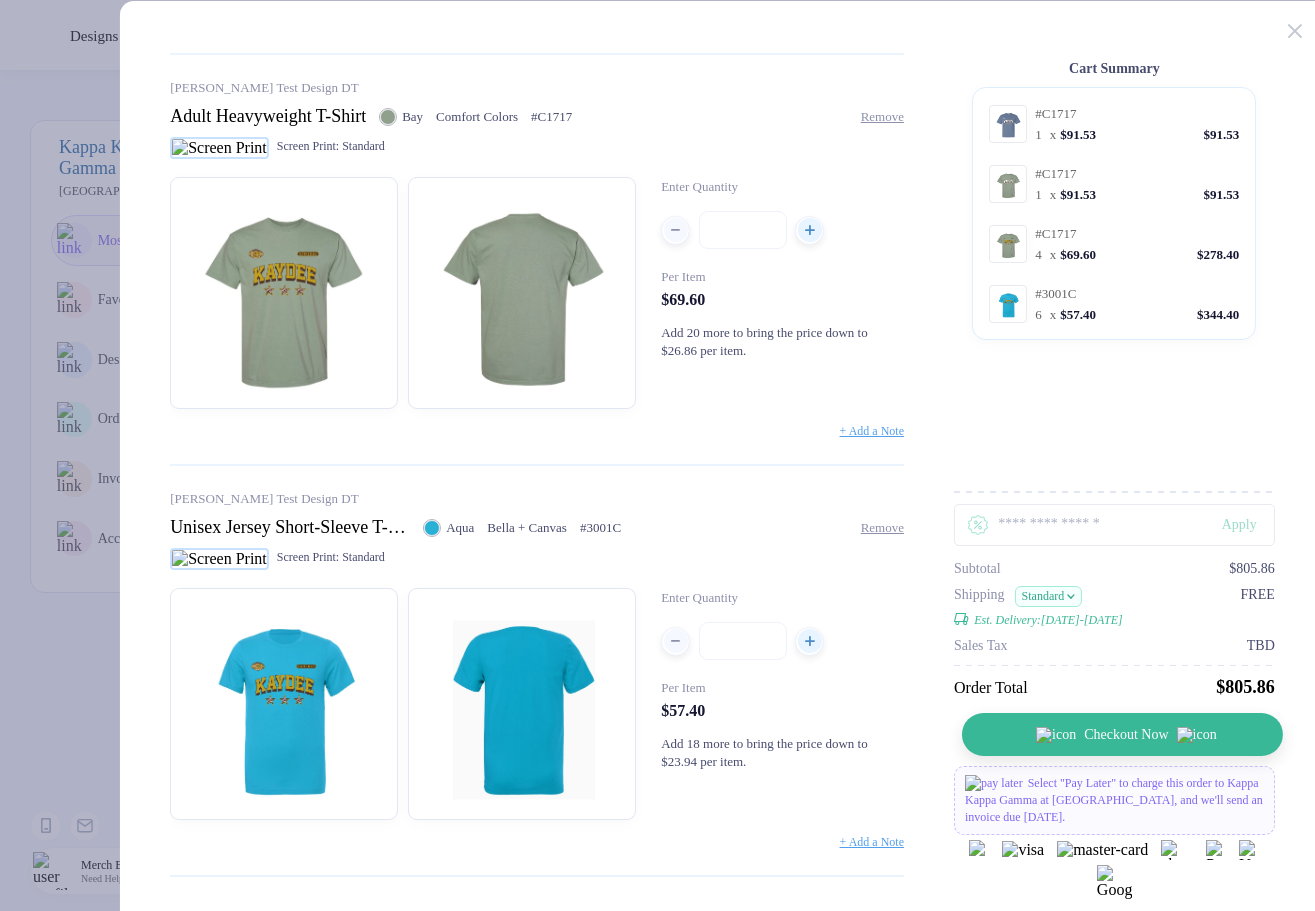 click at bounding box center (1056, 735) 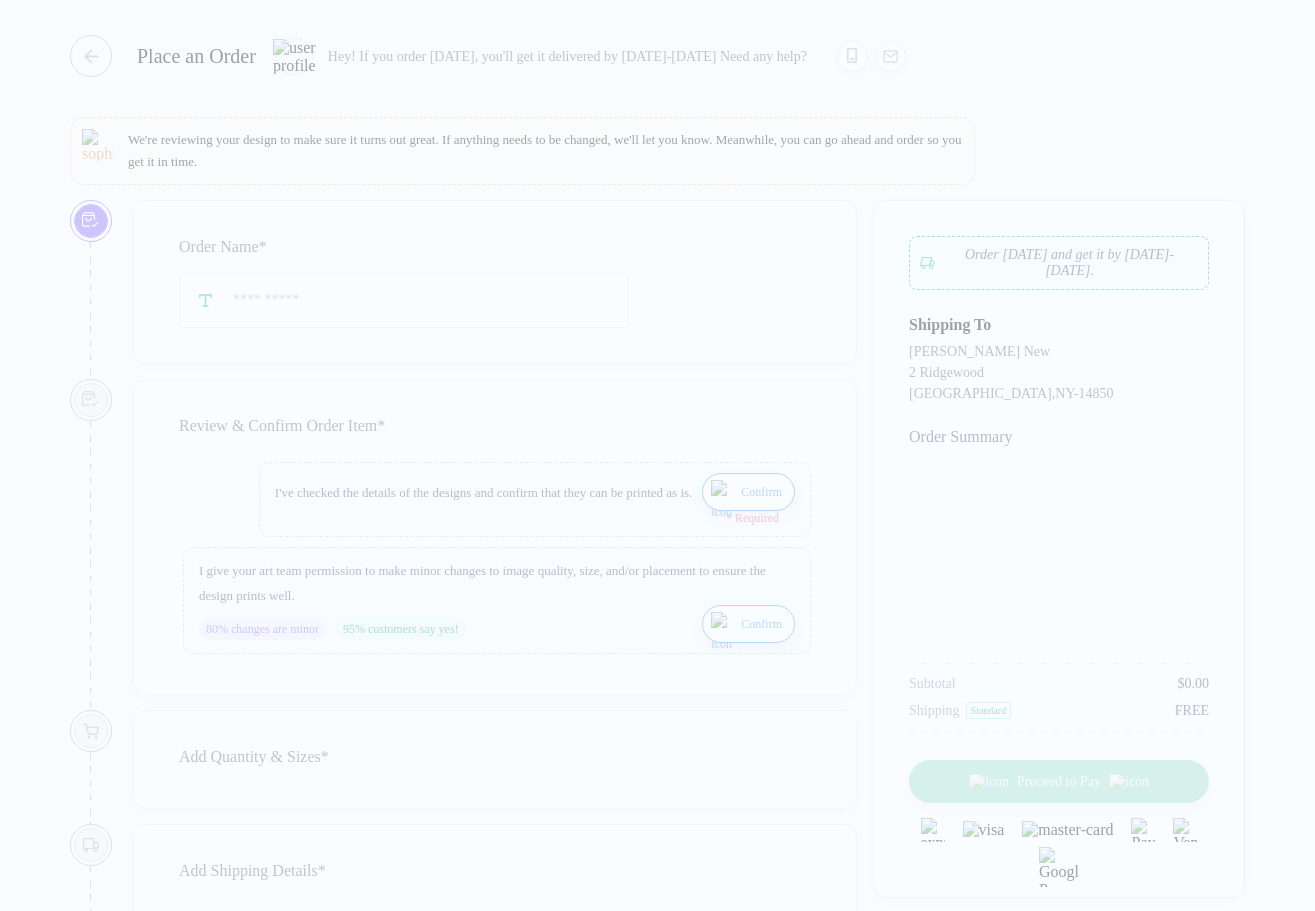 type on "**********" 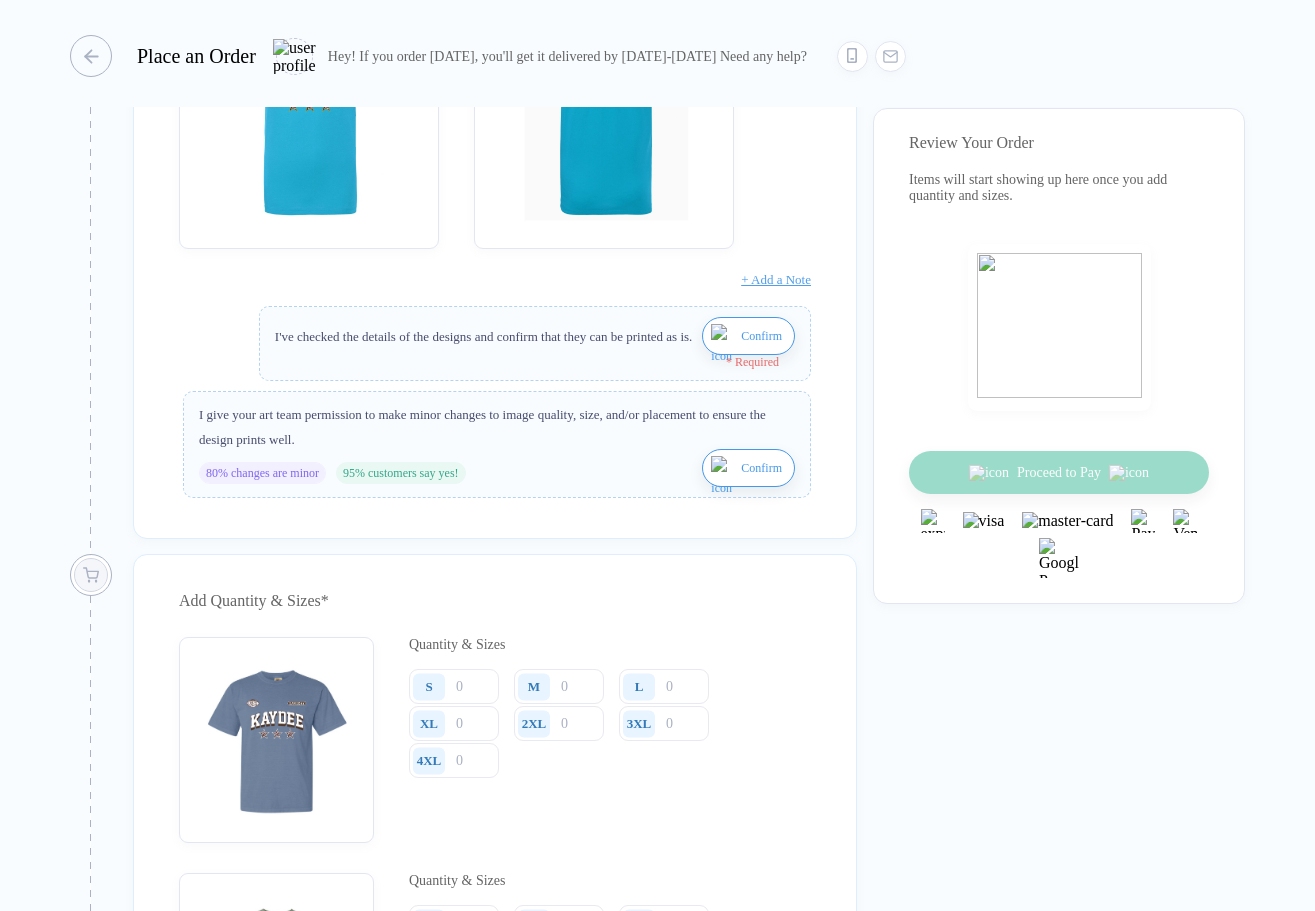 scroll, scrollTop: 1830, scrollLeft: 0, axis: vertical 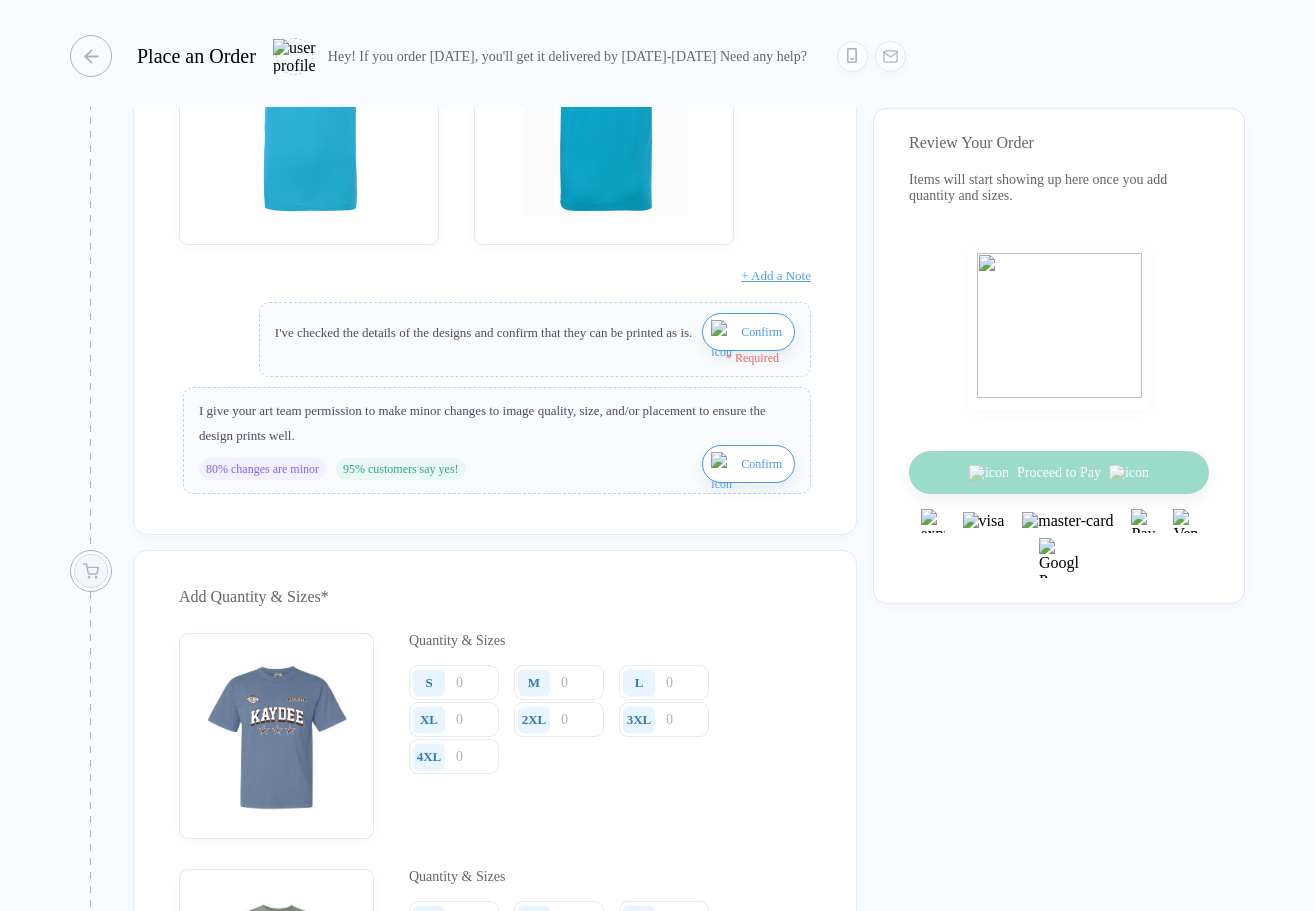 click on "Confirm" at bounding box center (748, 332) 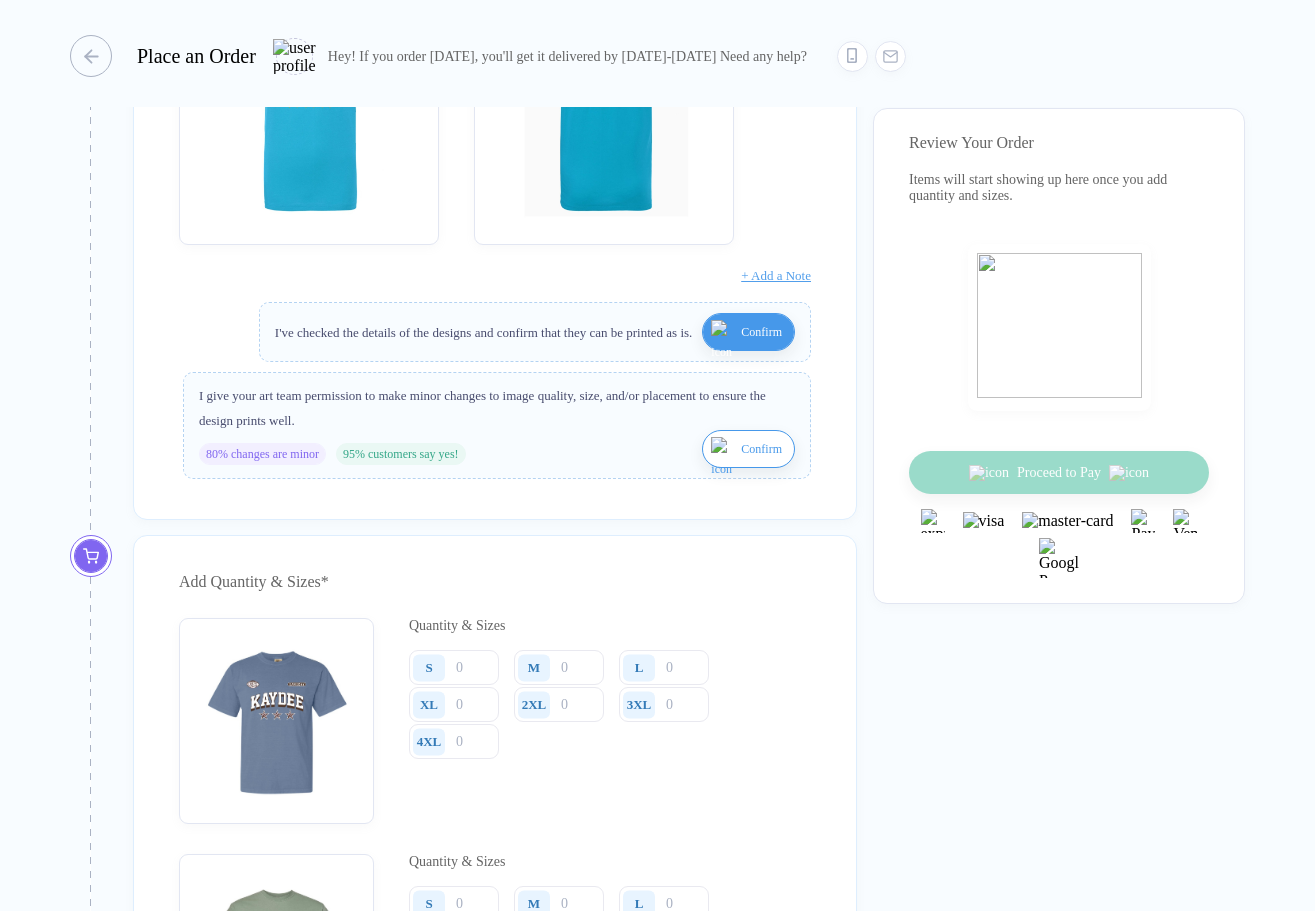click on "Confirm" at bounding box center (761, 449) 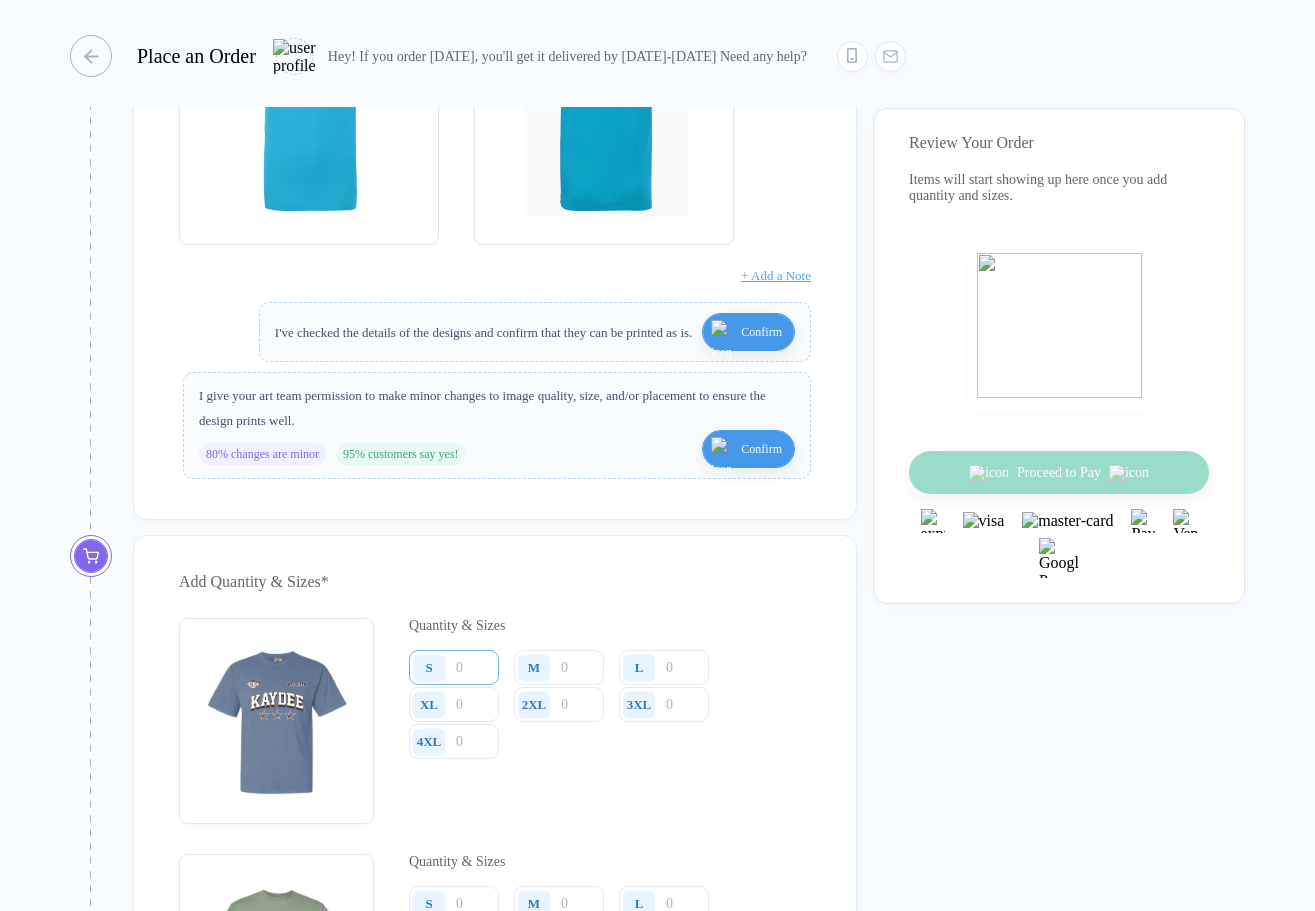 click at bounding box center (454, 667) 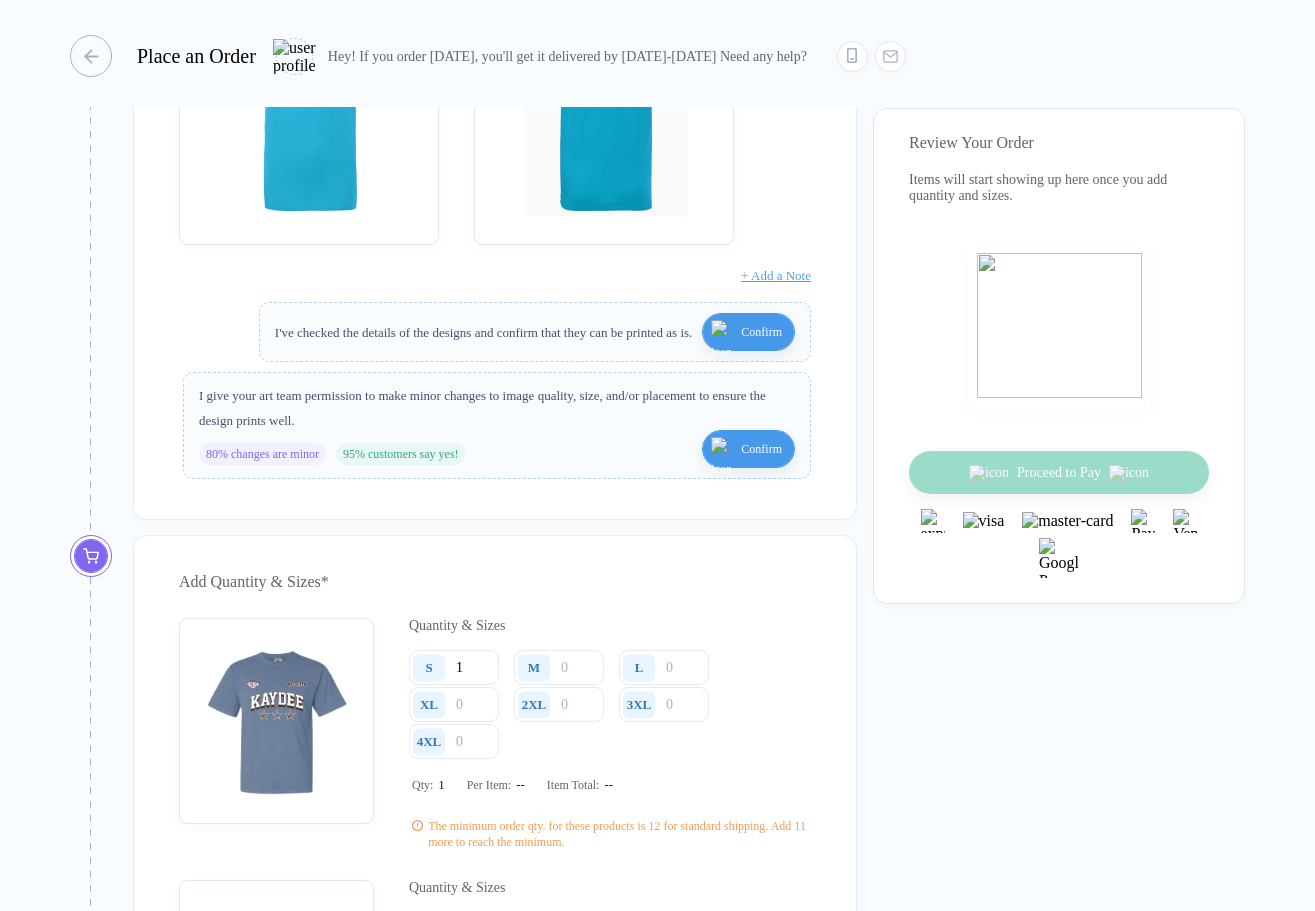 scroll, scrollTop: 2121, scrollLeft: 0, axis: vertical 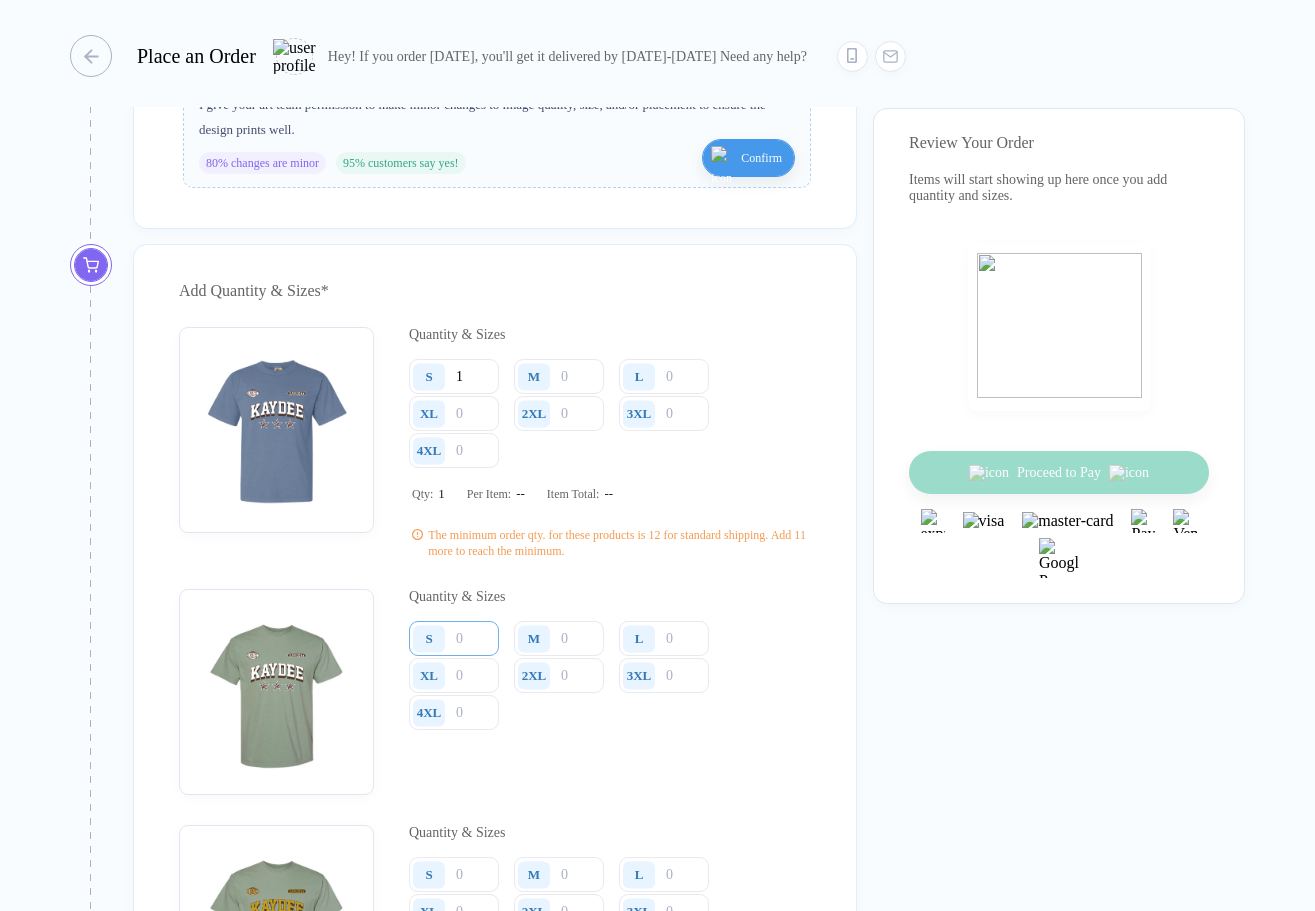 type on "1" 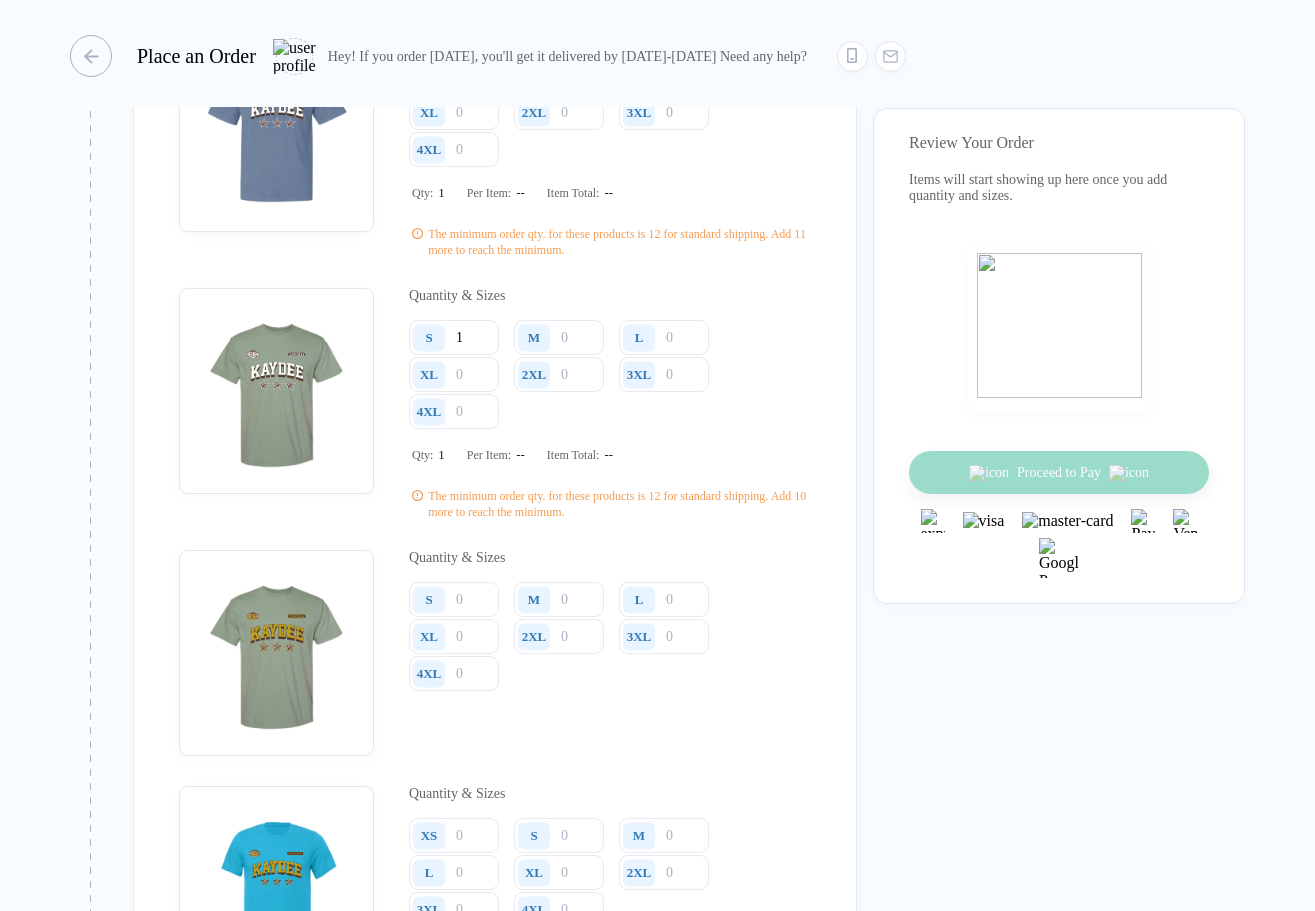 scroll, scrollTop: 2423, scrollLeft: 0, axis: vertical 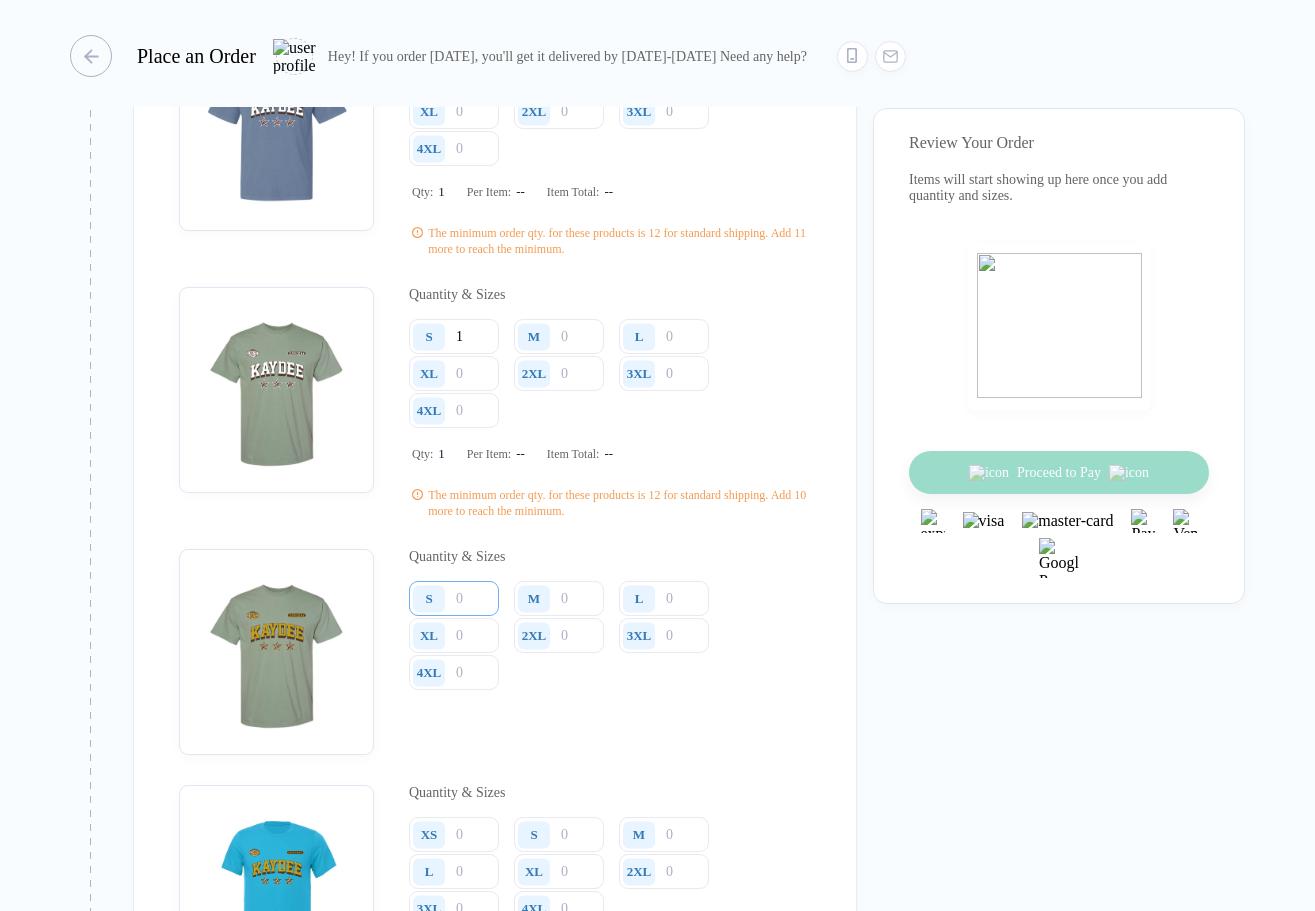 type on "1" 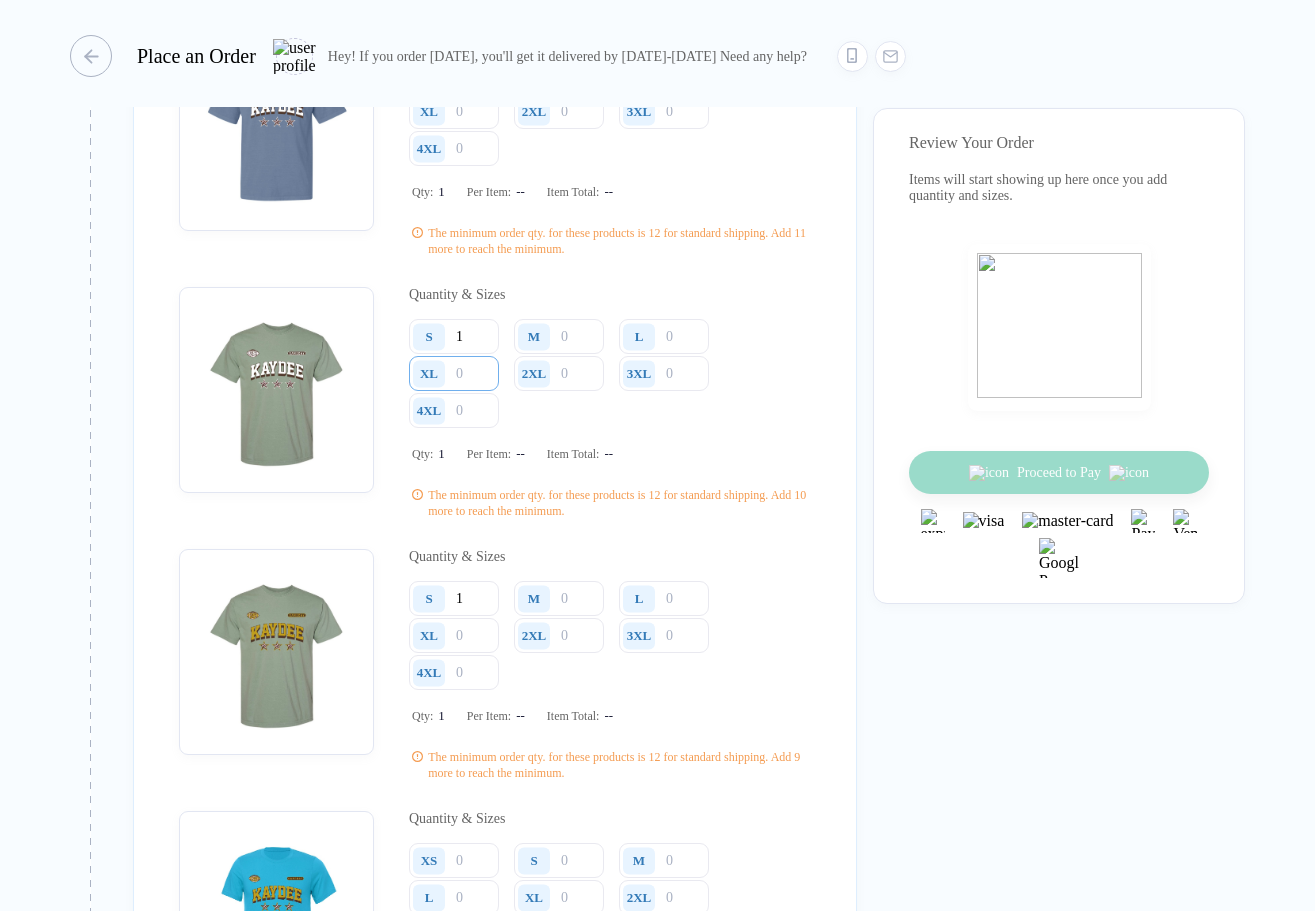 type on "1" 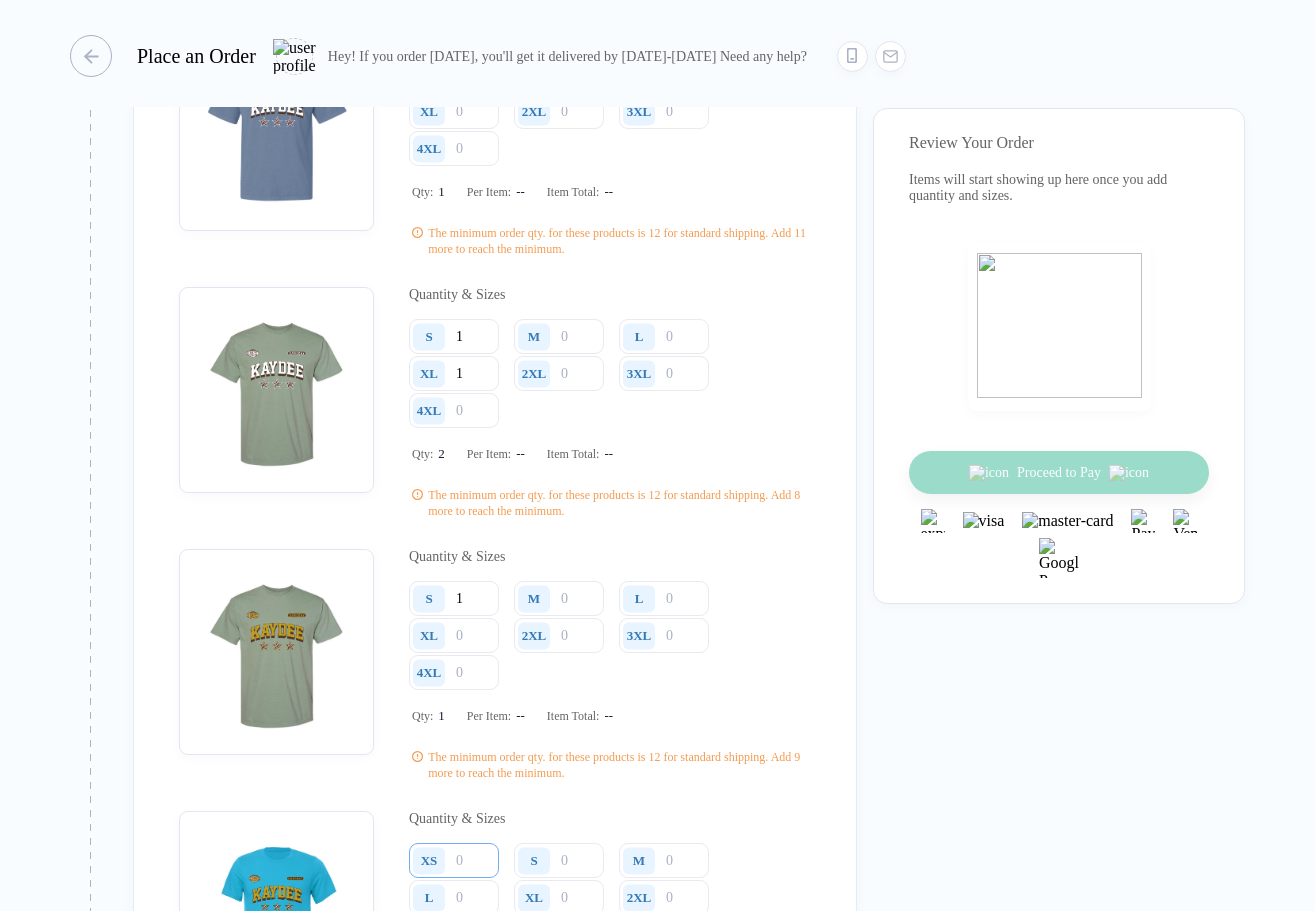 type on "1" 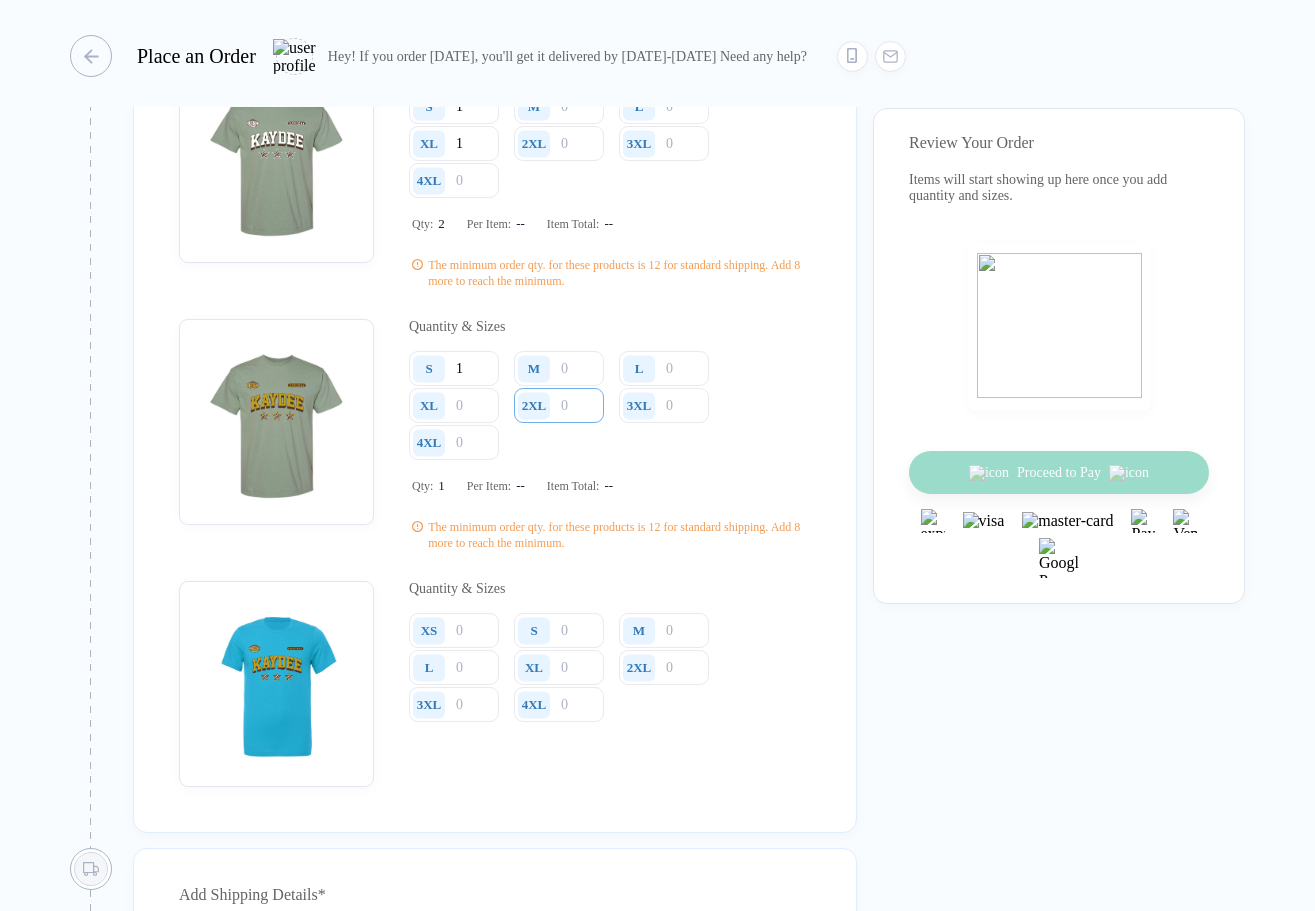 scroll, scrollTop: 2652, scrollLeft: 0, axis: vertical 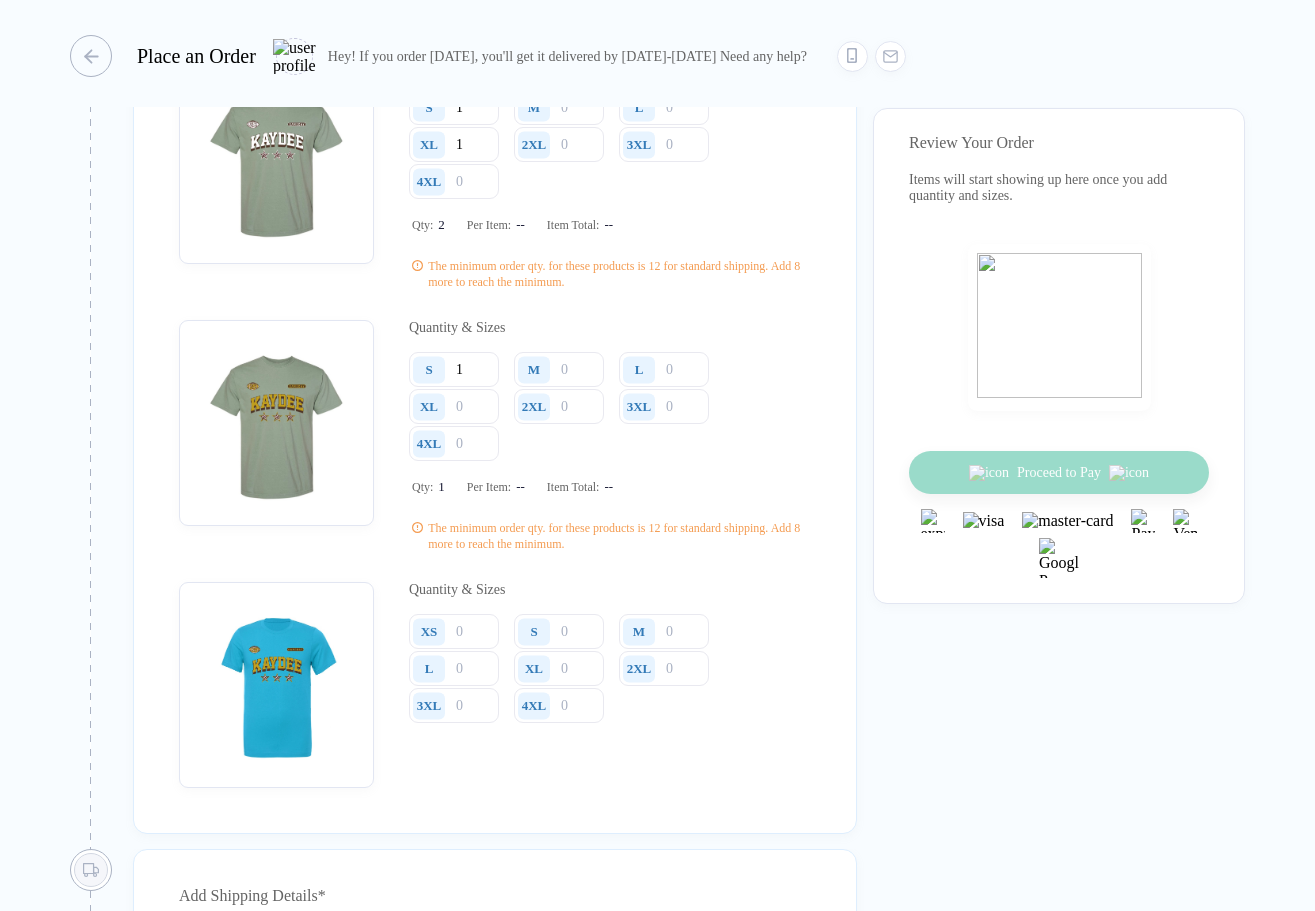 click on "Quantity & Sizes S 1 M L XL 2XL 3XL 4XL Qty: 1 Per Item: -- Item Total: --
The minimum order qty. for these products is 12 for standard shipping. Add 8 more to reach the minimum." at bounding box center [610, 436] 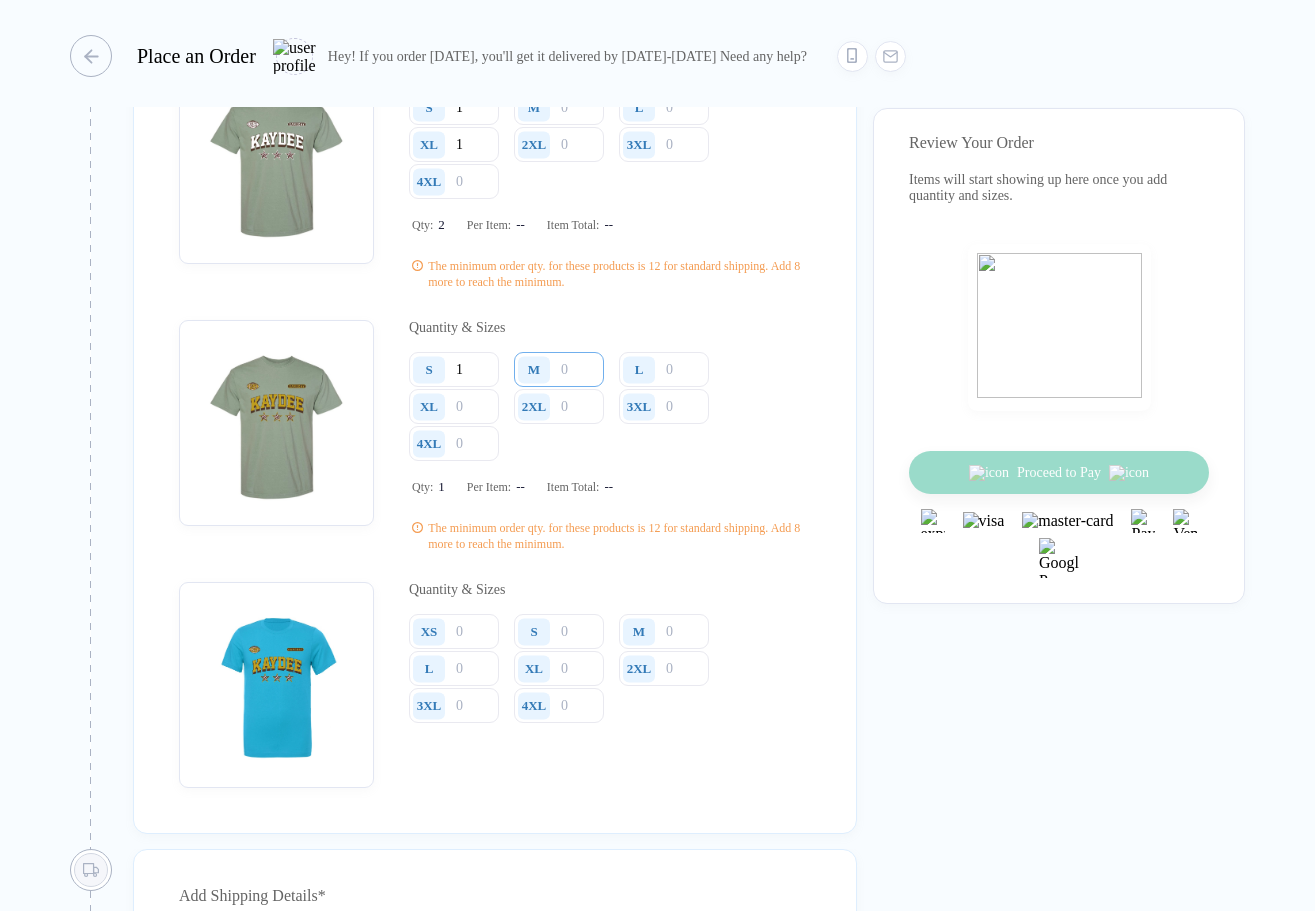 click at bounding box center [559, -155] 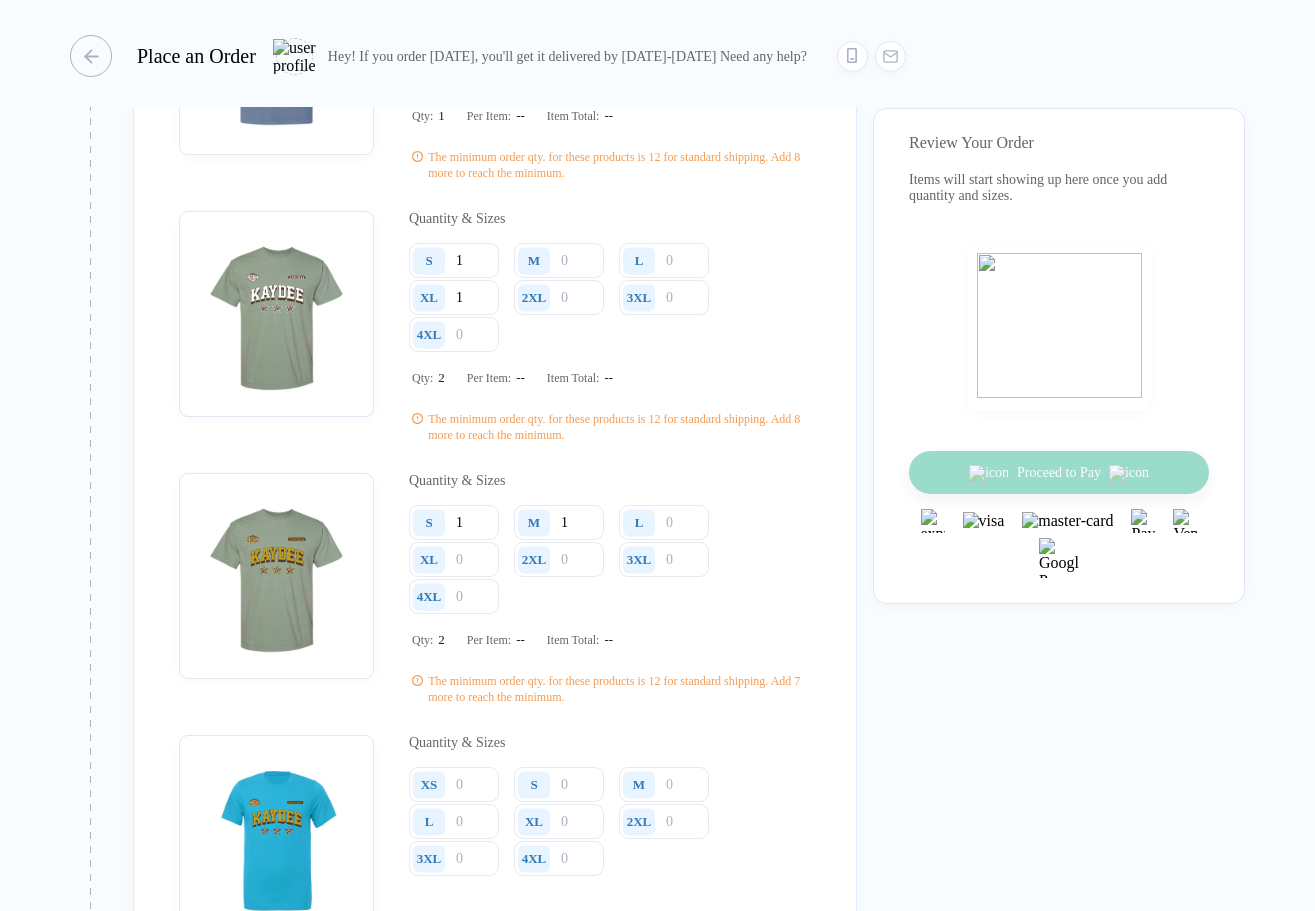 scroll, scrollTop: 2498, scrollLeft: 0, axis: vertical 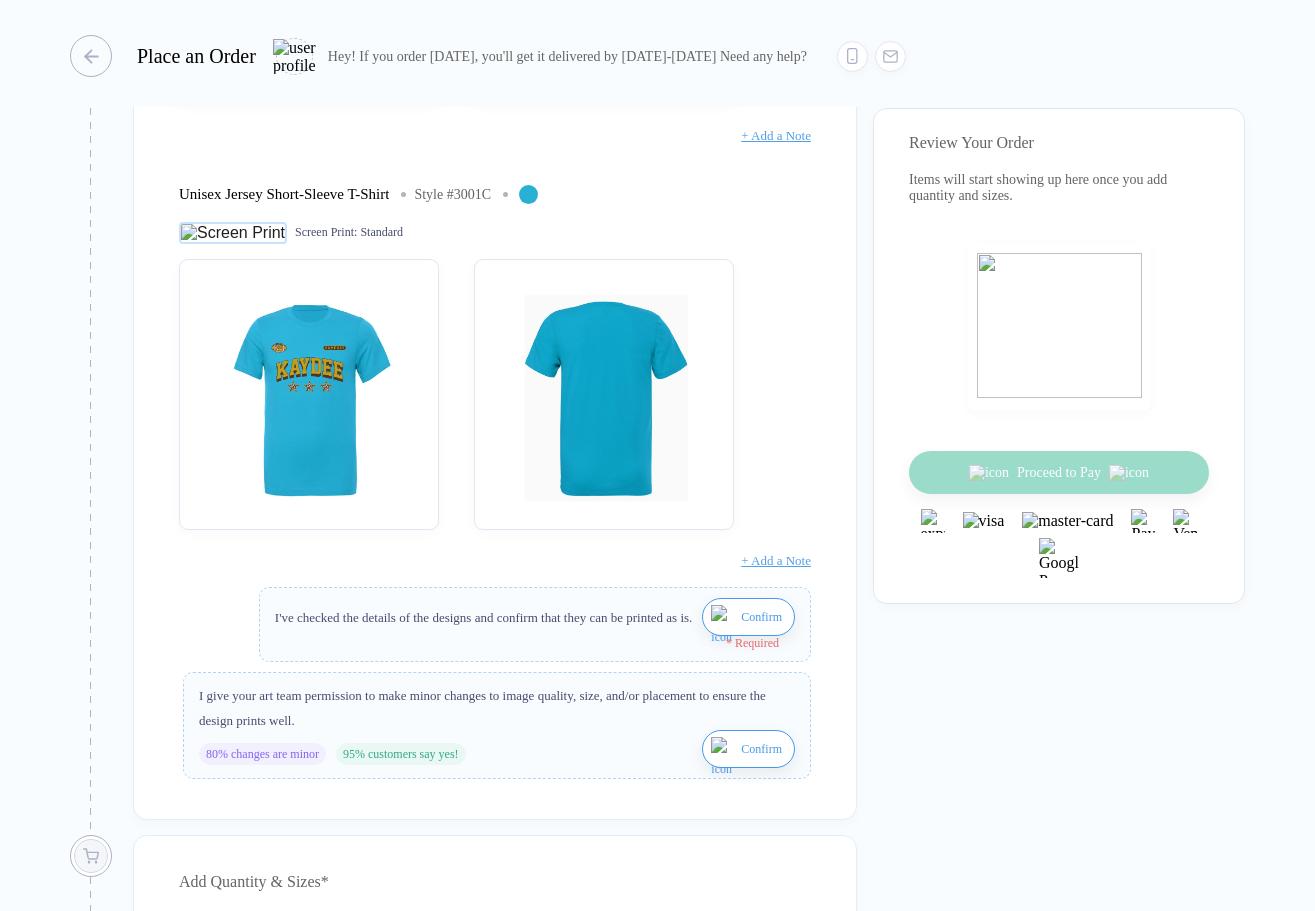 click on "Confirm" at bounding box center (748, 617) 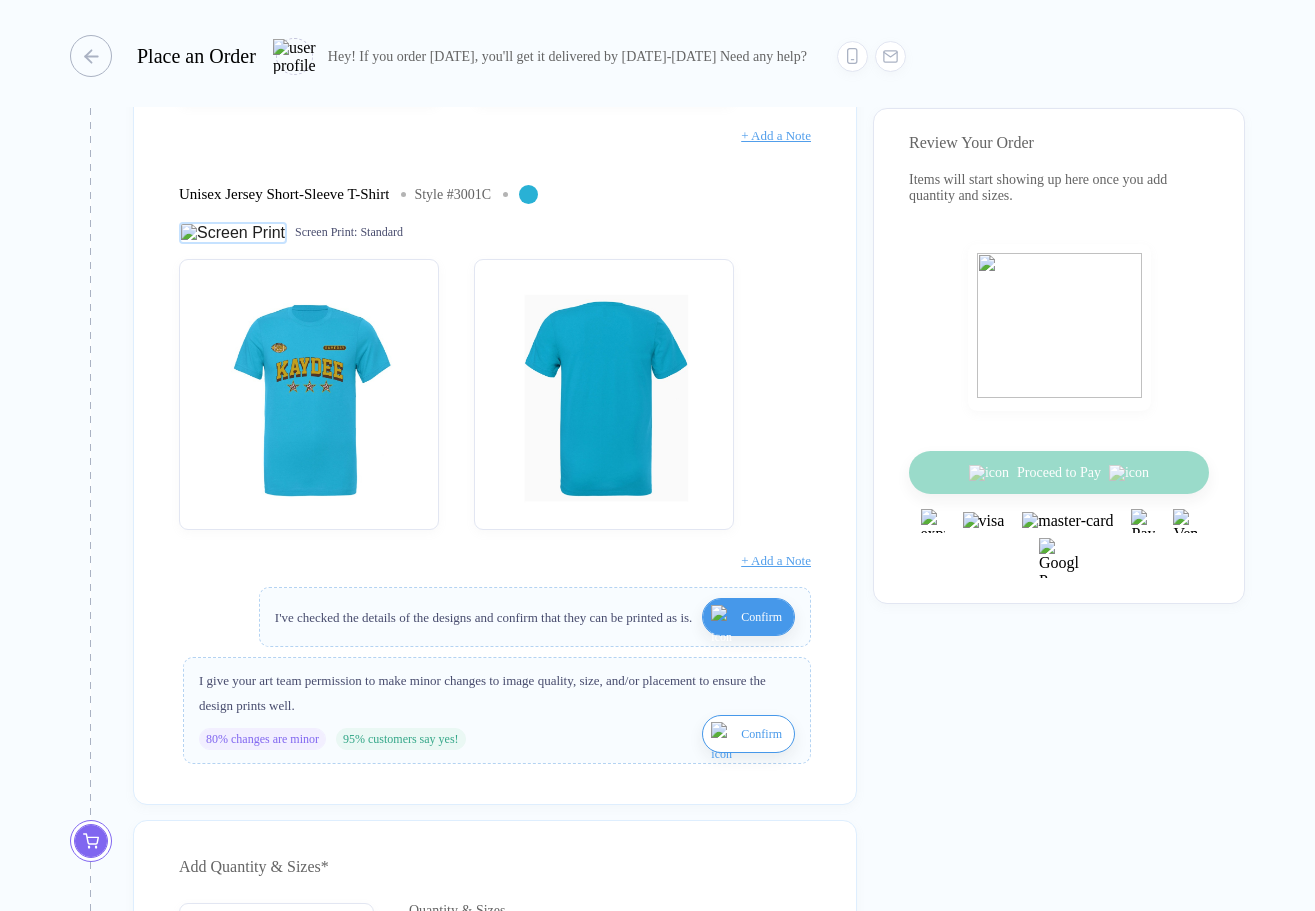 click on "Confirm" at bounding box center [761, 734] 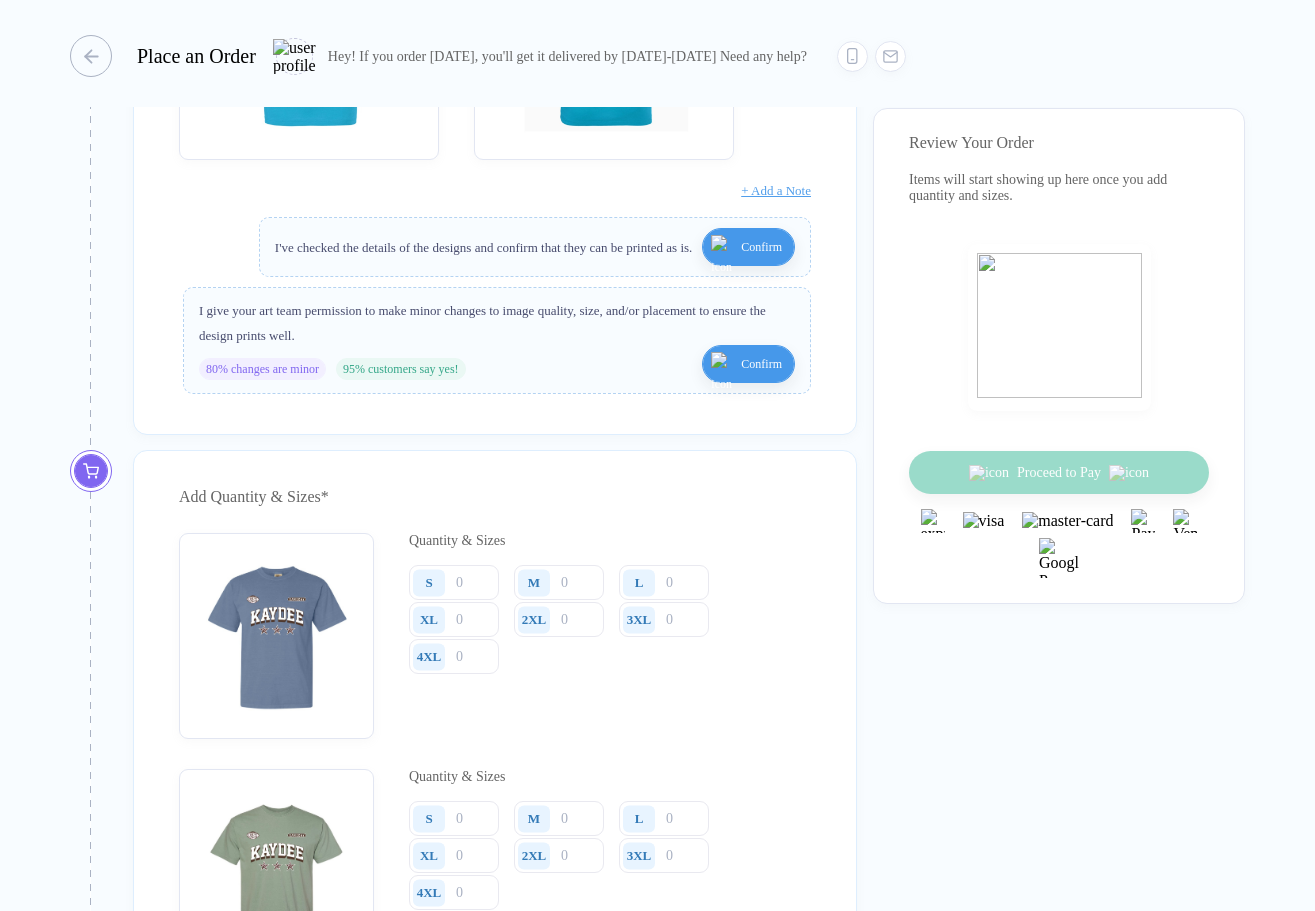 scroll, scrollTop: 1916, scrollLeft: 0, axis: vertical 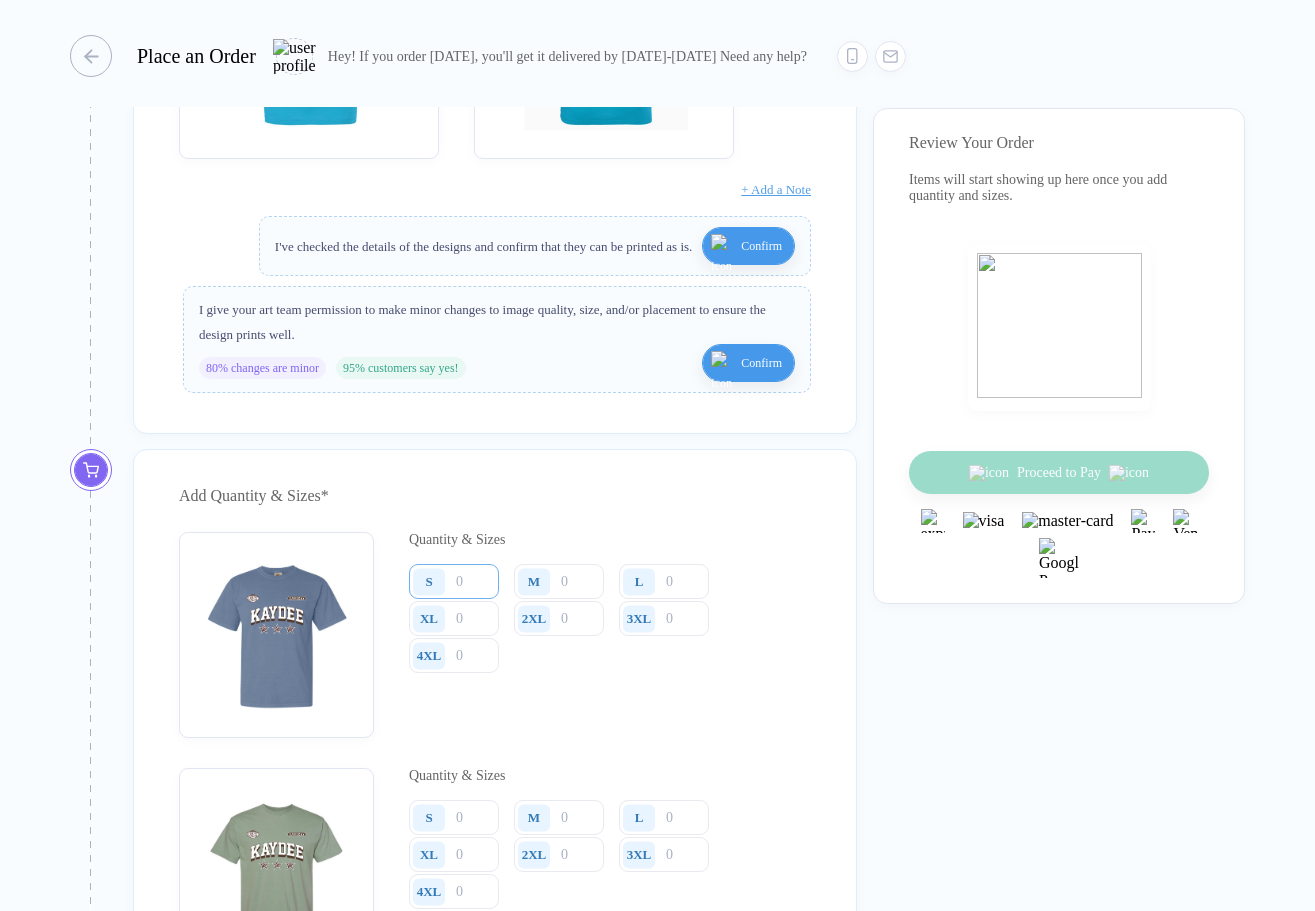 click at bounding box center (454, 581) 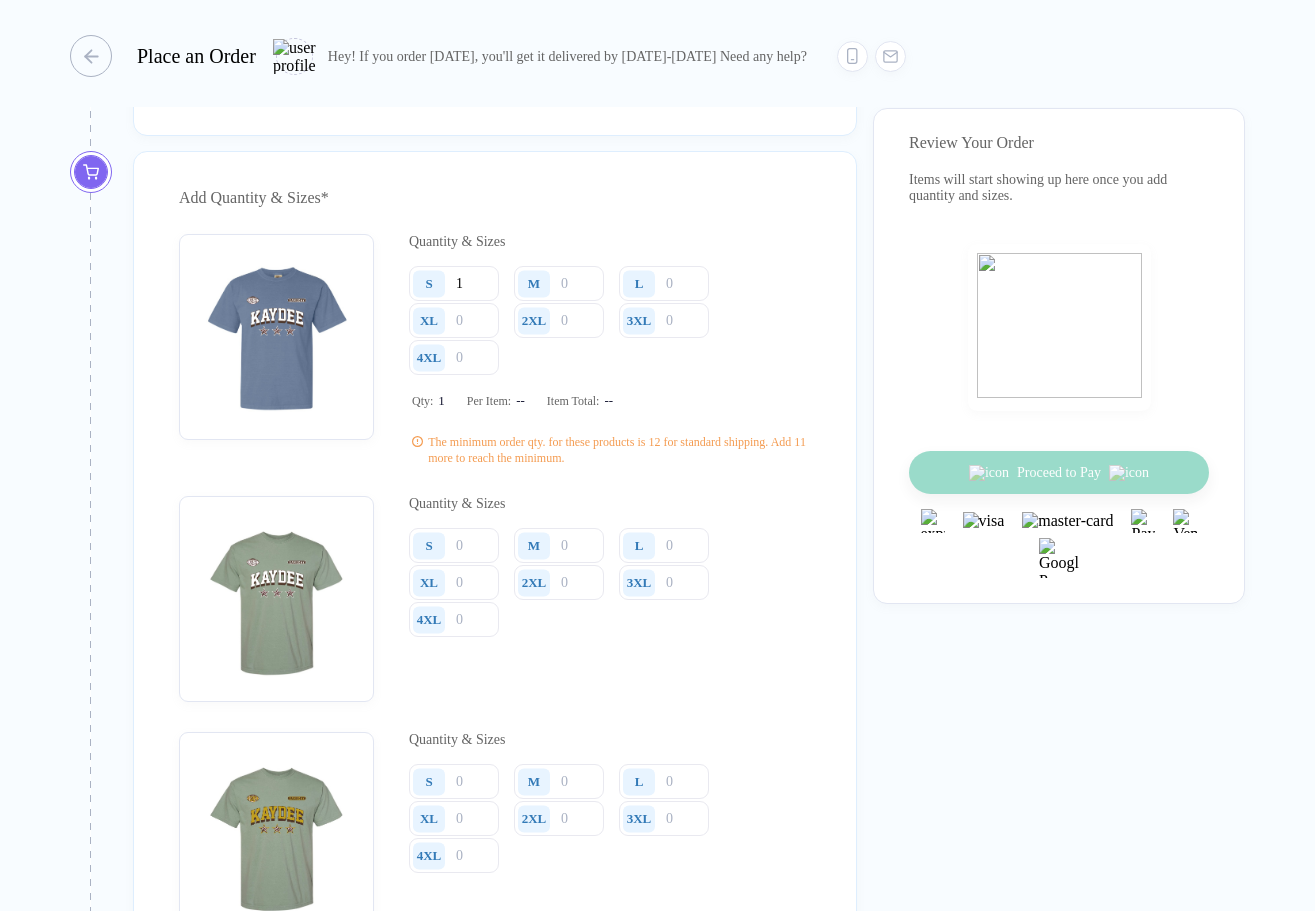 scroll, scrollTop: 2216, scrollLeft: 0, axis: vertical 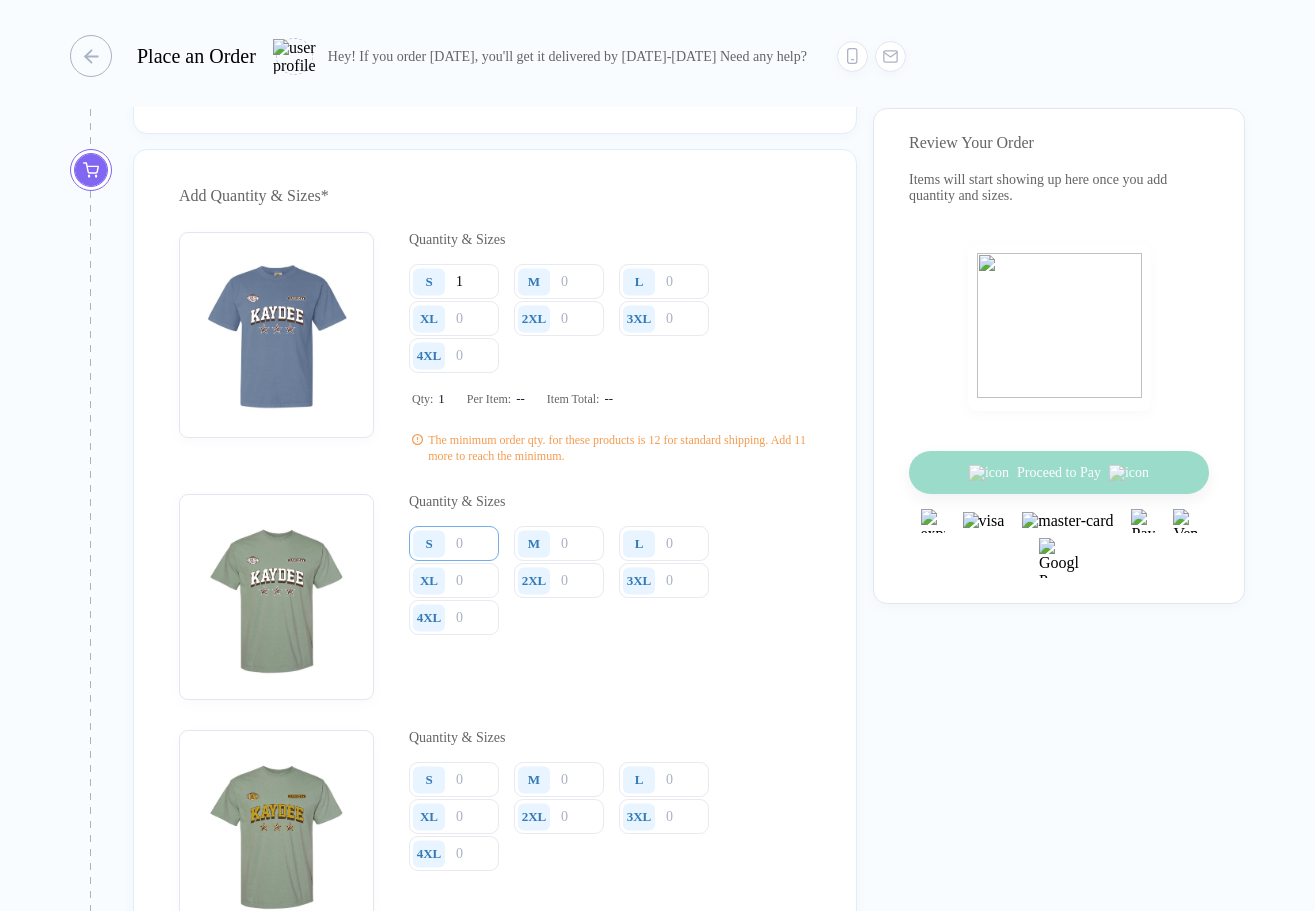 type on "1" 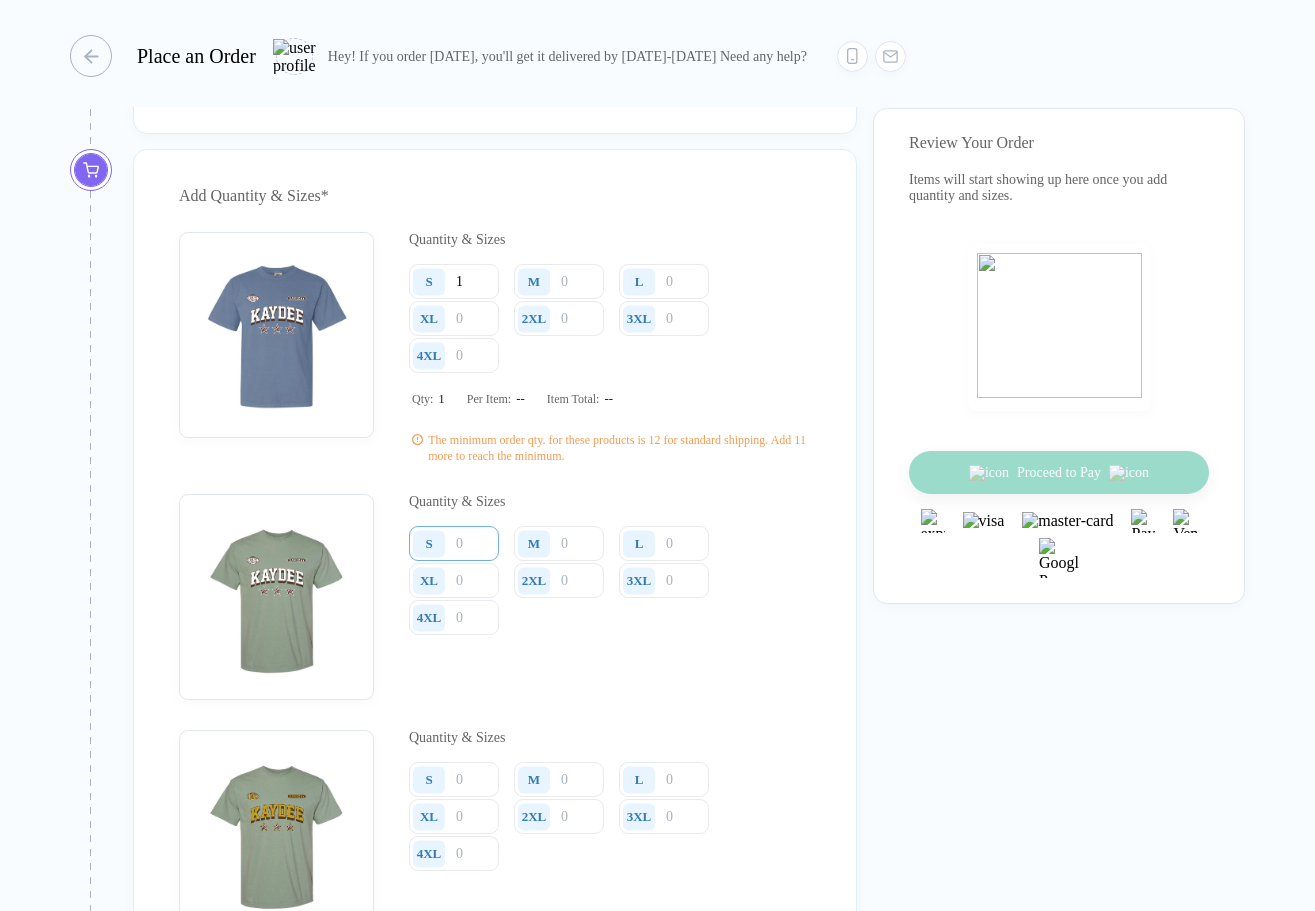 click at bounding box center (454, 281) 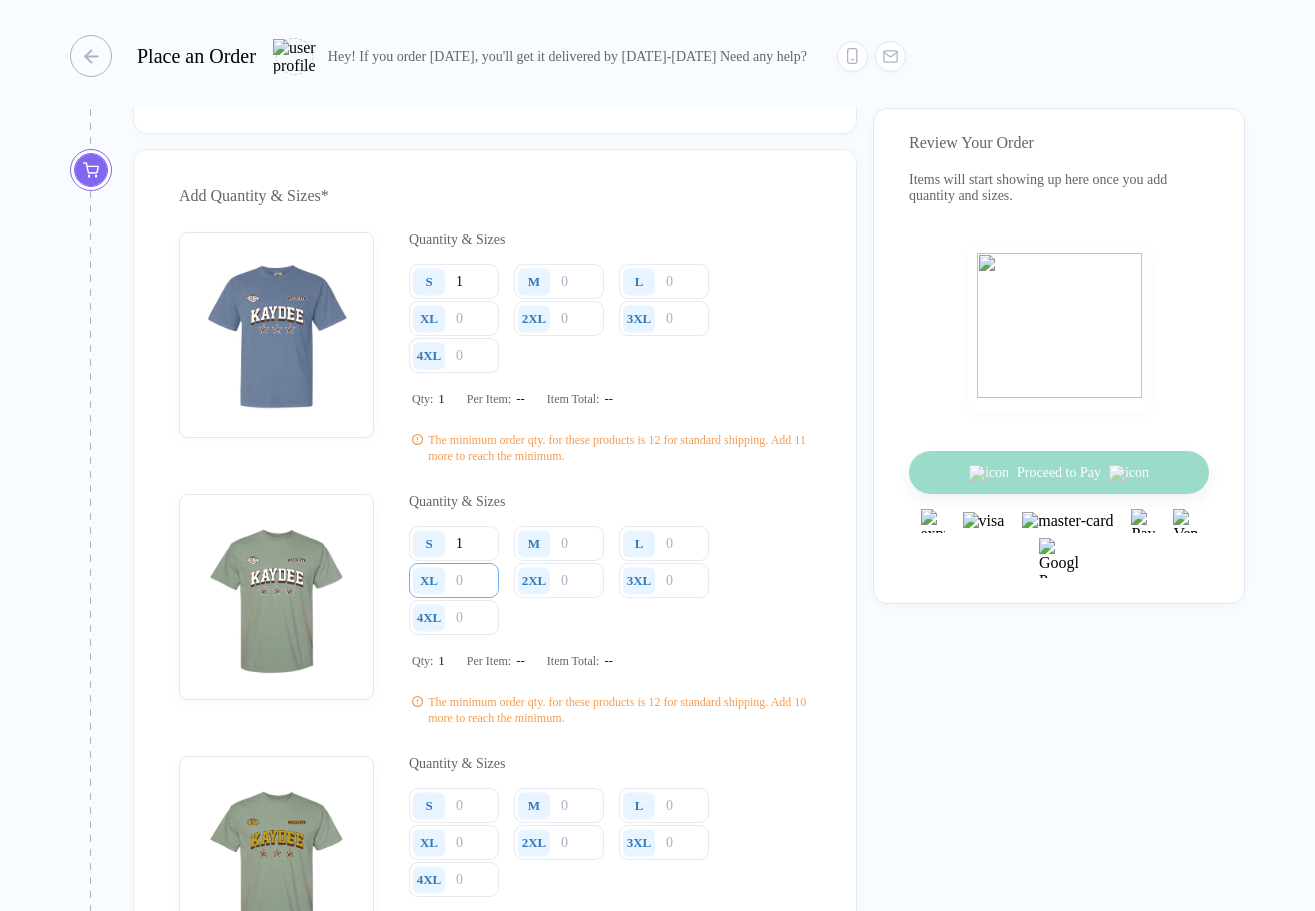 type on "1" 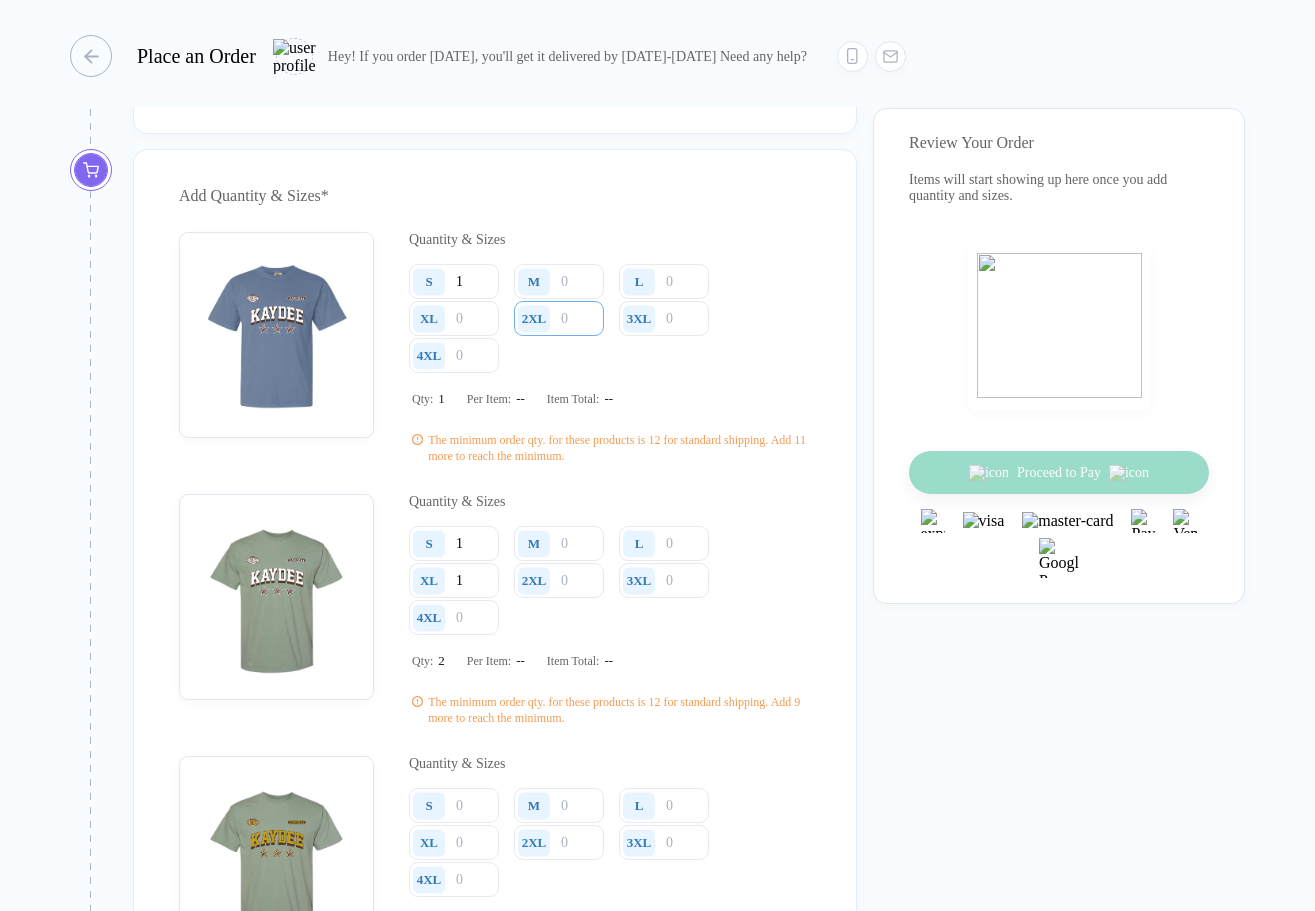 type on "1" 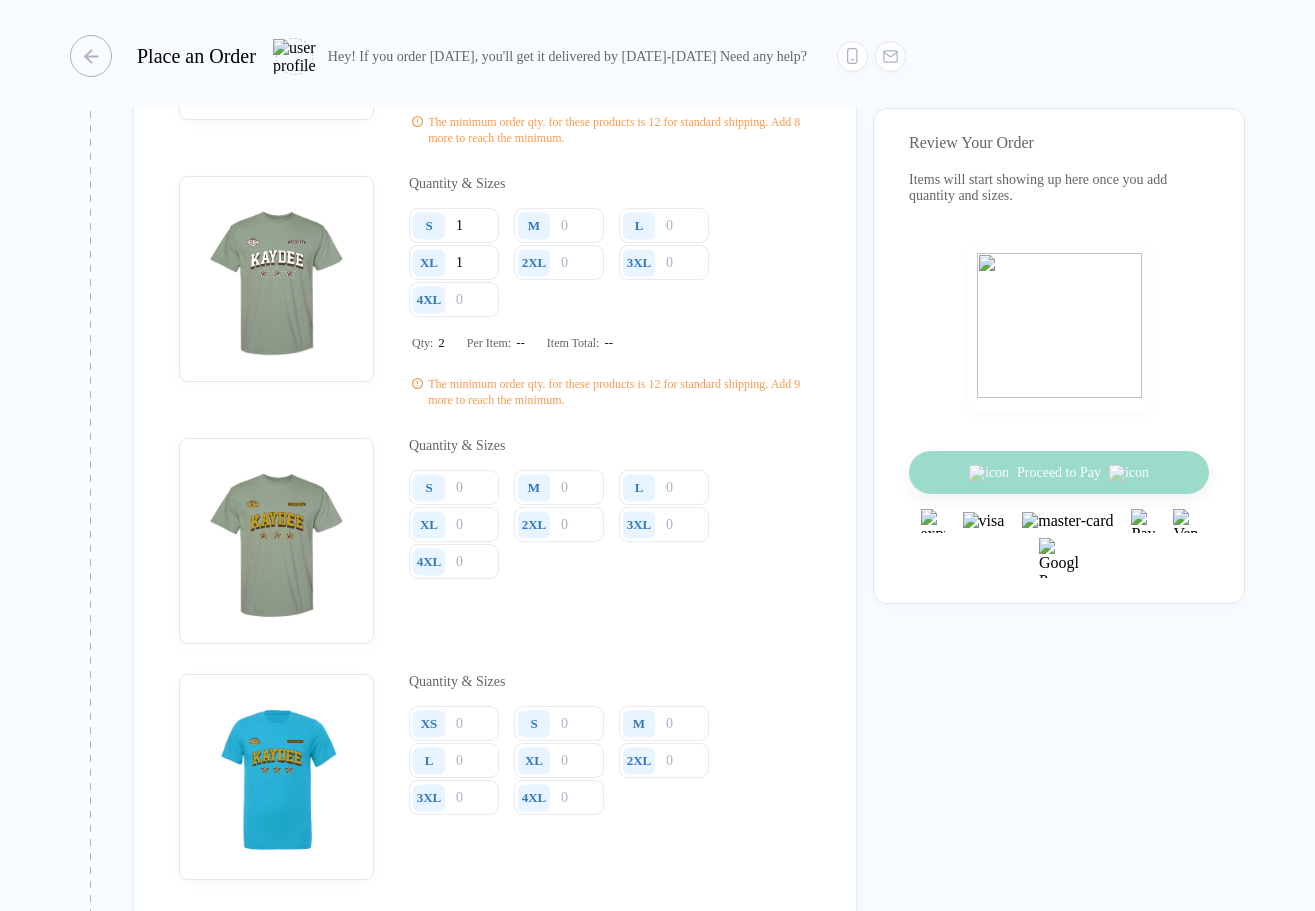 scroll, scrollTop: 2554, scrollLeft: 0, axis: vertical 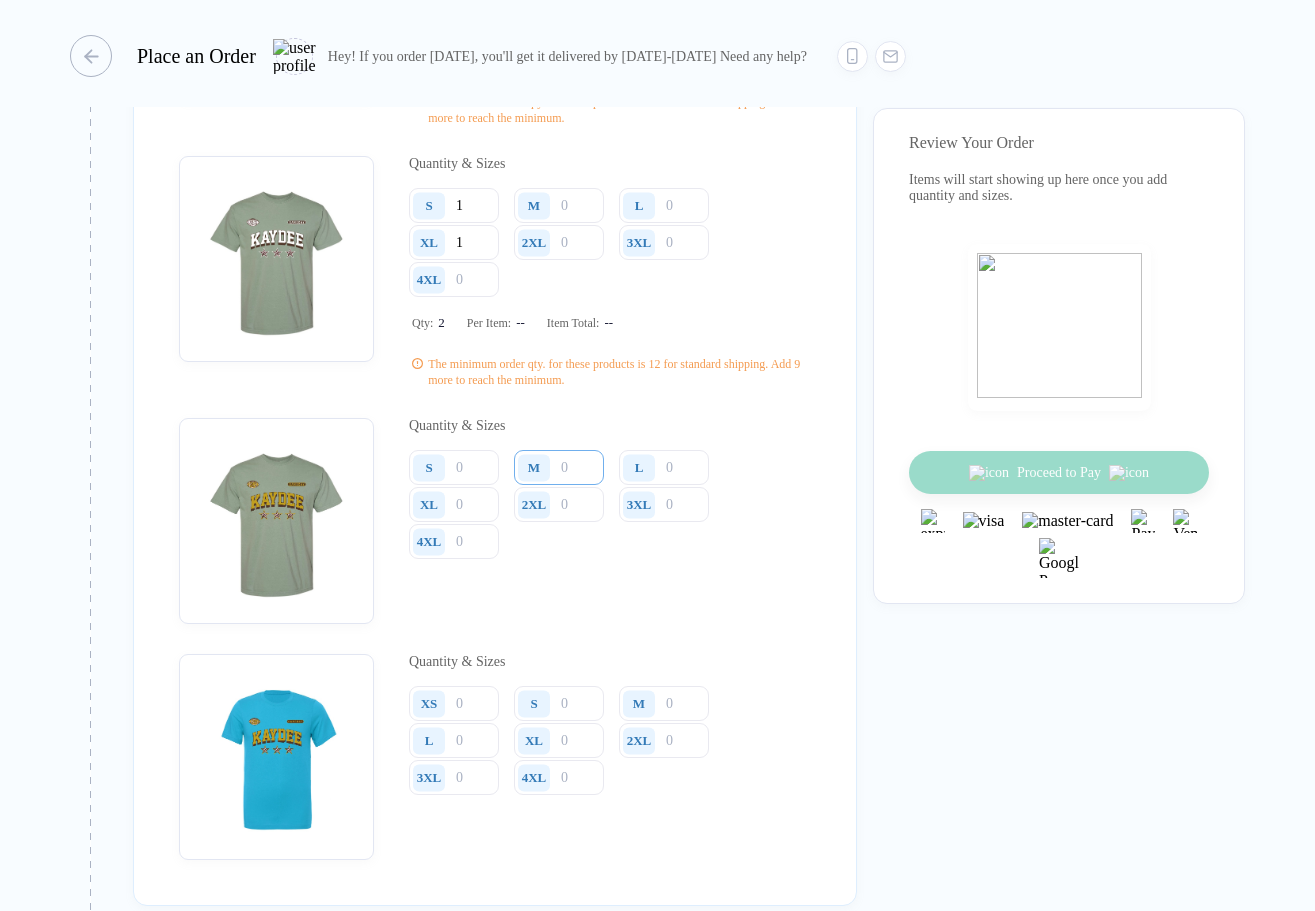 type on "1" 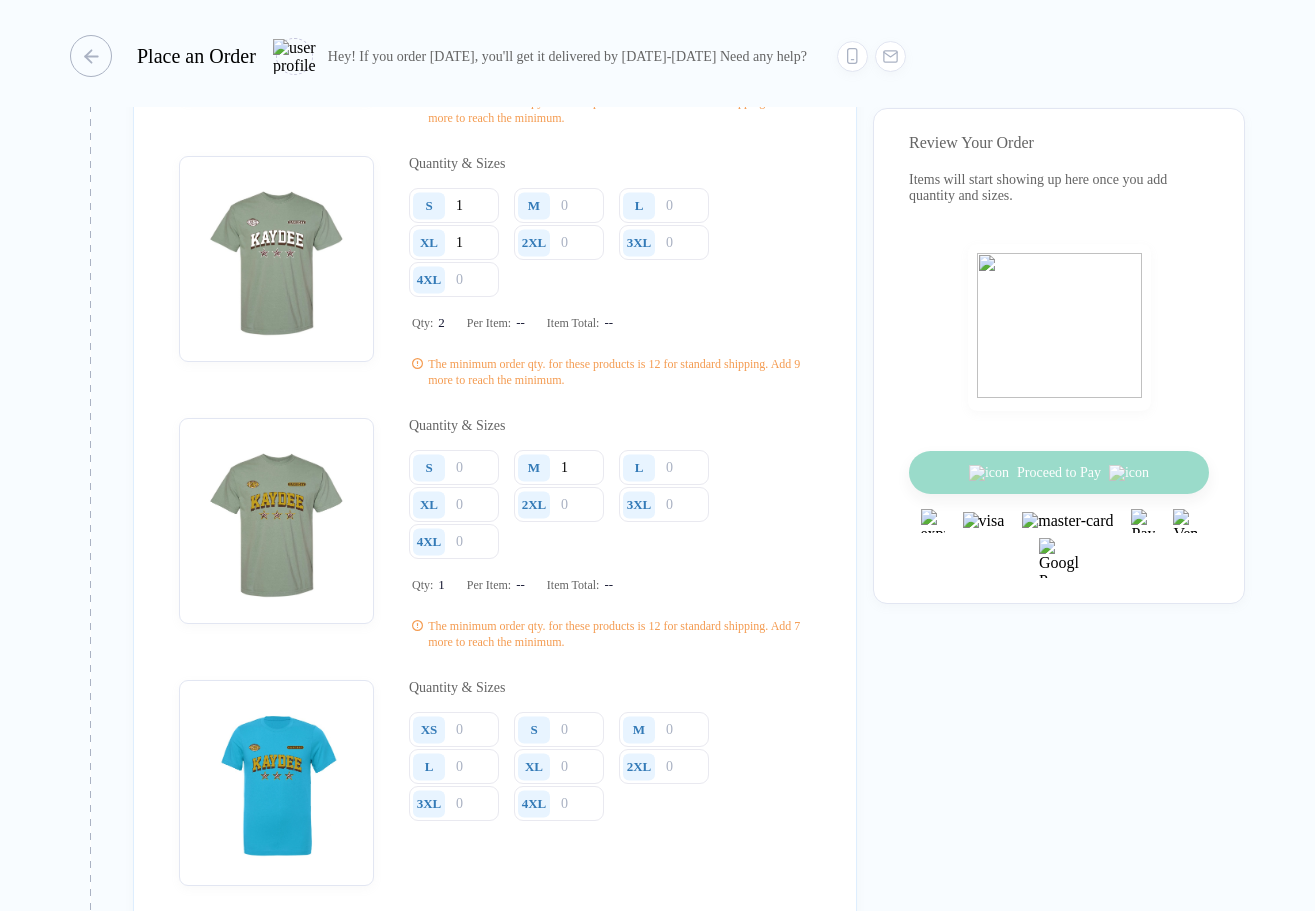 type on "1" 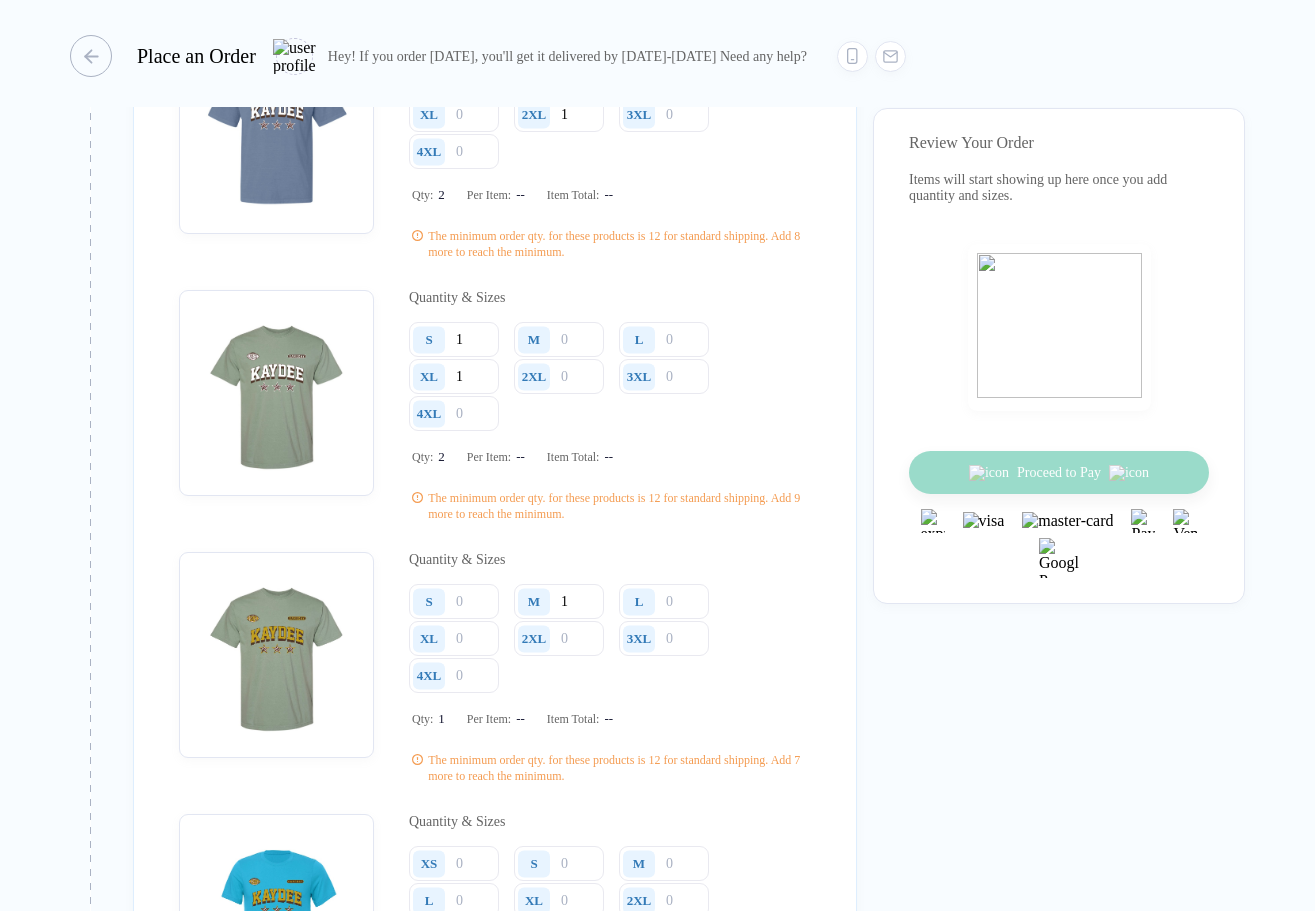 scroll, scrollTop: 2402, scrollLeft: 0, axis: vertical 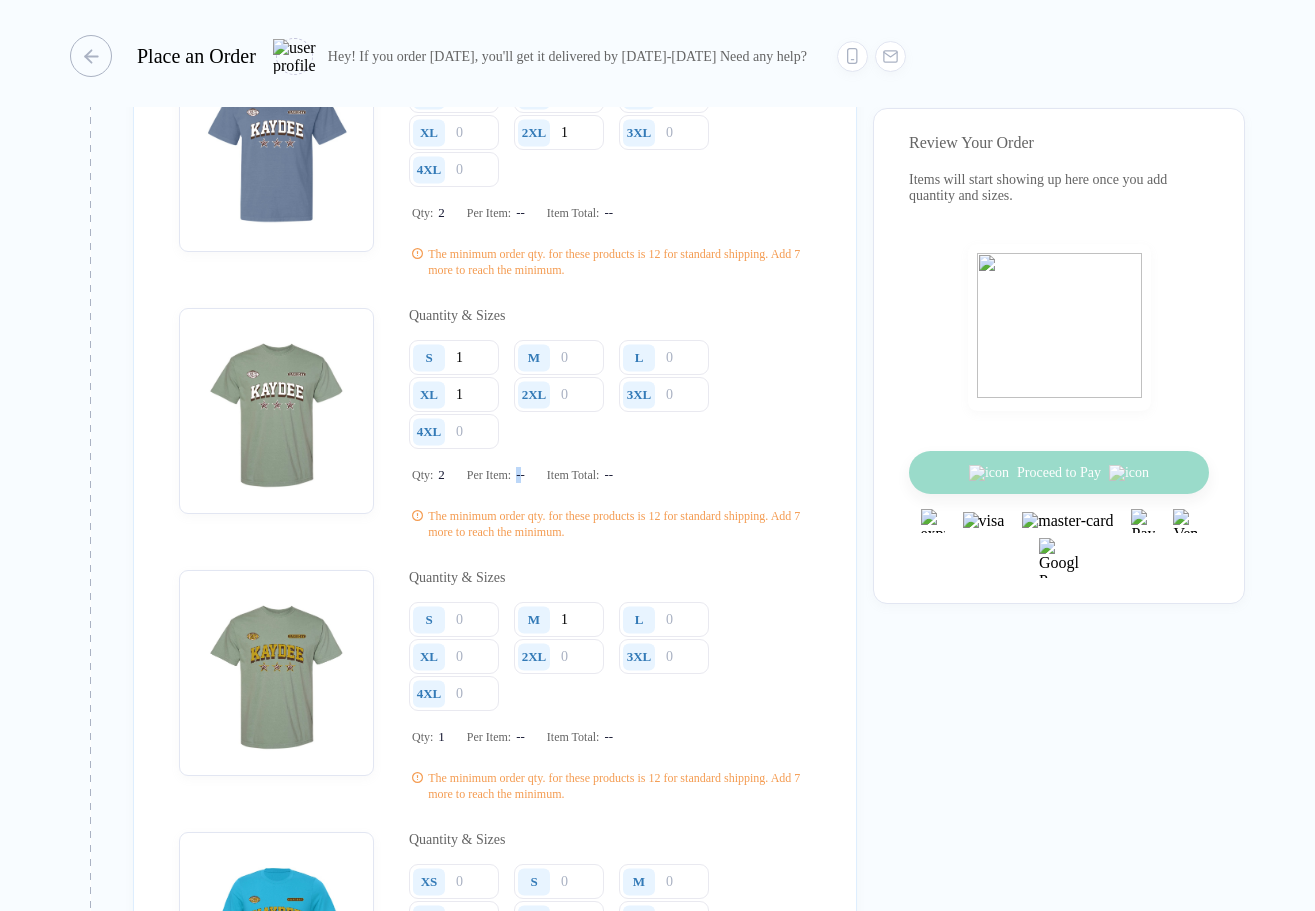 drag, startPoint x: 530, startPoint y: 529, endPoint x: 542, endPoint y: 501, distance: 30.463093 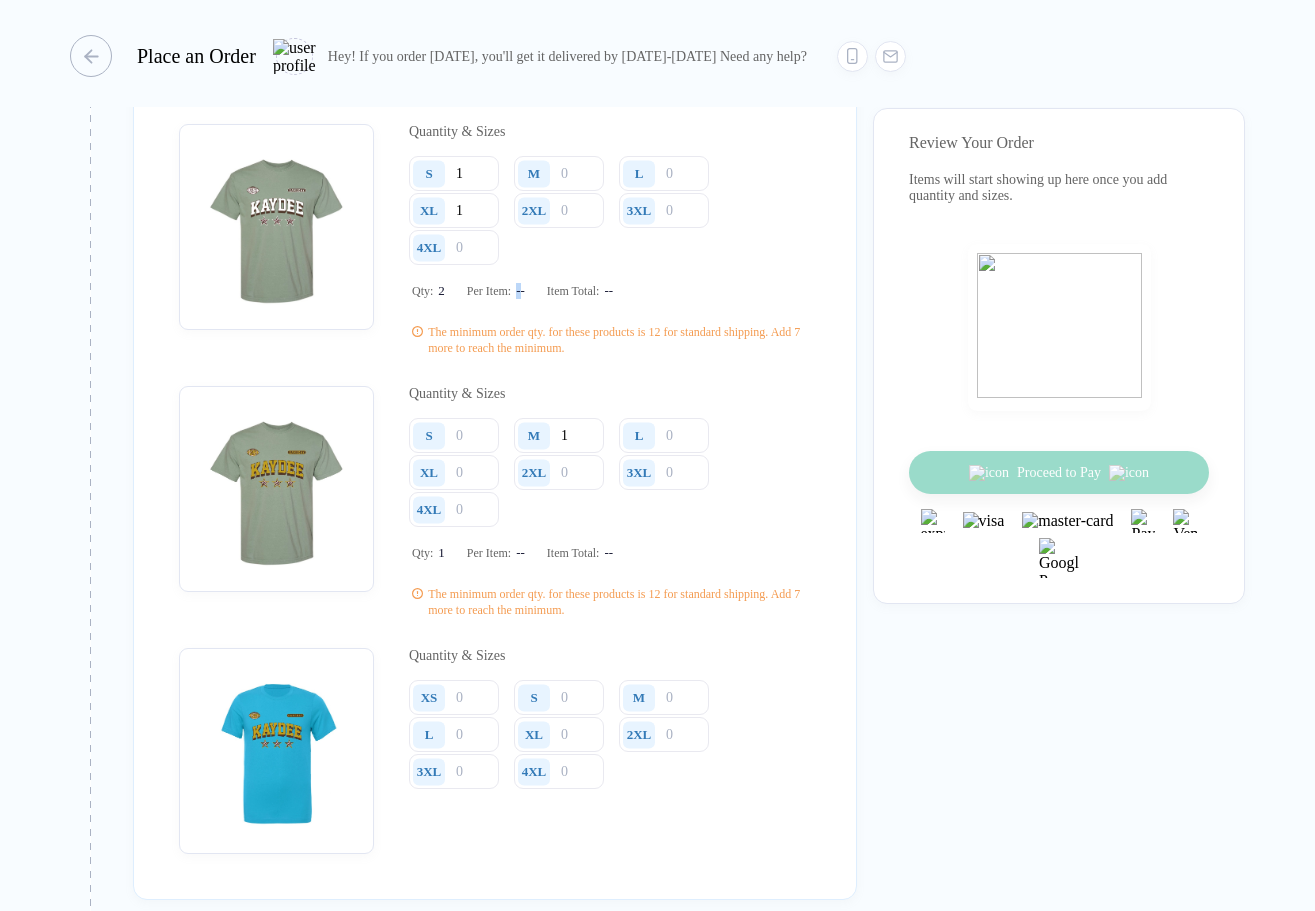 scroll, scrollTop: 2494, scrollLeft: 0, axis: vertical 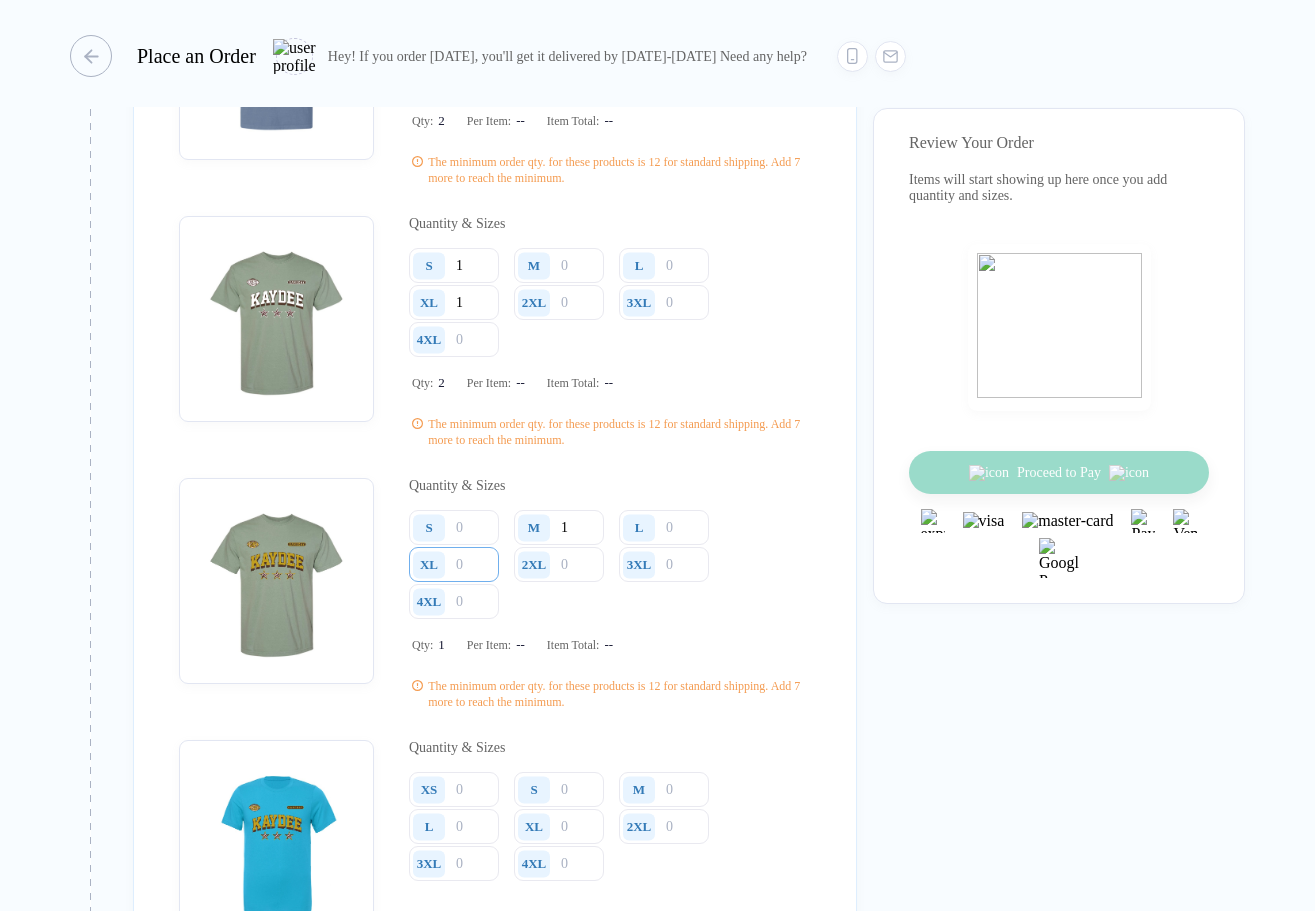 click at bounding box center [454, 40] 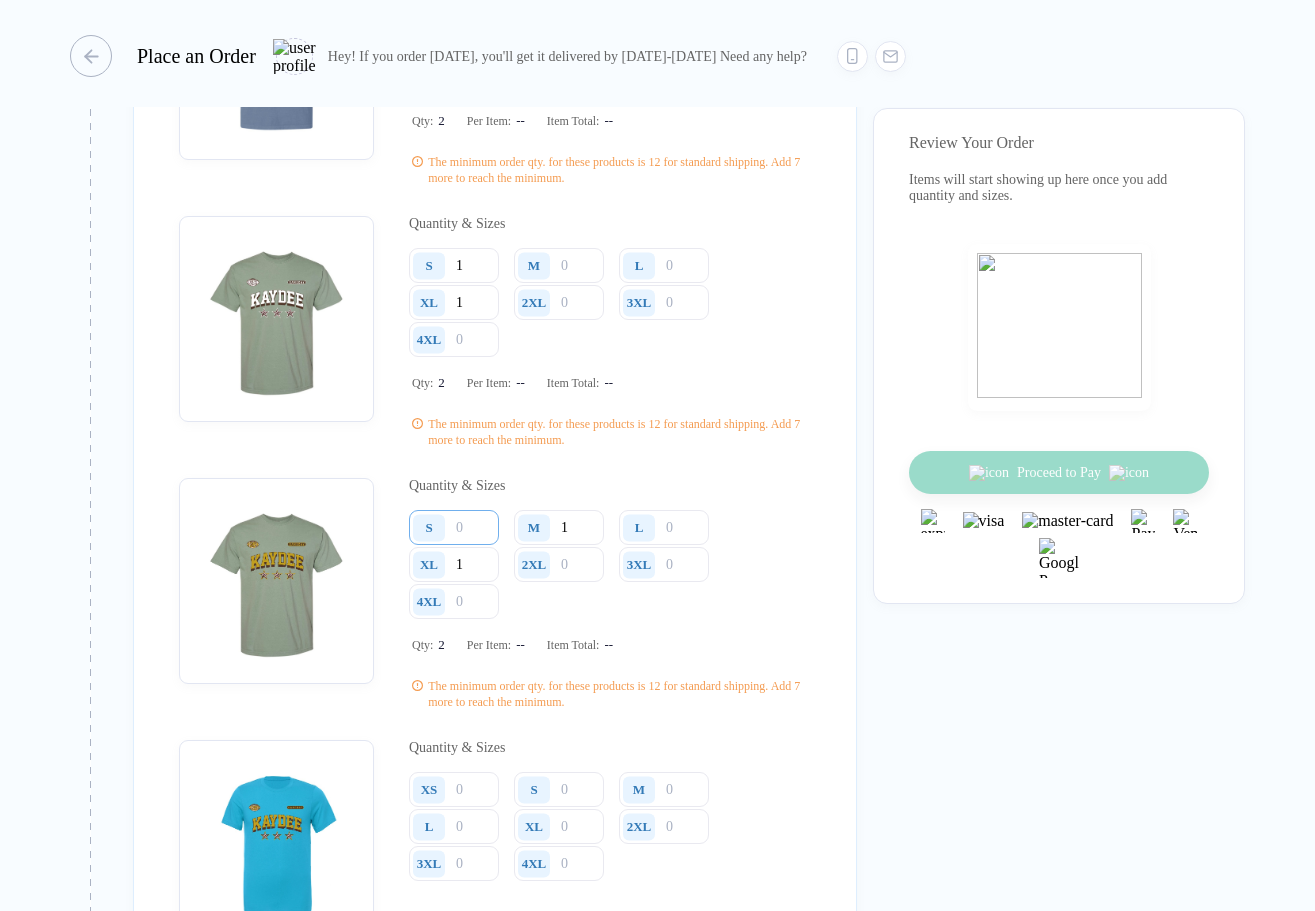type on "1" 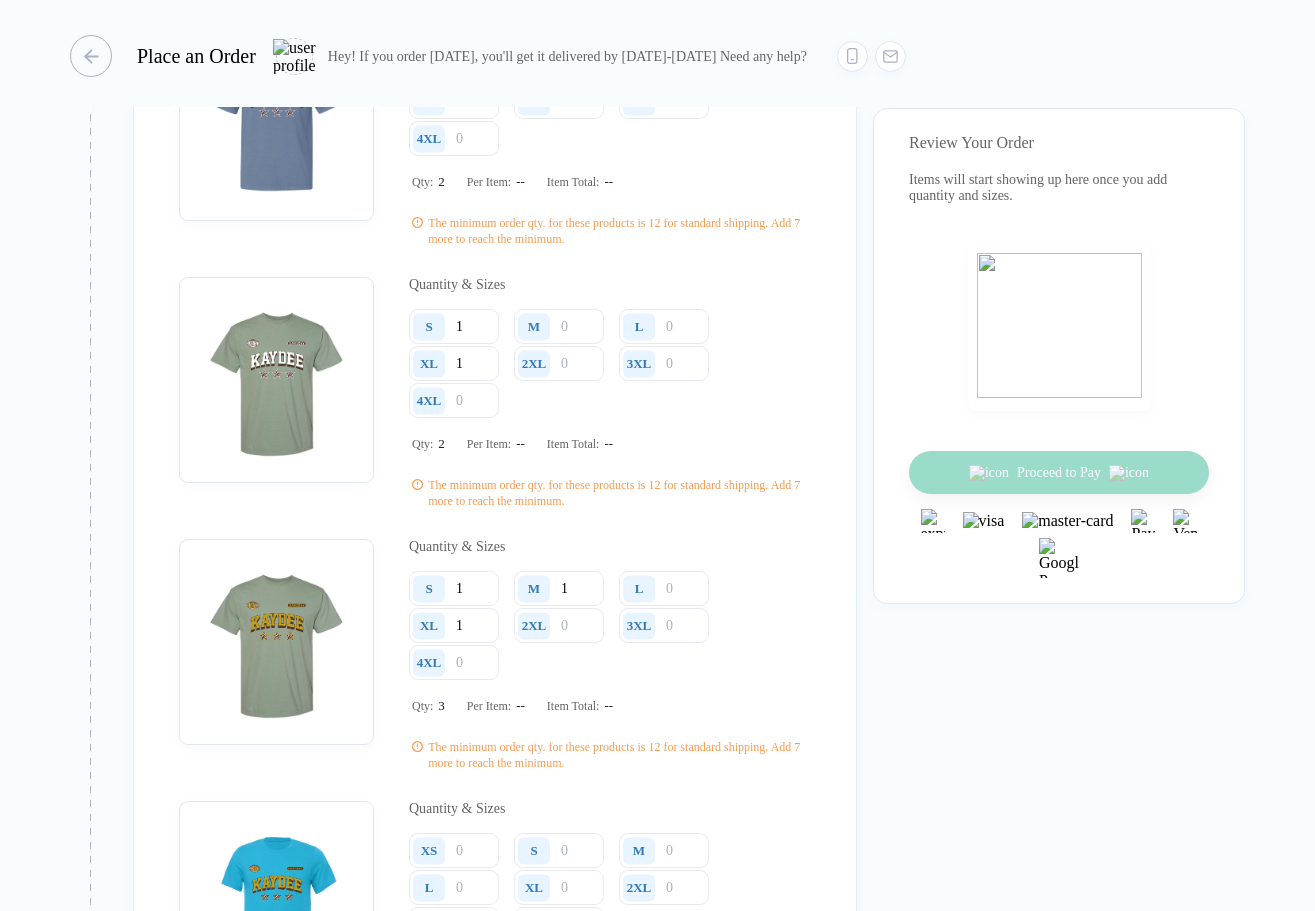 scroll, scrollTop: 2412, scrollLeft: 0, axis: vertical 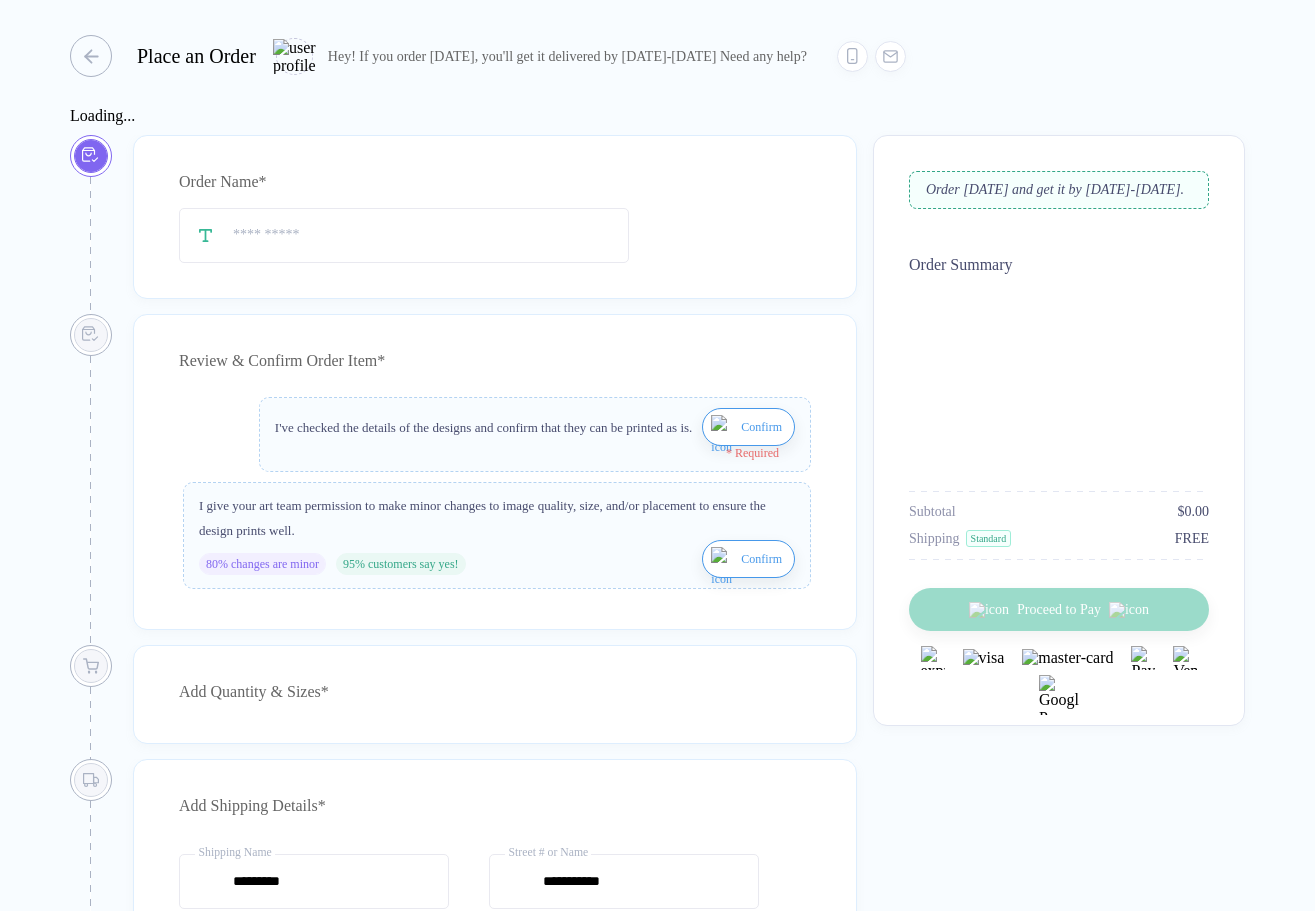 type on "**********" 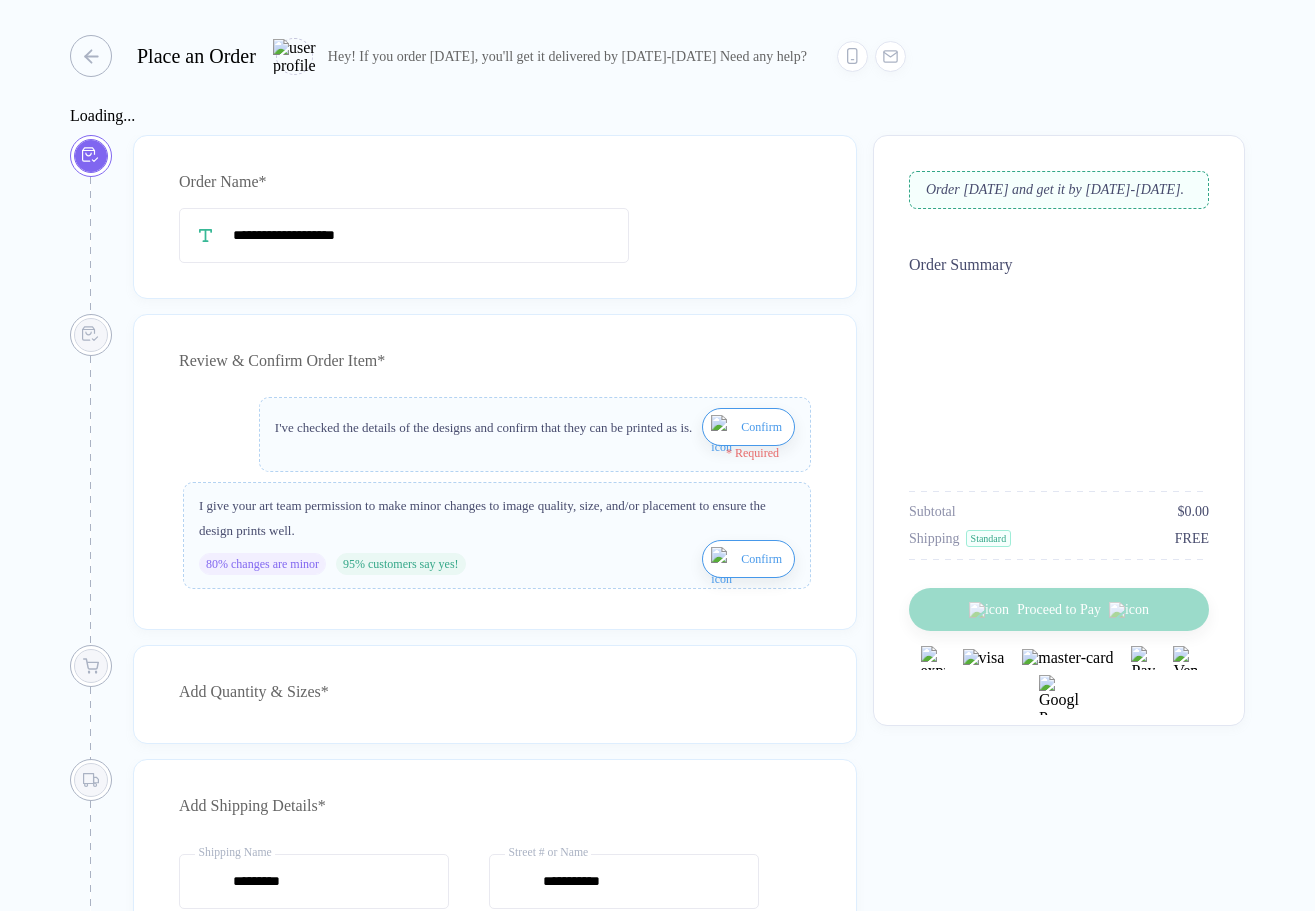 scroll, scrollTop: 0, scrollLeft: 0, axis: both 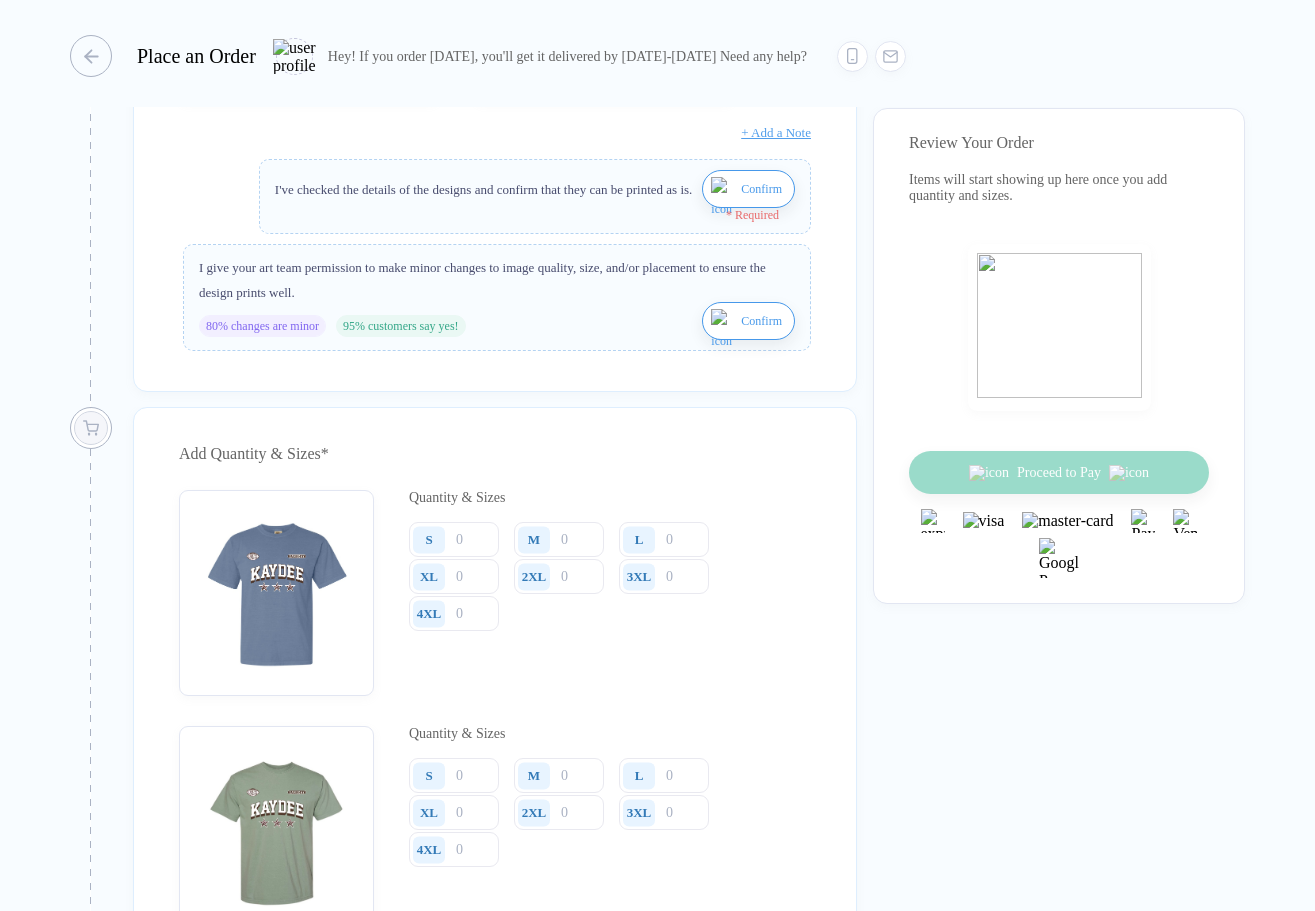 click at bounding box center (723, 201) 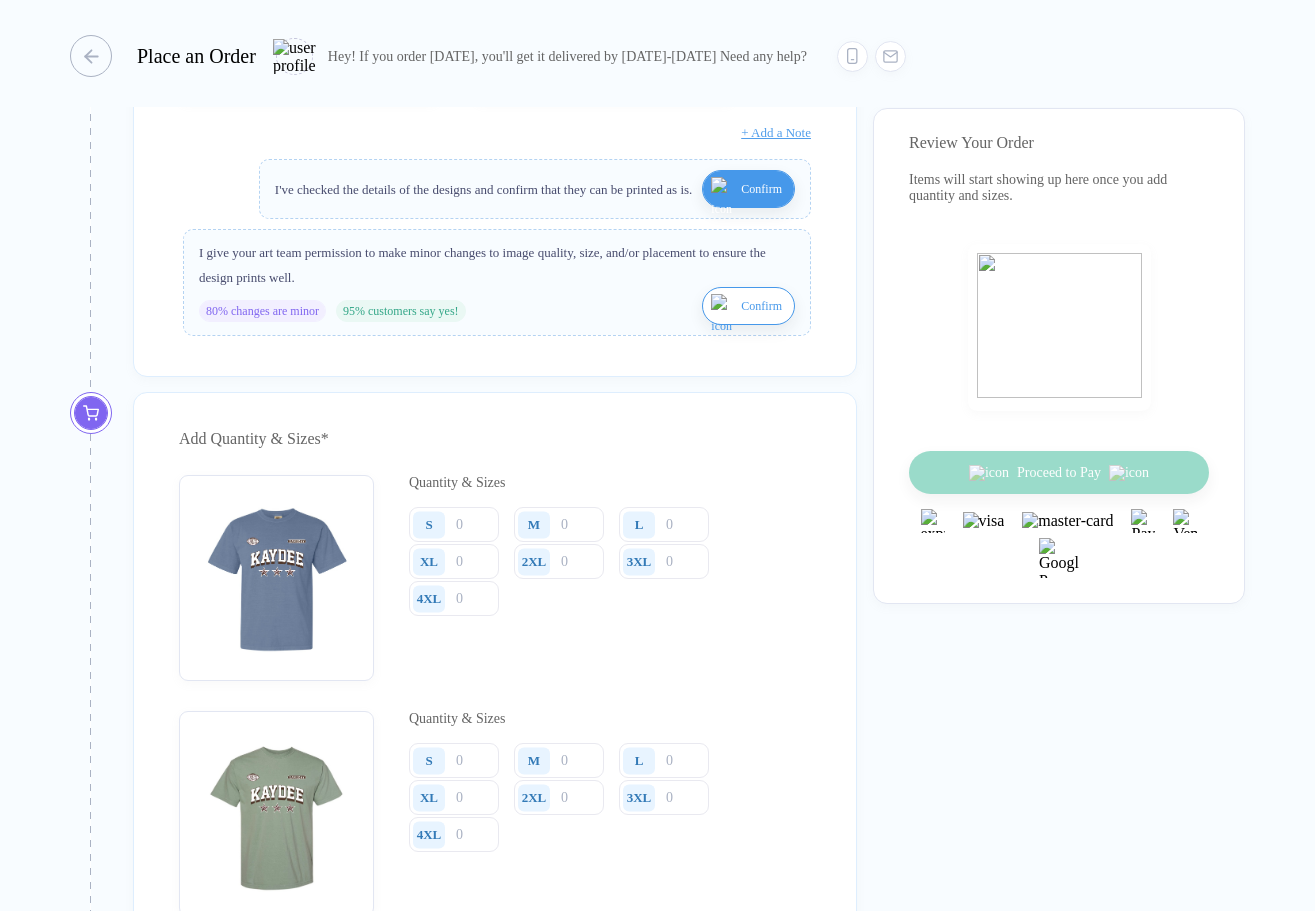 click on "Confirm" at bounding box center (761, 306) 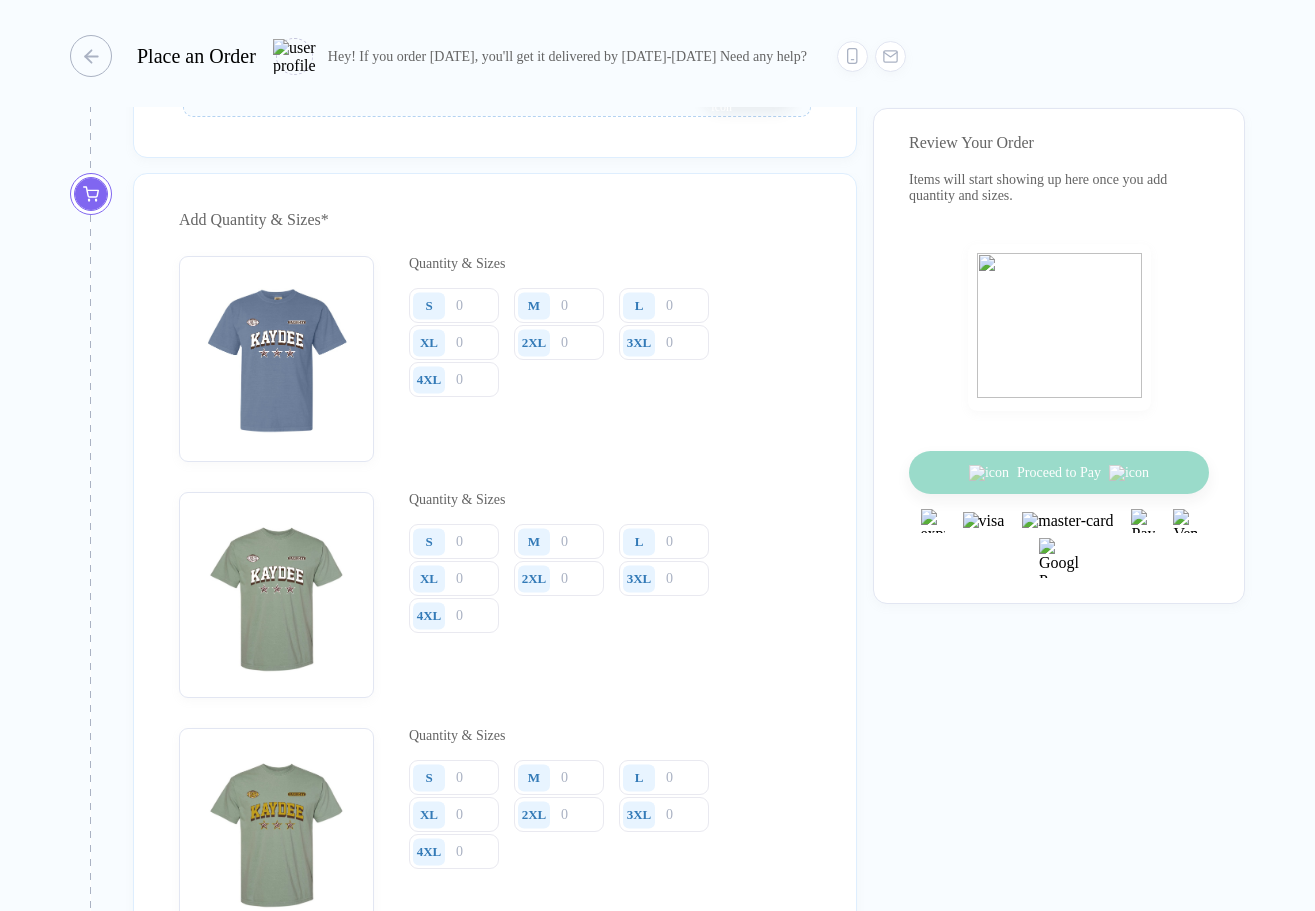 scroll, scrollTop: 2280, scrollLeft: 0, axis: vertical 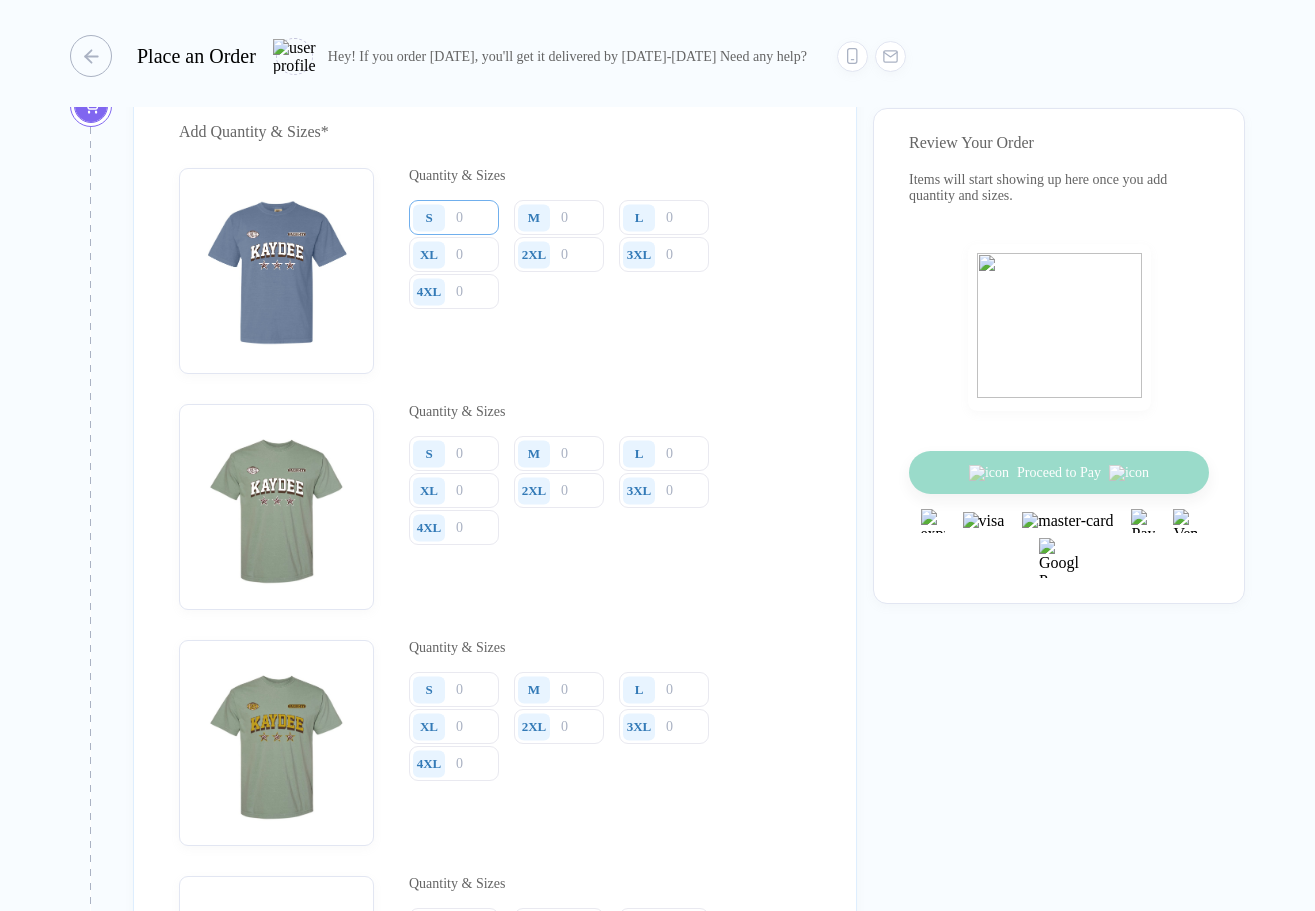 click at bounding box center [454, 217] 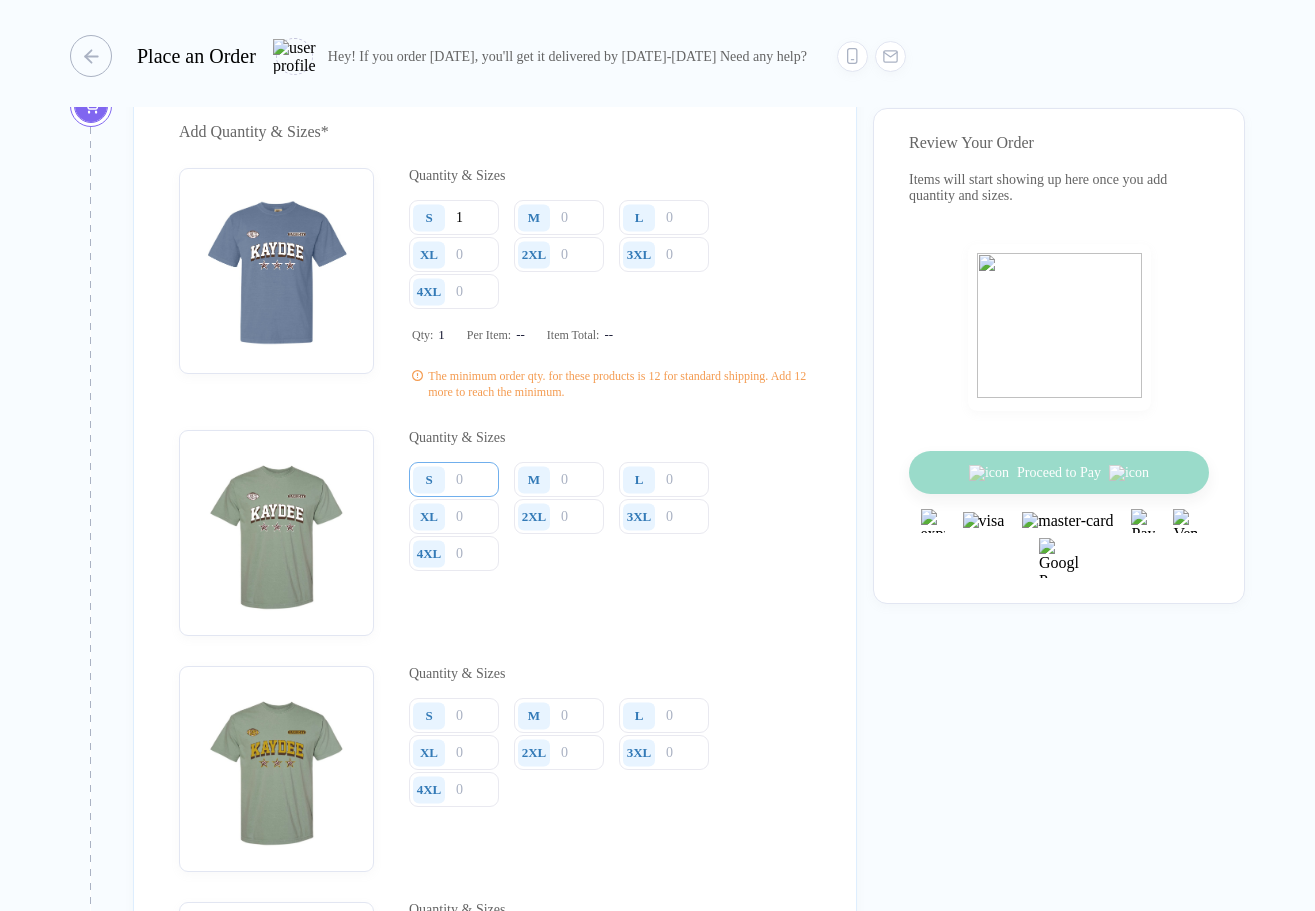 type on "1" 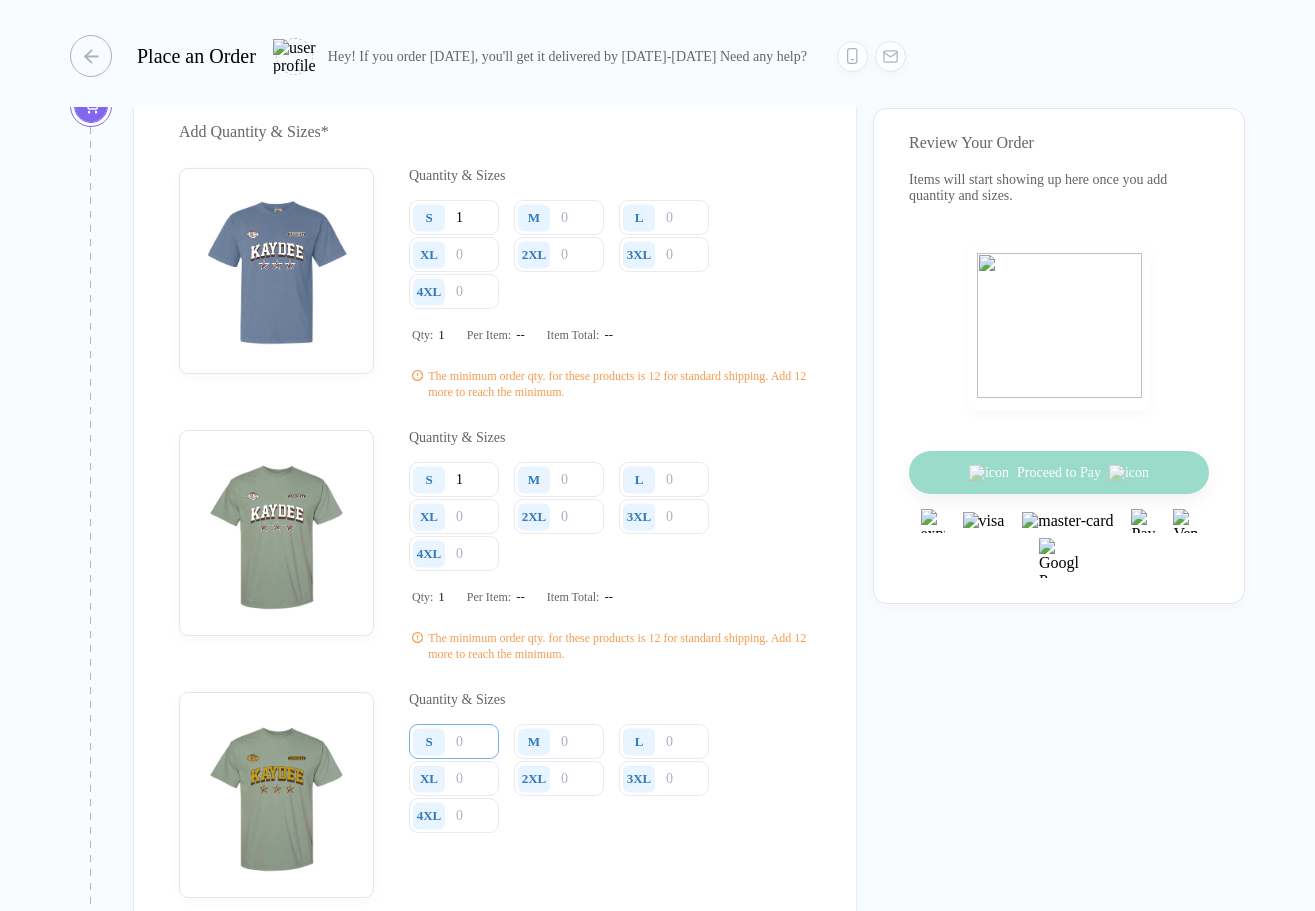 type on "1" 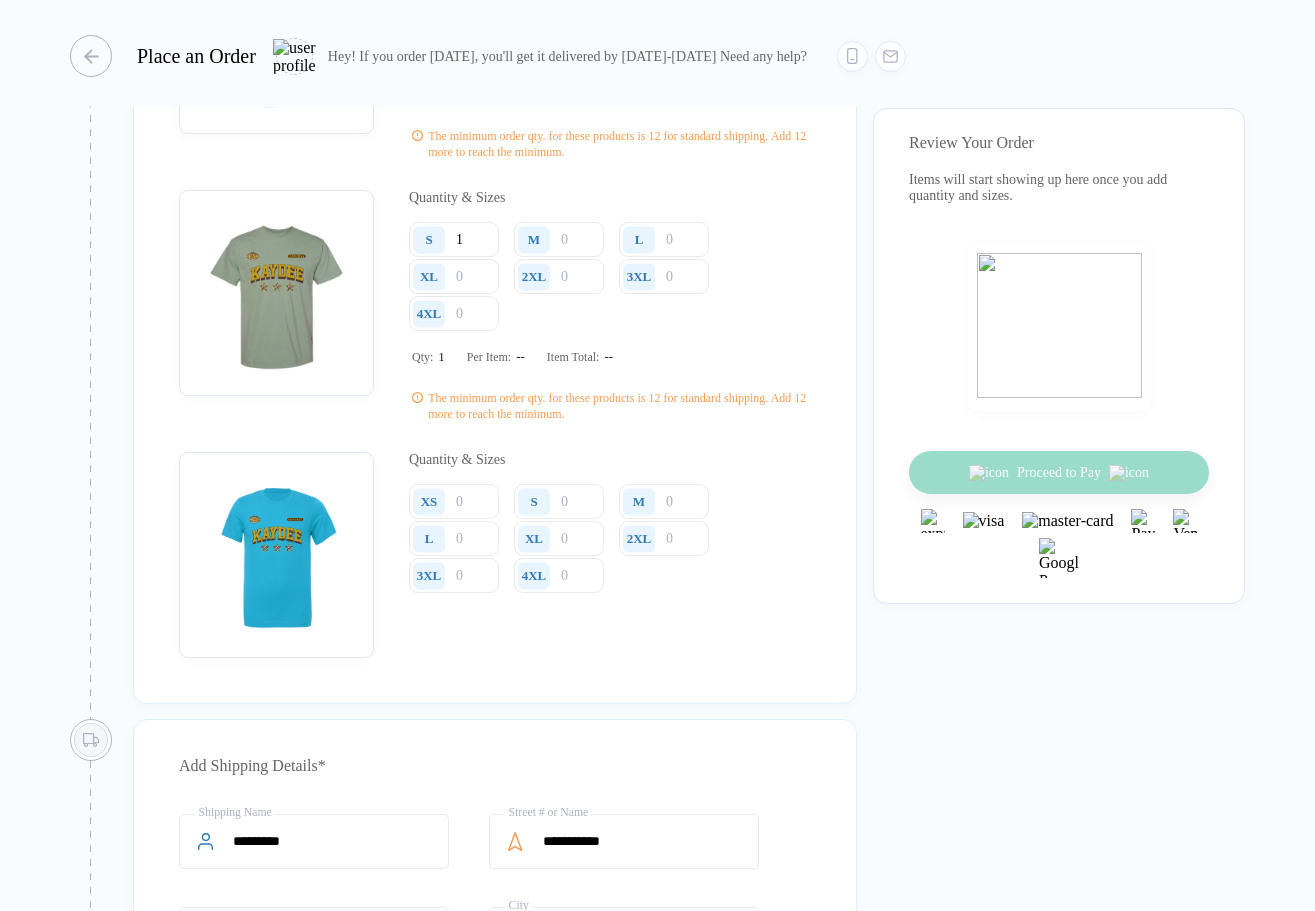 scroll, scrollTop: 2791, scrollLeft: 0, axis: vertical 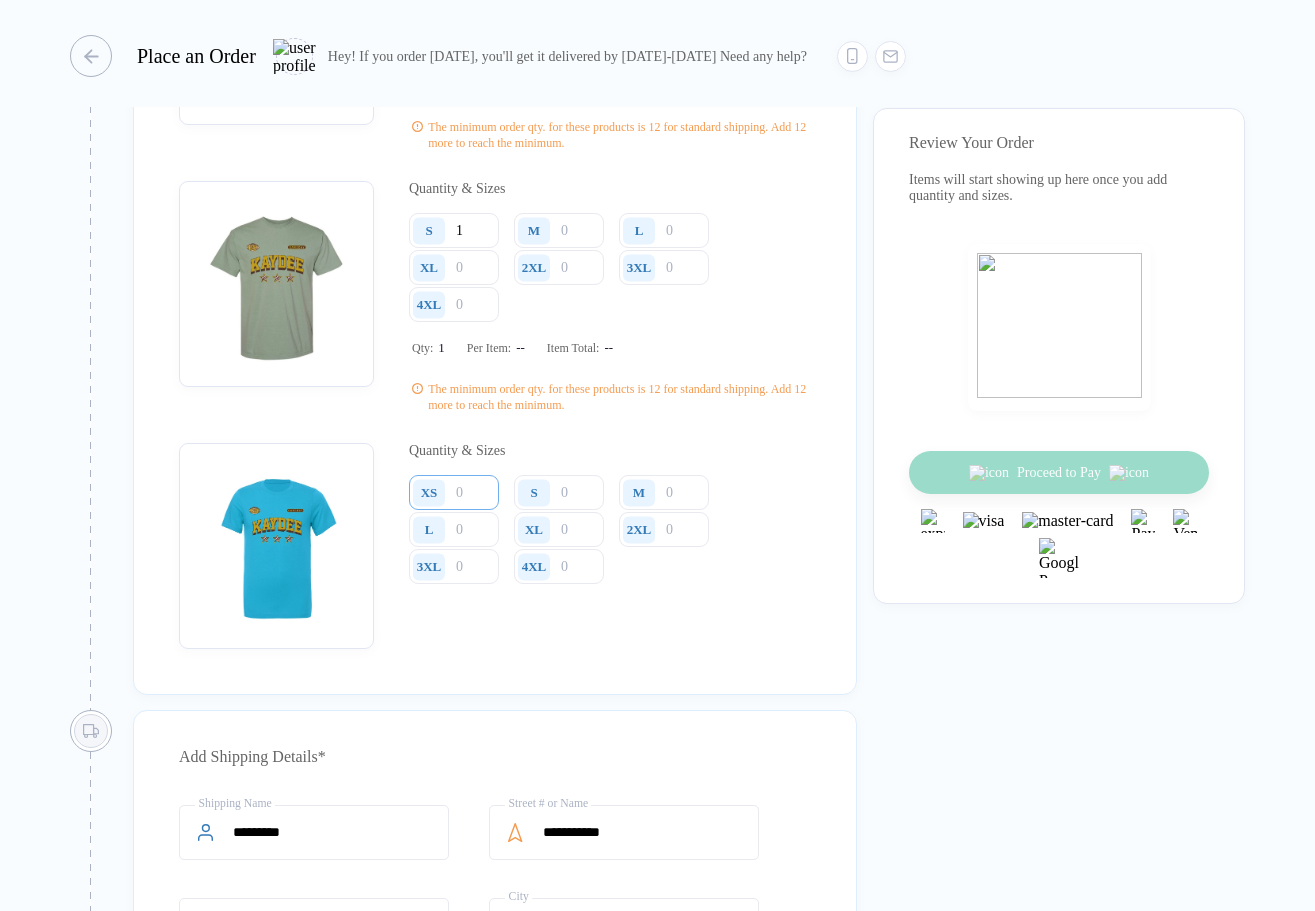 type on "1" 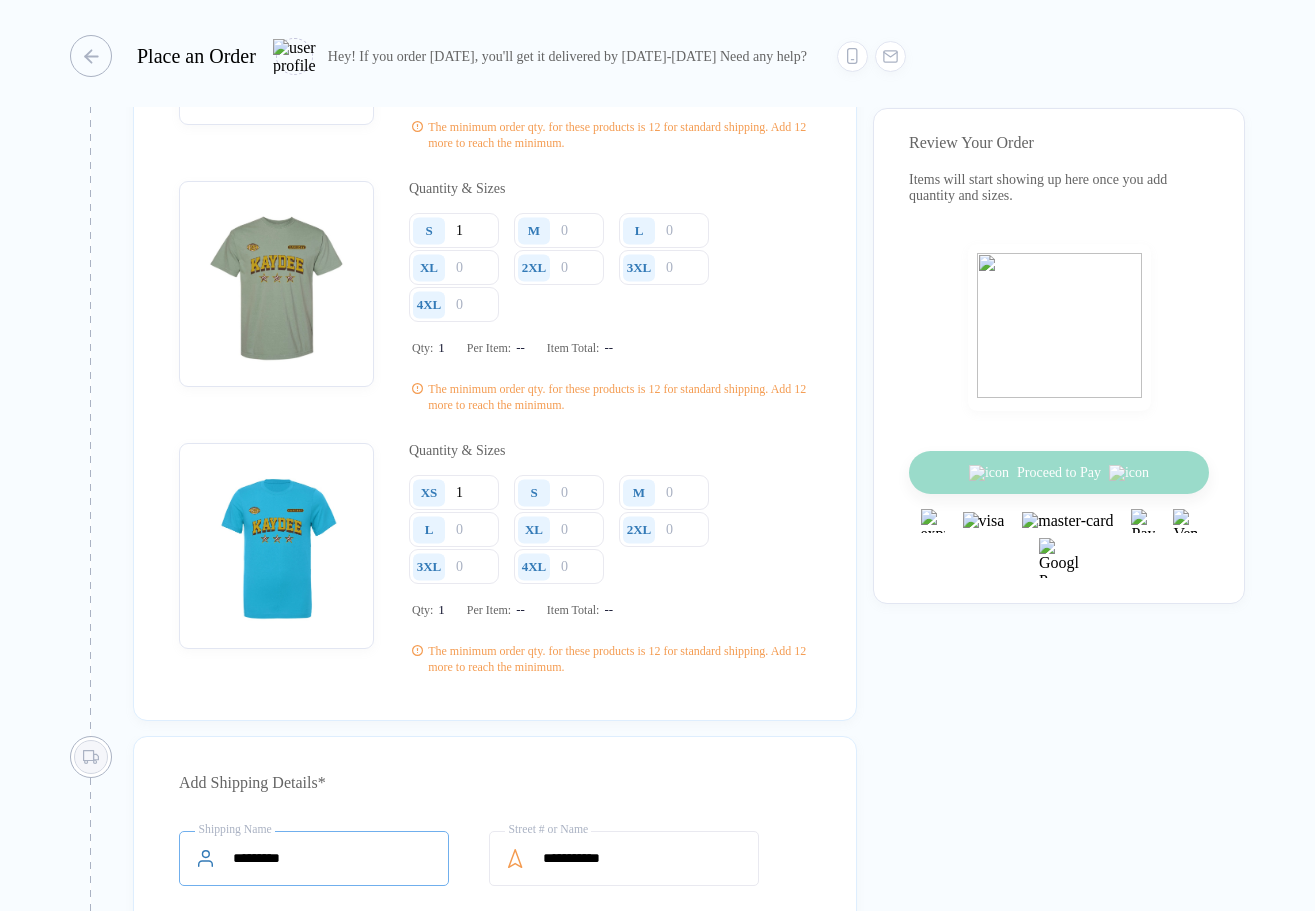 type on "1" 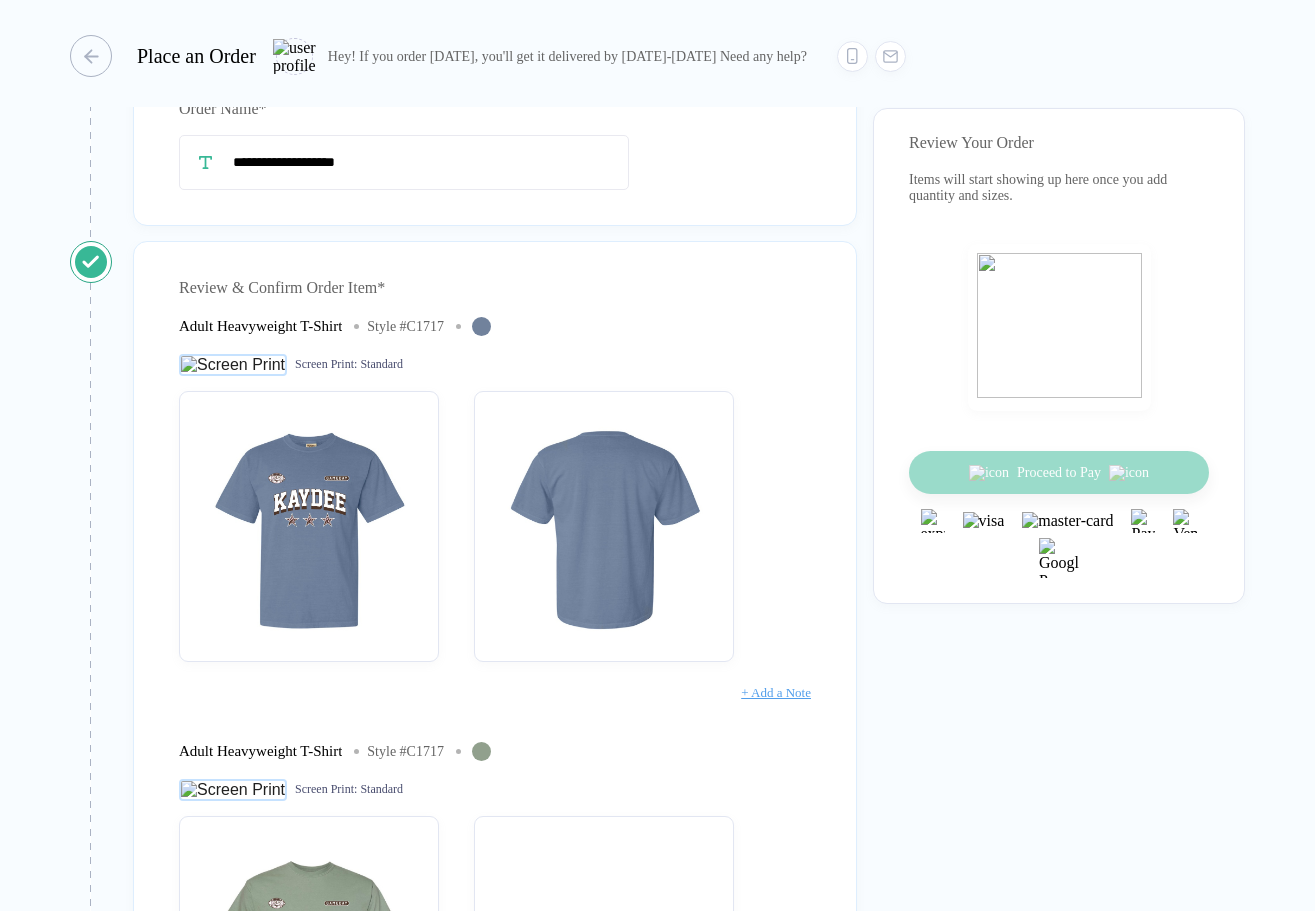 scroll, scrollTop: 0, scrollLeft: 0, axis: both 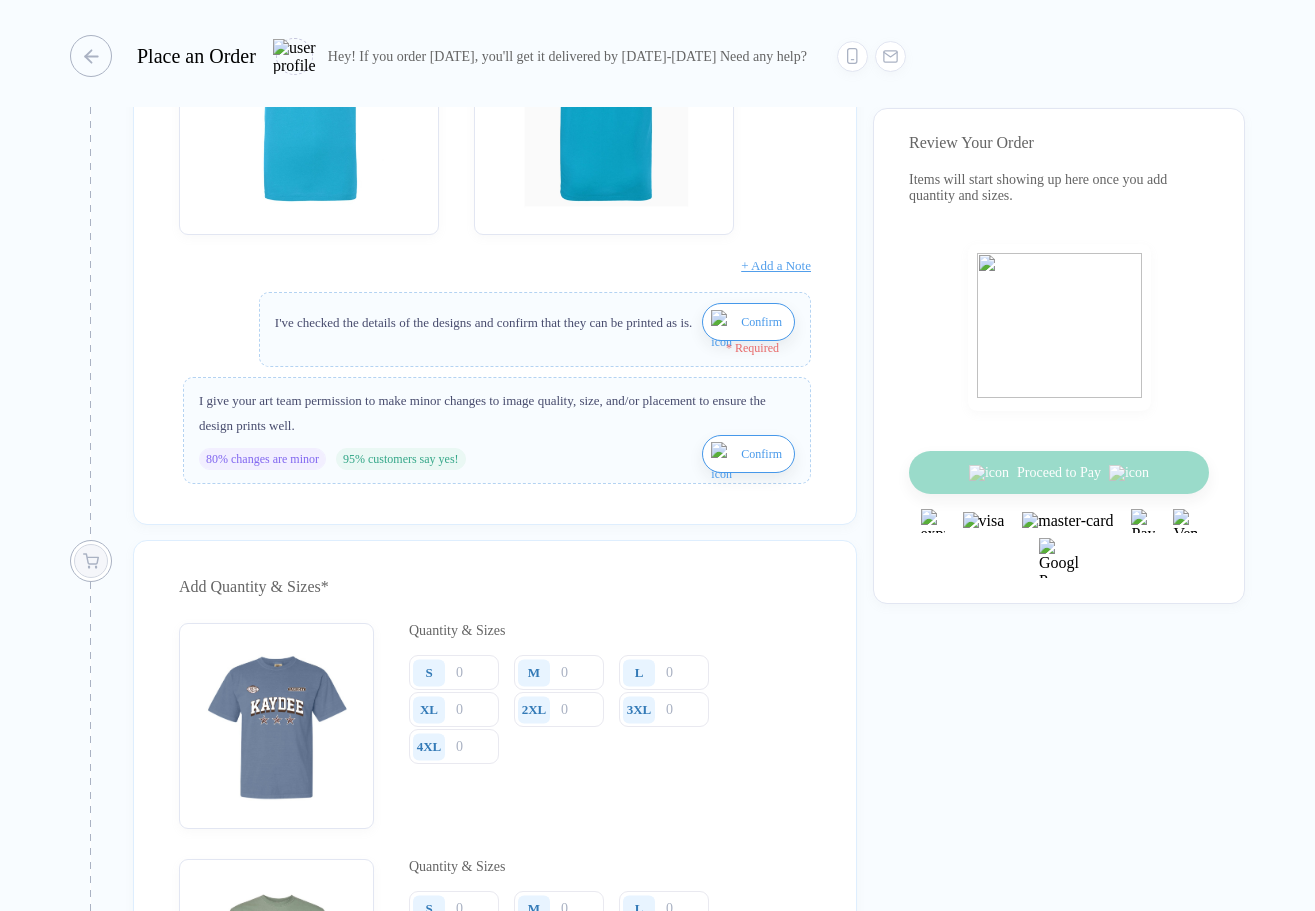 click on "Confirm" at bounding box center [761, 322] 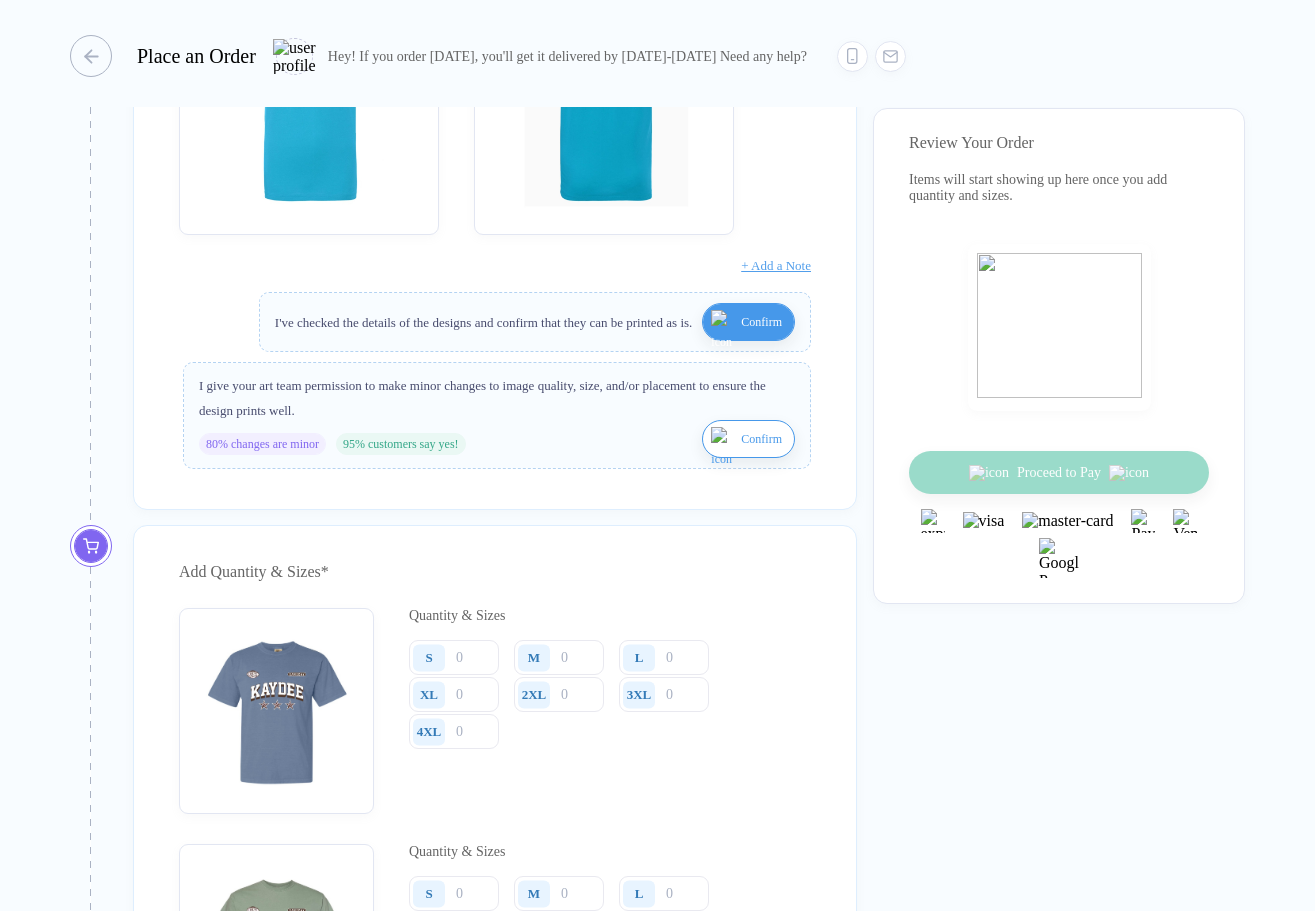 click on "Confirm" at bounding box center (761, 439) 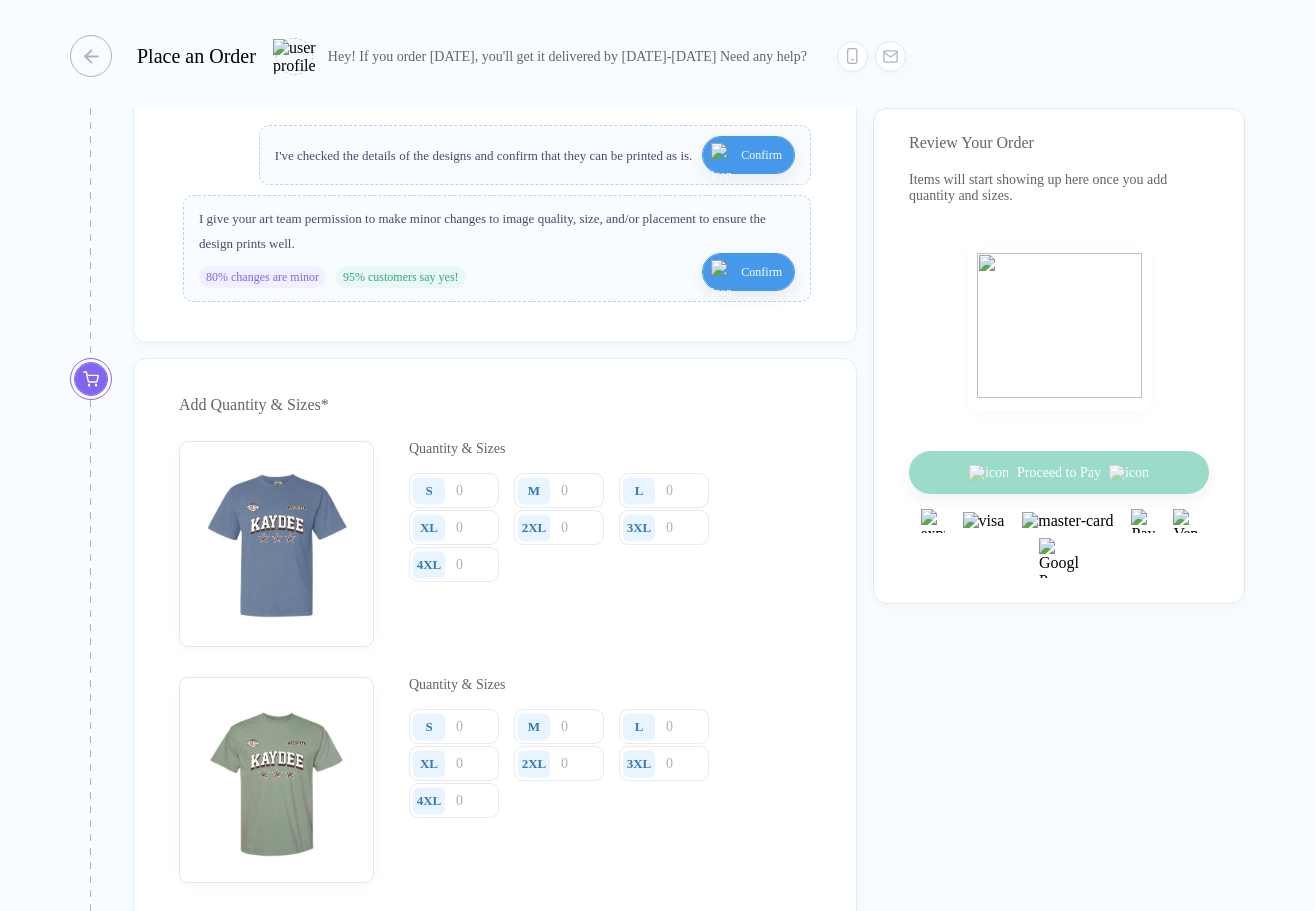 scroll, scrollTop: 2008, scrollLeft: 0, axis: vertical 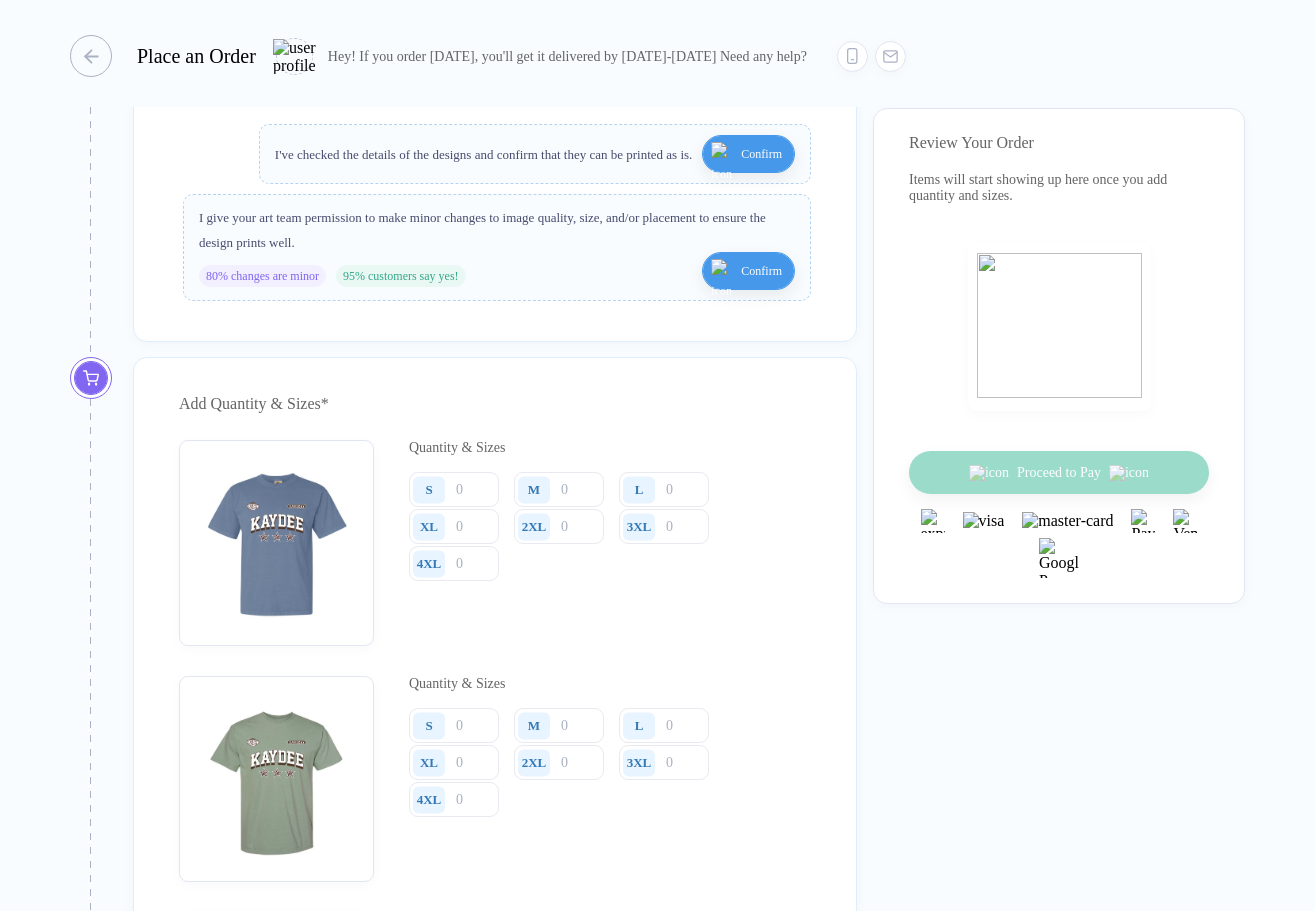click at bounding box center (723, 166) 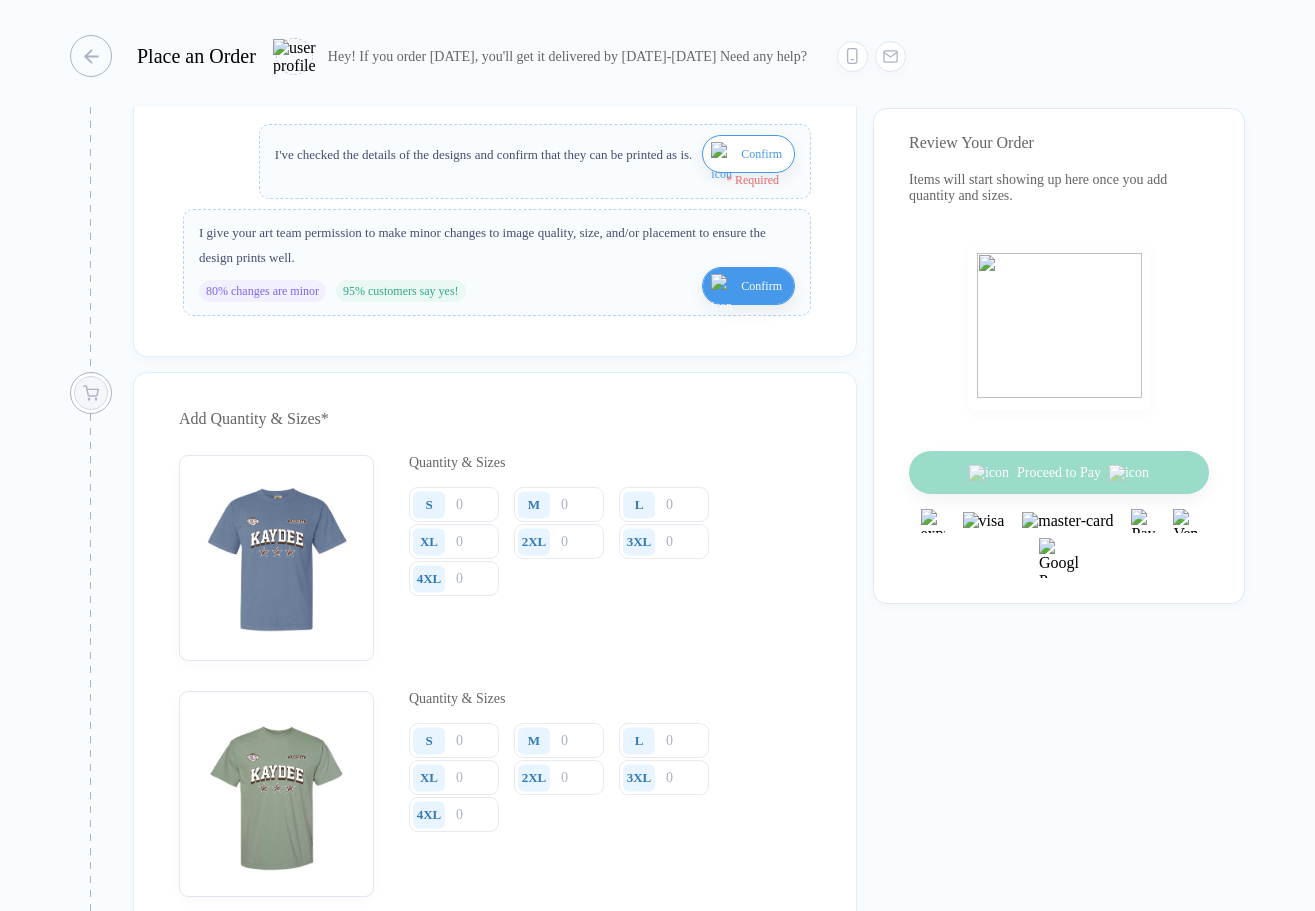 click on "Confirm" at bounding box center (761, 154) 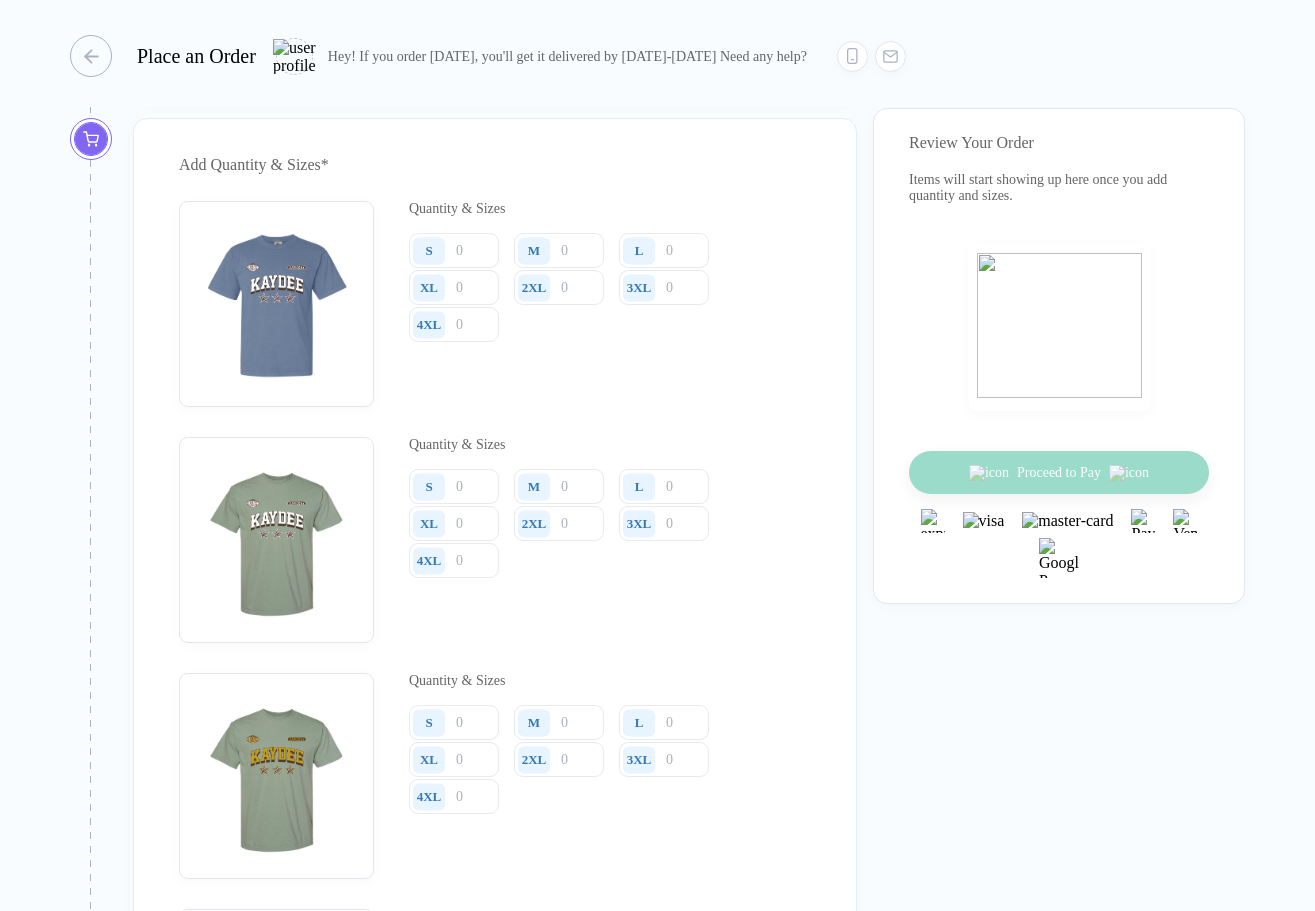 scroll, scrollTop: 2250, scrollLeft: 0, axis: vertical 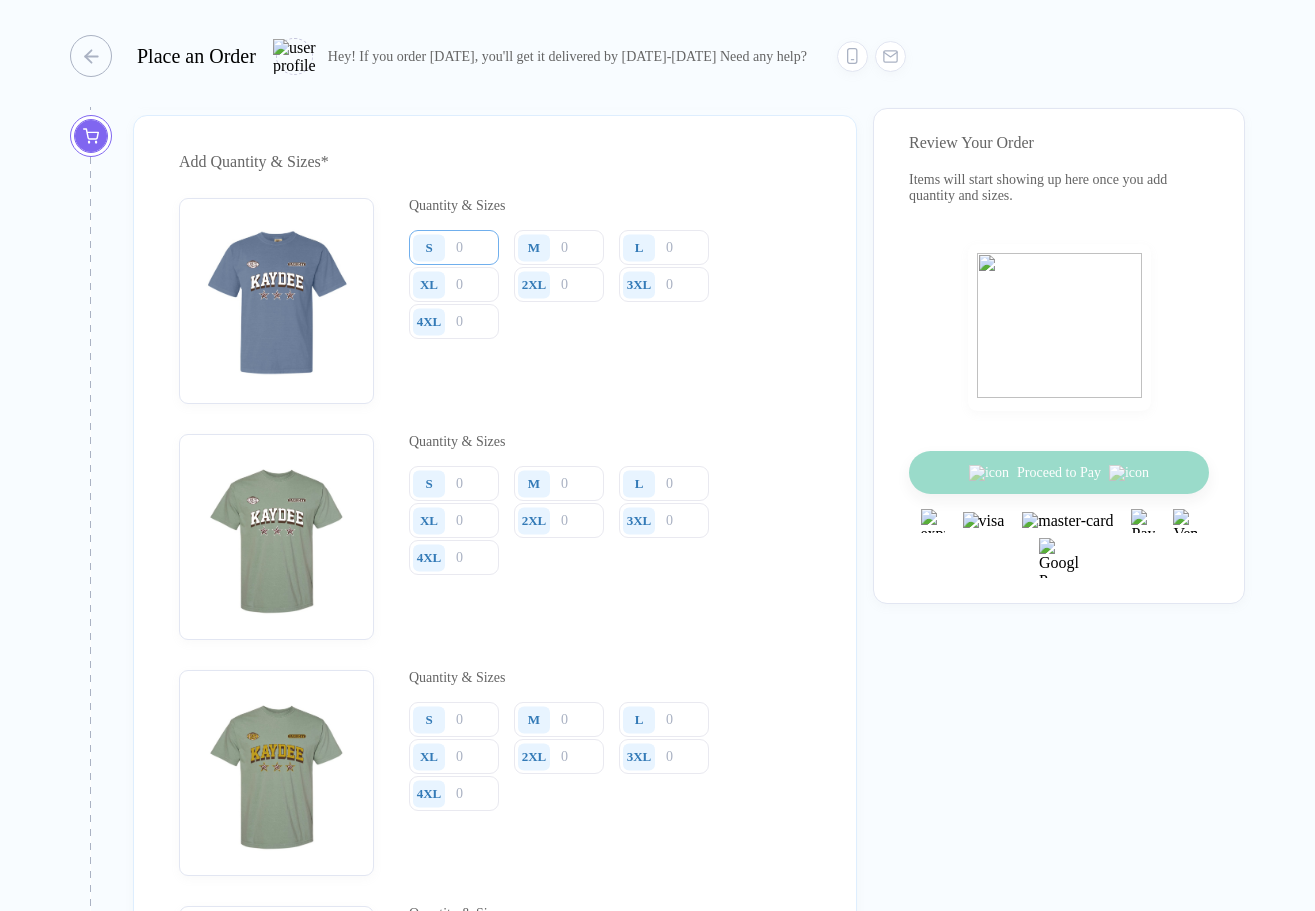 click at bounding box center (454, 247) 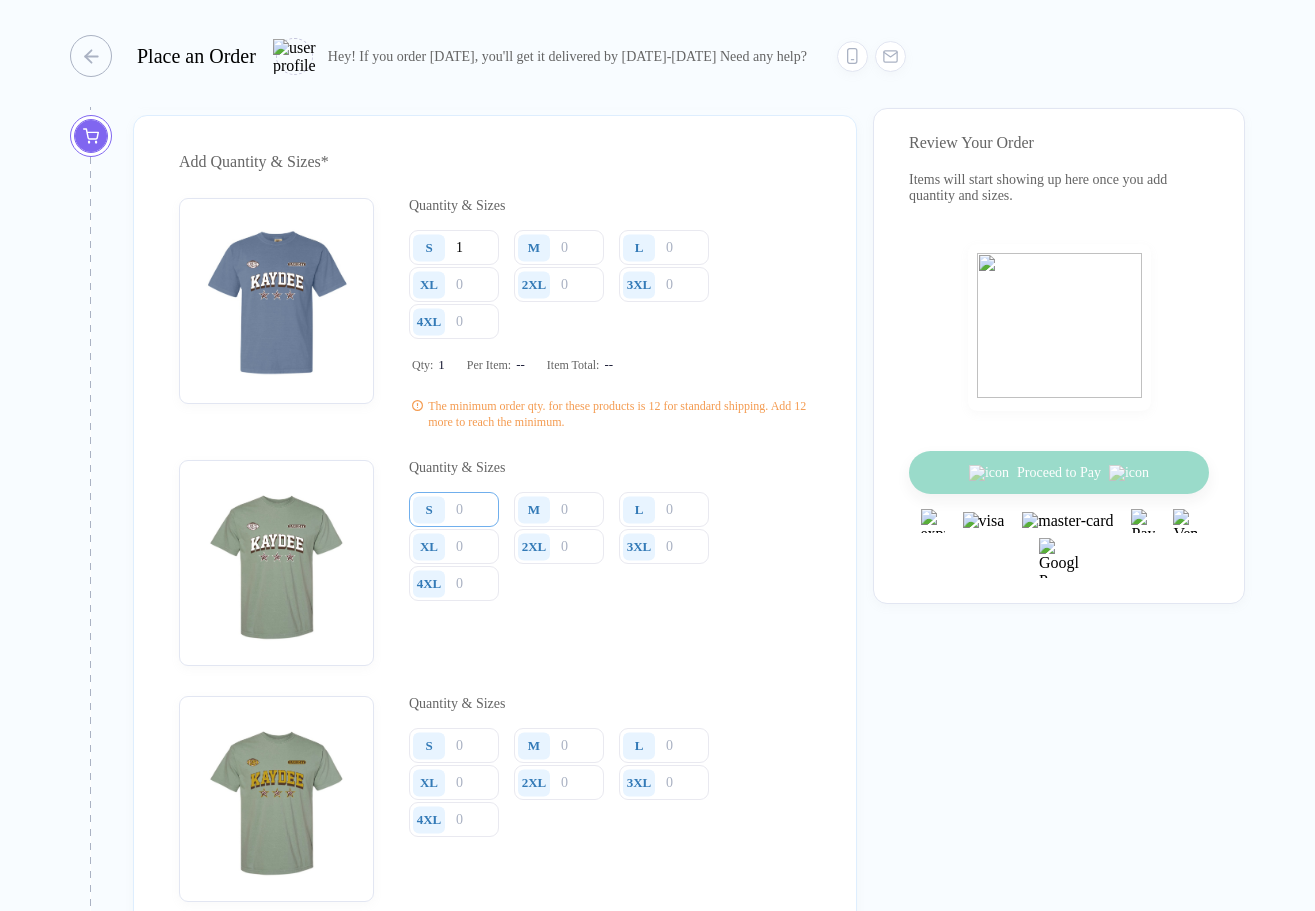 type on "1" 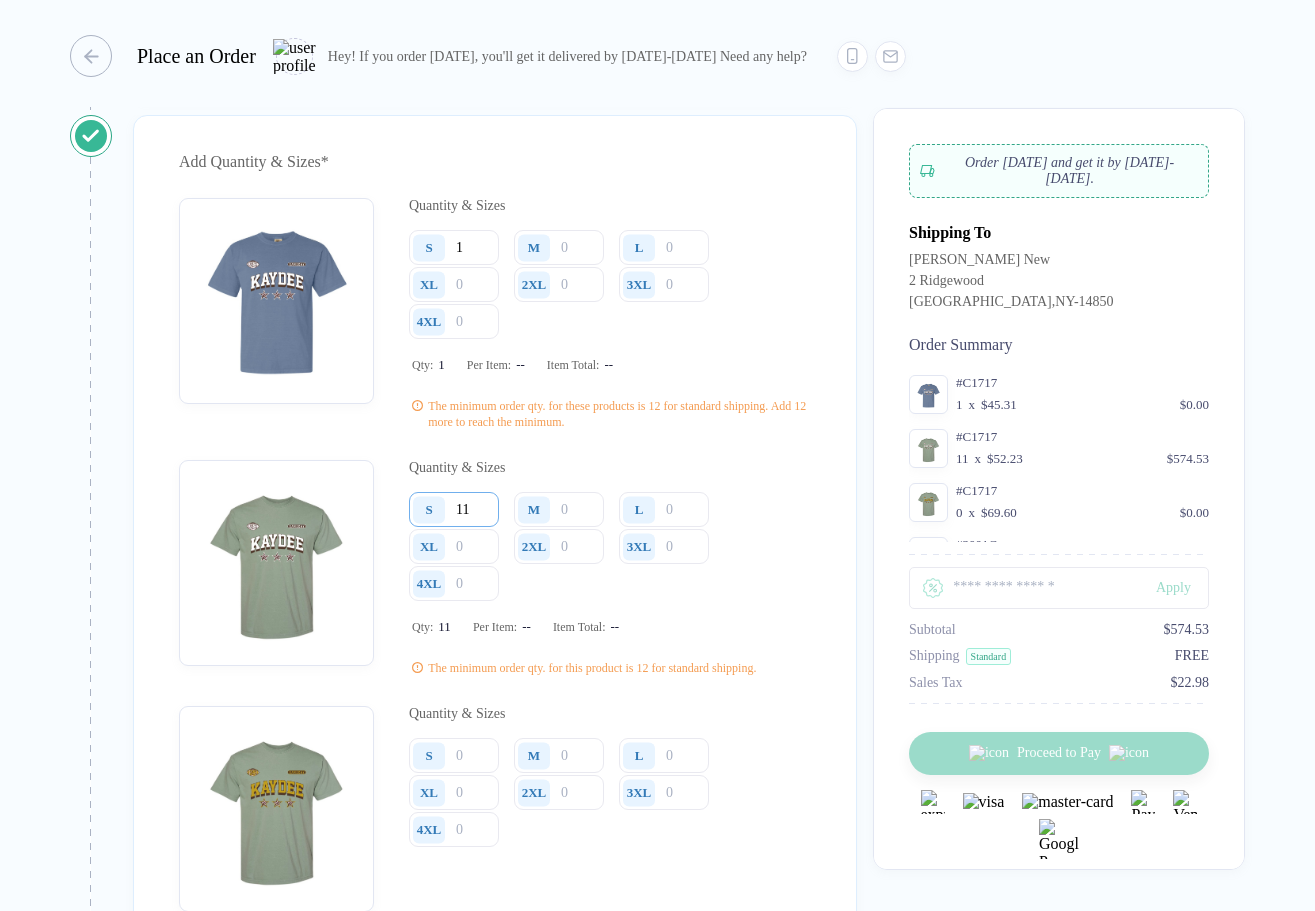 click on "11" at bounding box center [454, 247] 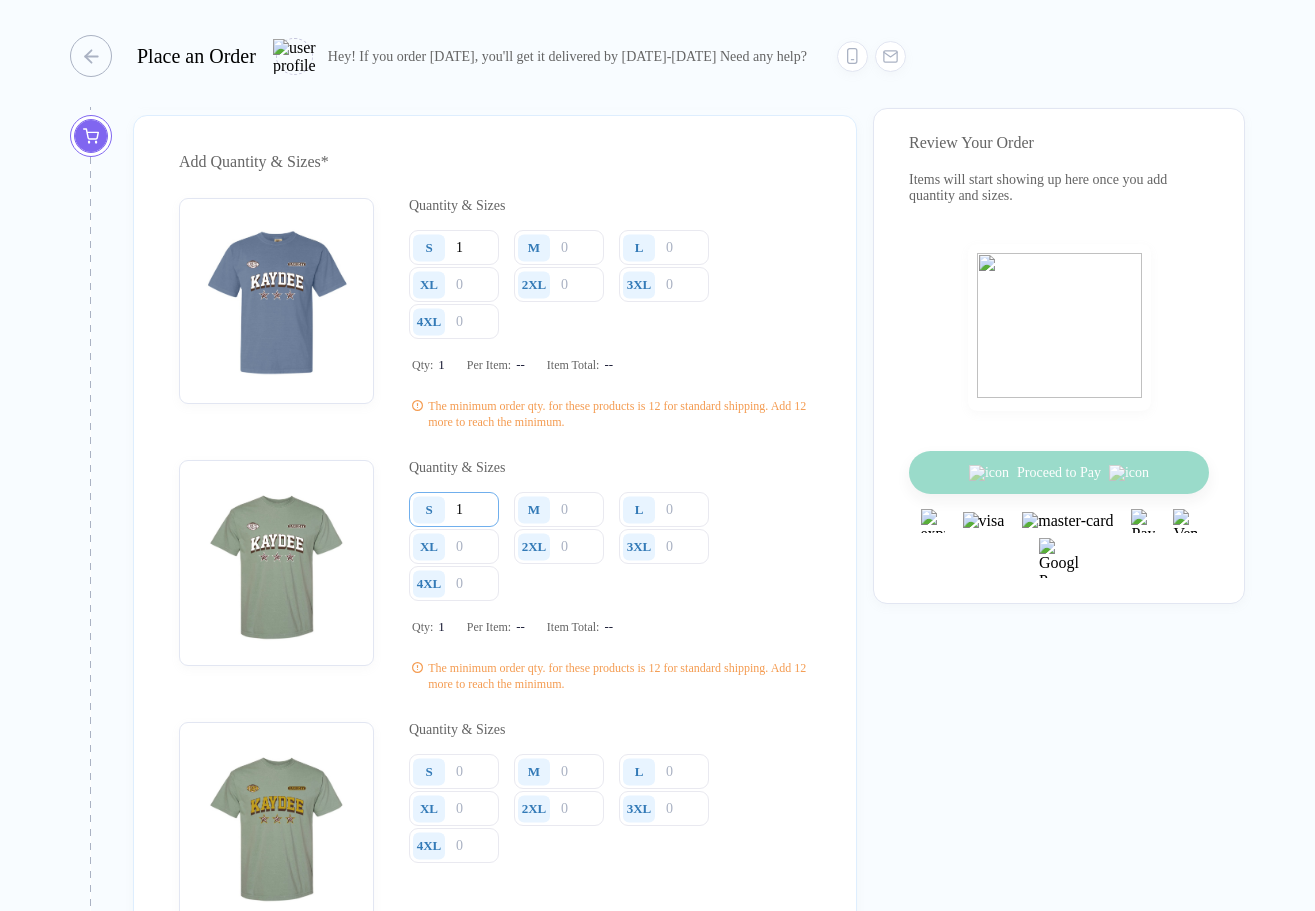 click on "1" at bounding box center (454, 247) 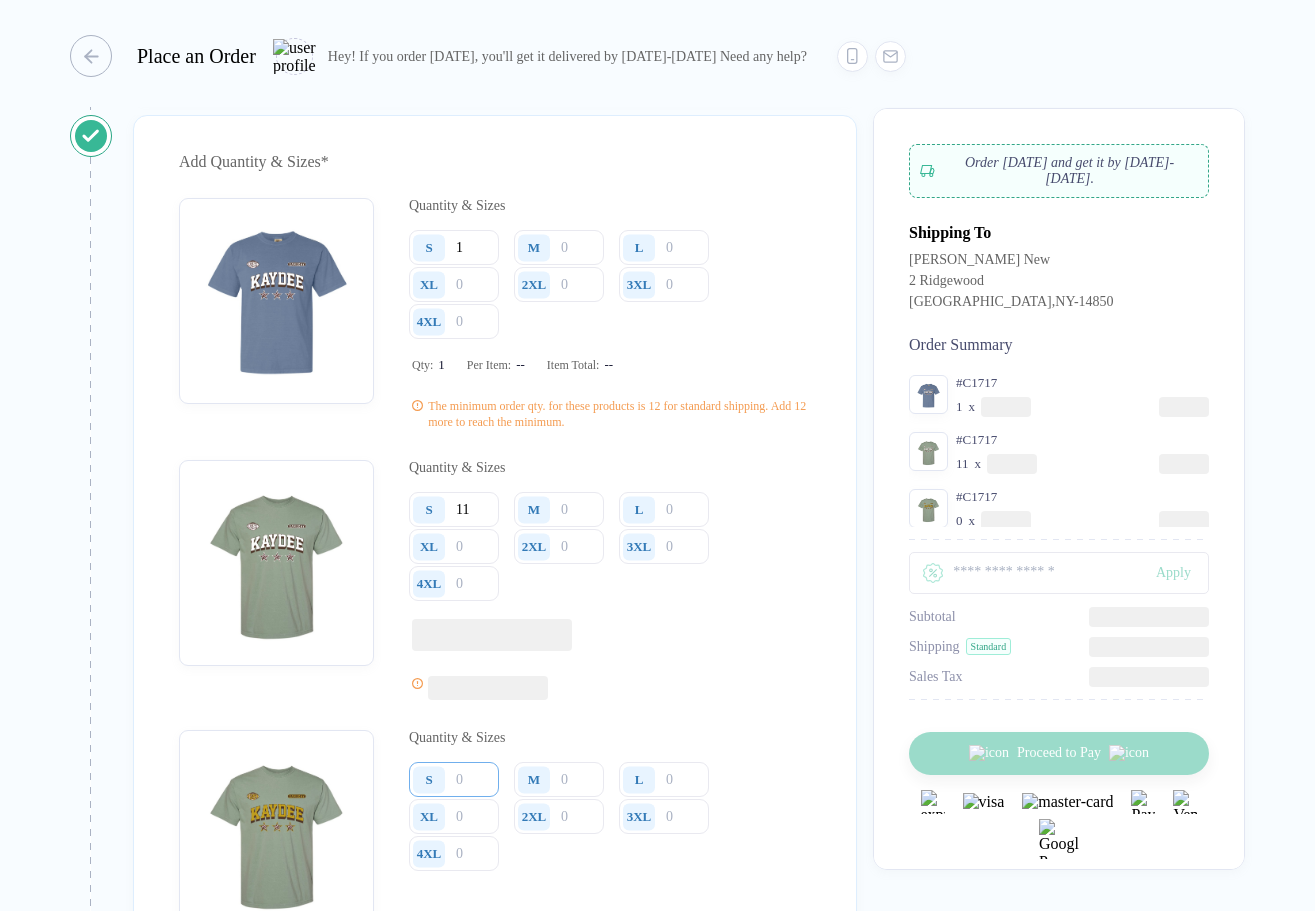 scroll, scrollTop: 2566, scrollLeft: 0, axis: vertical 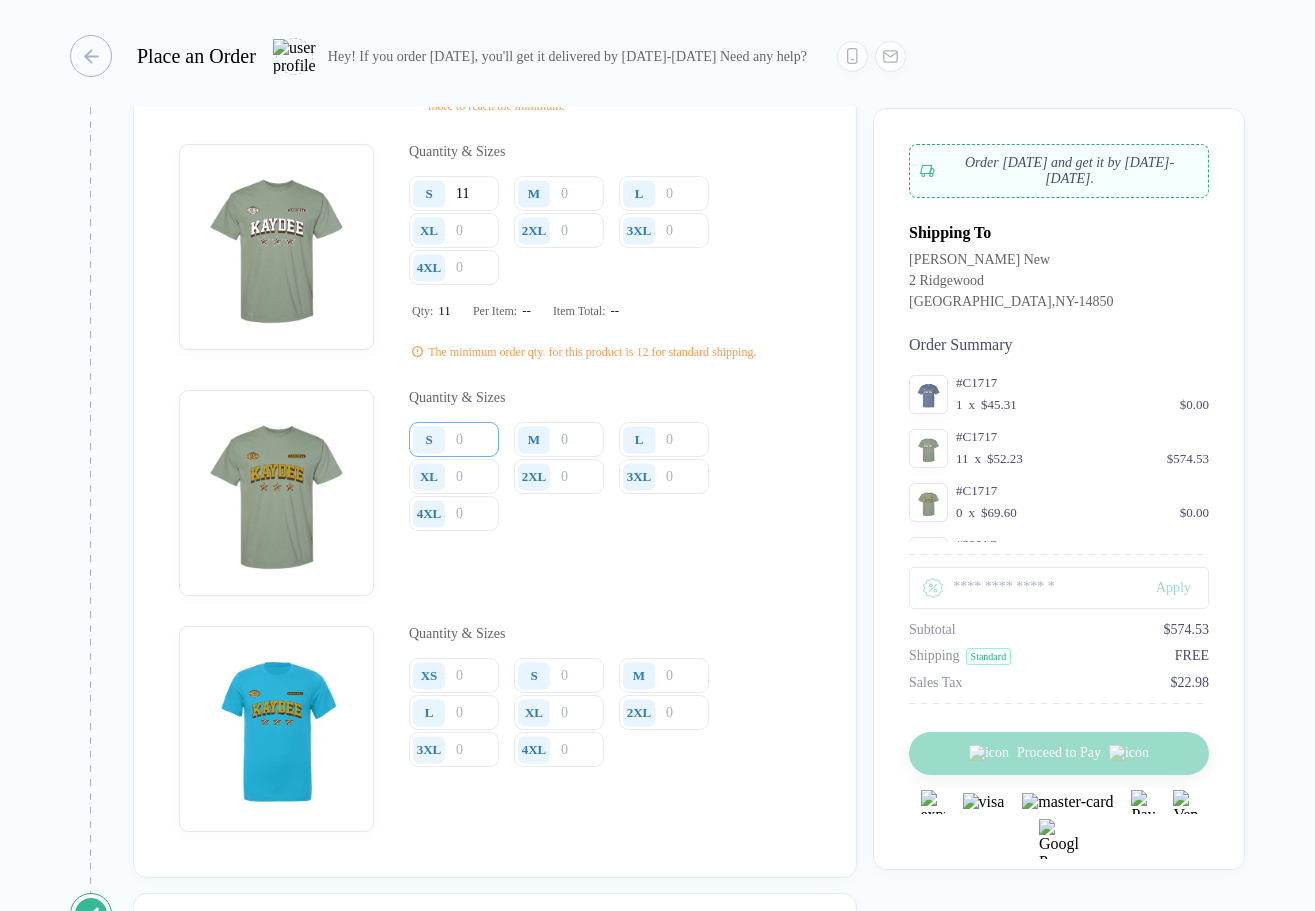 click at bounding box center (454, -69) 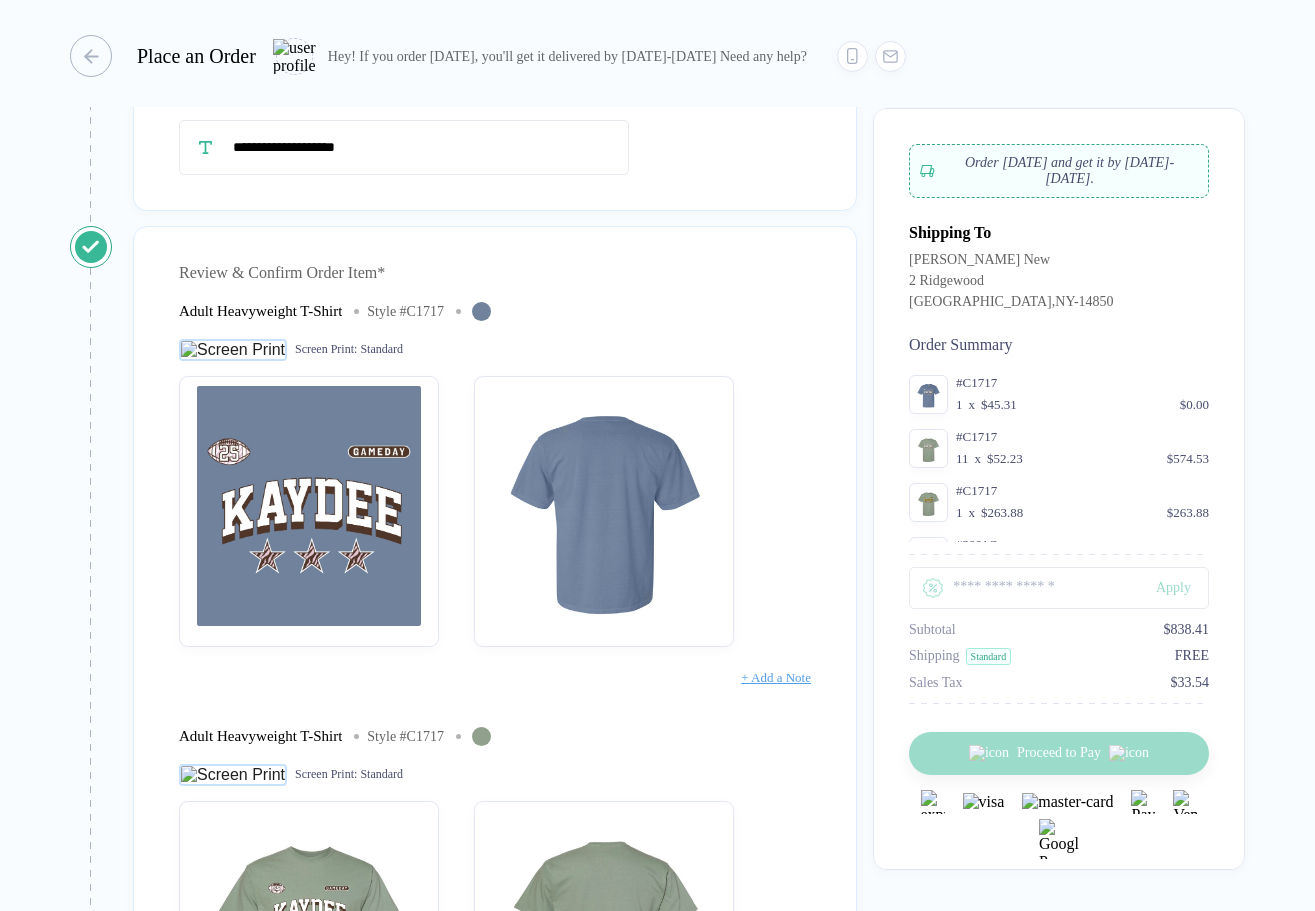 scroll, scrollTop: 168, scrollLeft: 0, axis: vertical 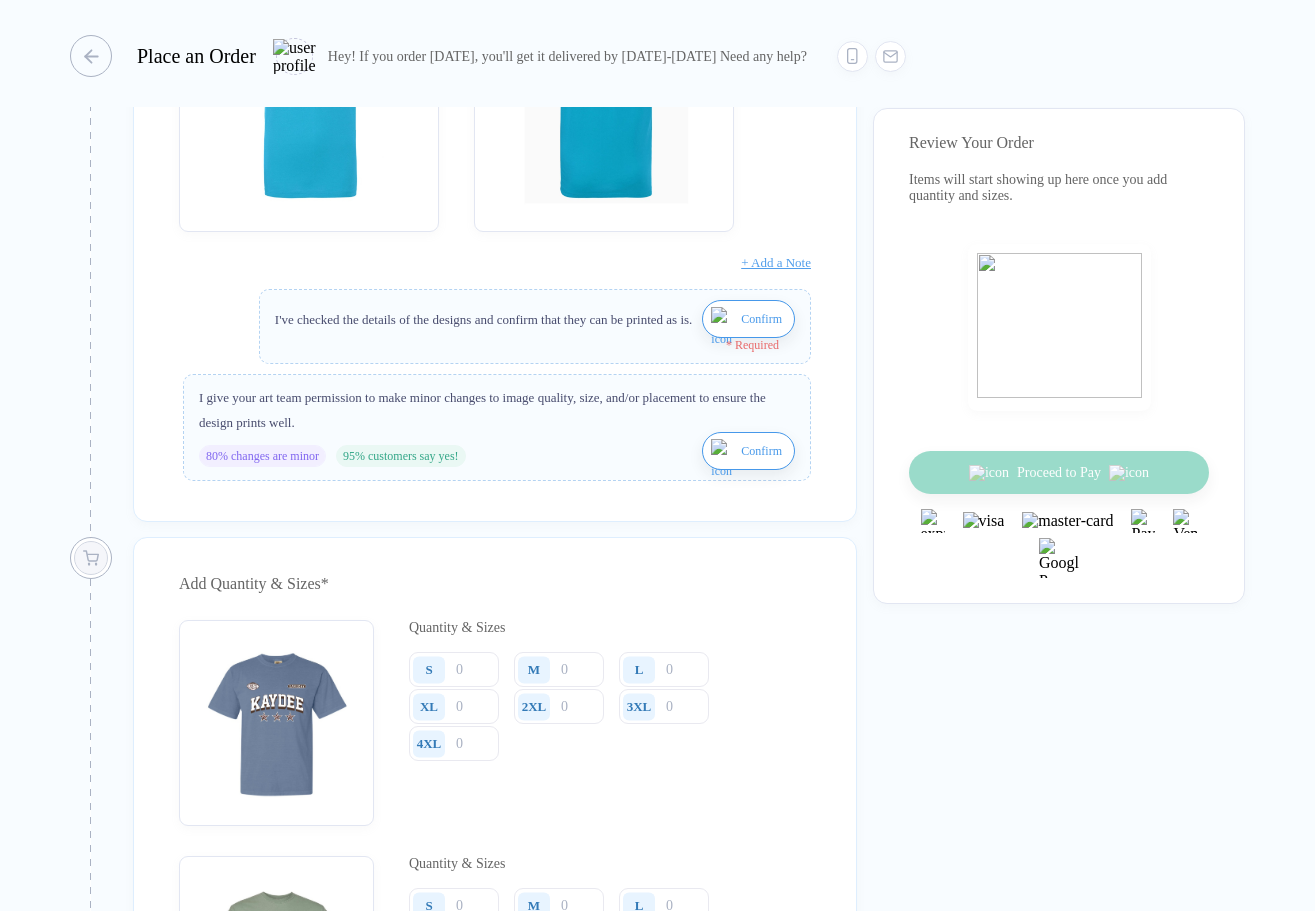 click on "Confirm" at bounding box center (761, 451) 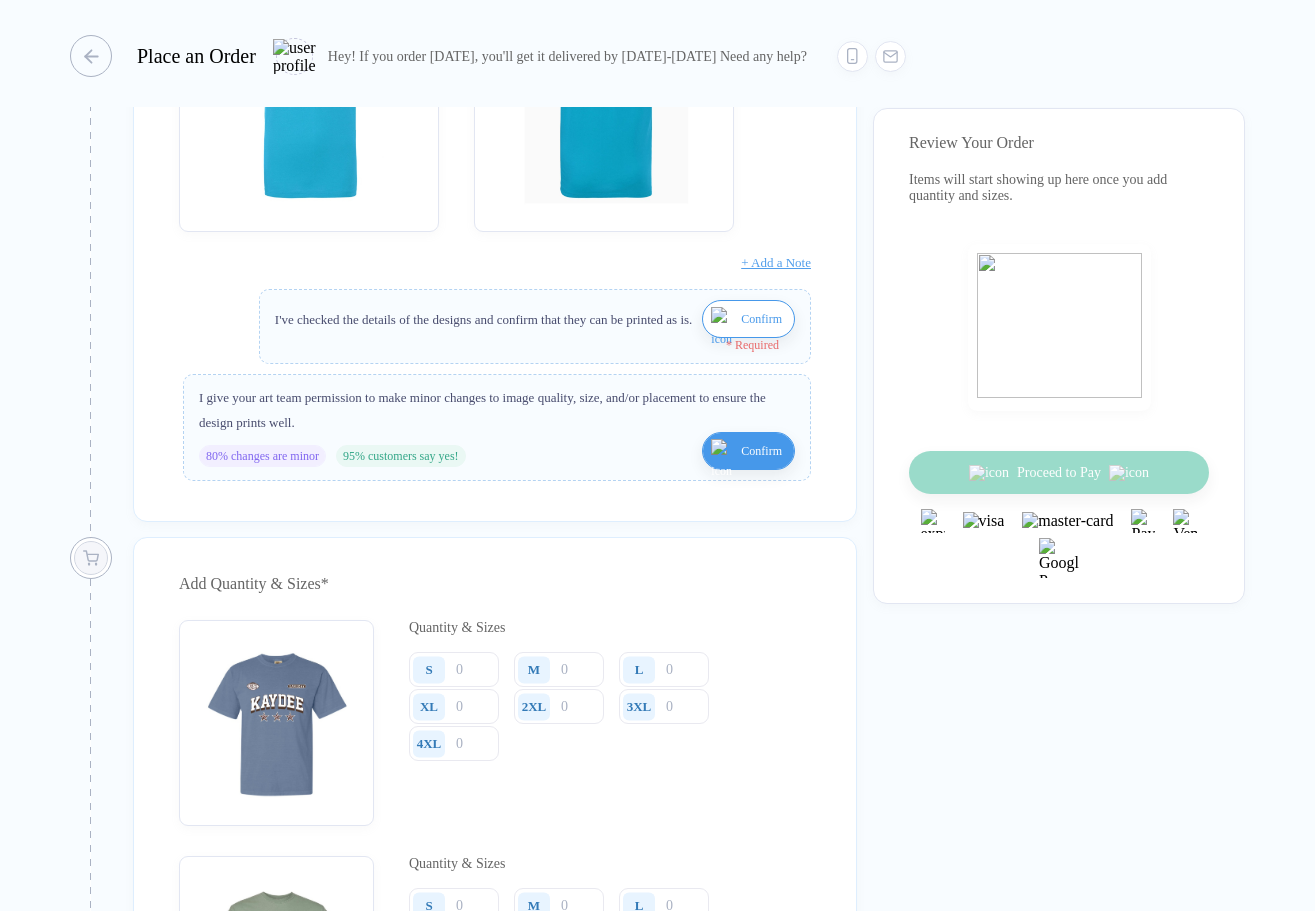 click at bounding box center [723, 331] 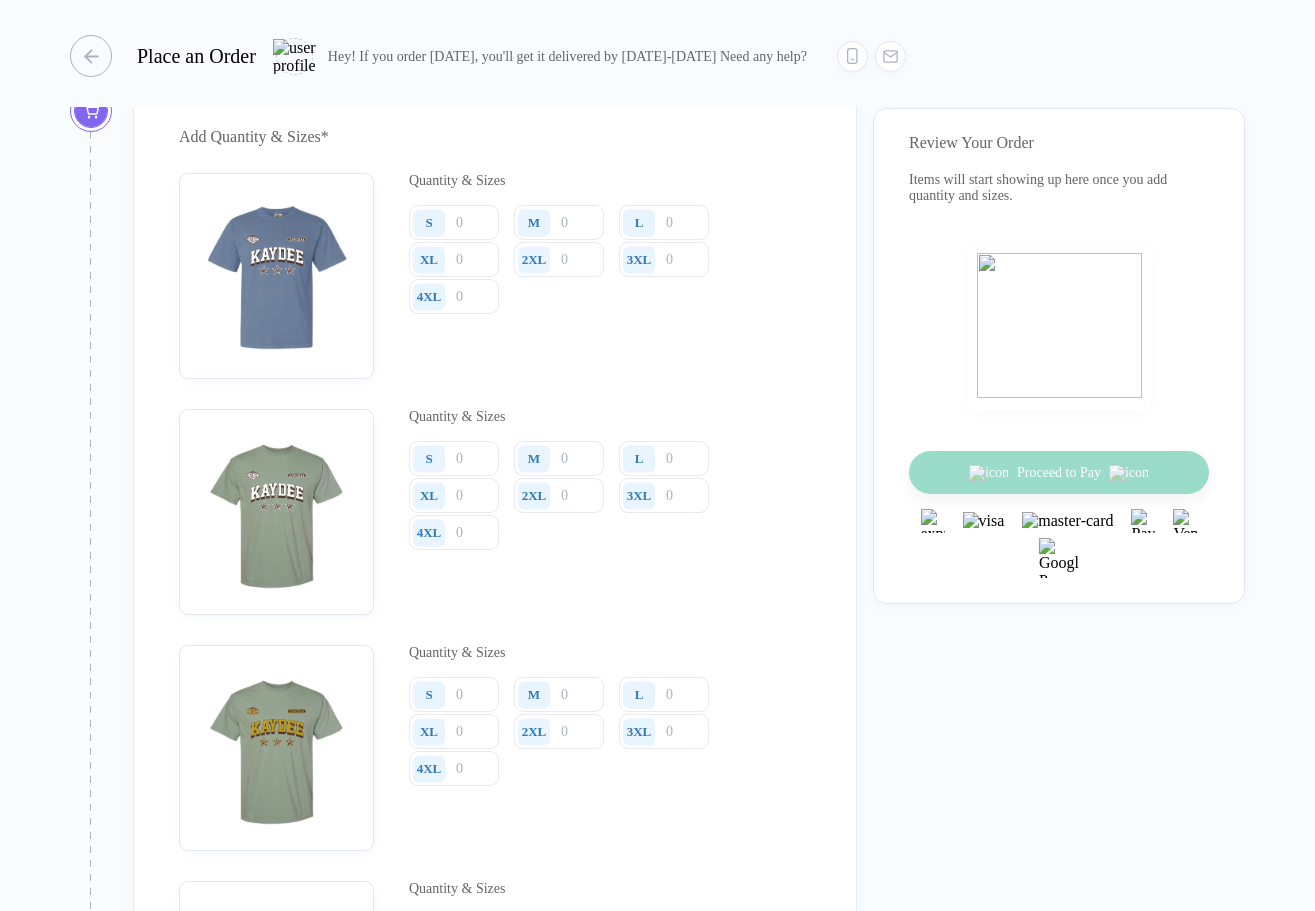 scroll, scrollTop: 2225, scrollLeft: 0, axis: vertical 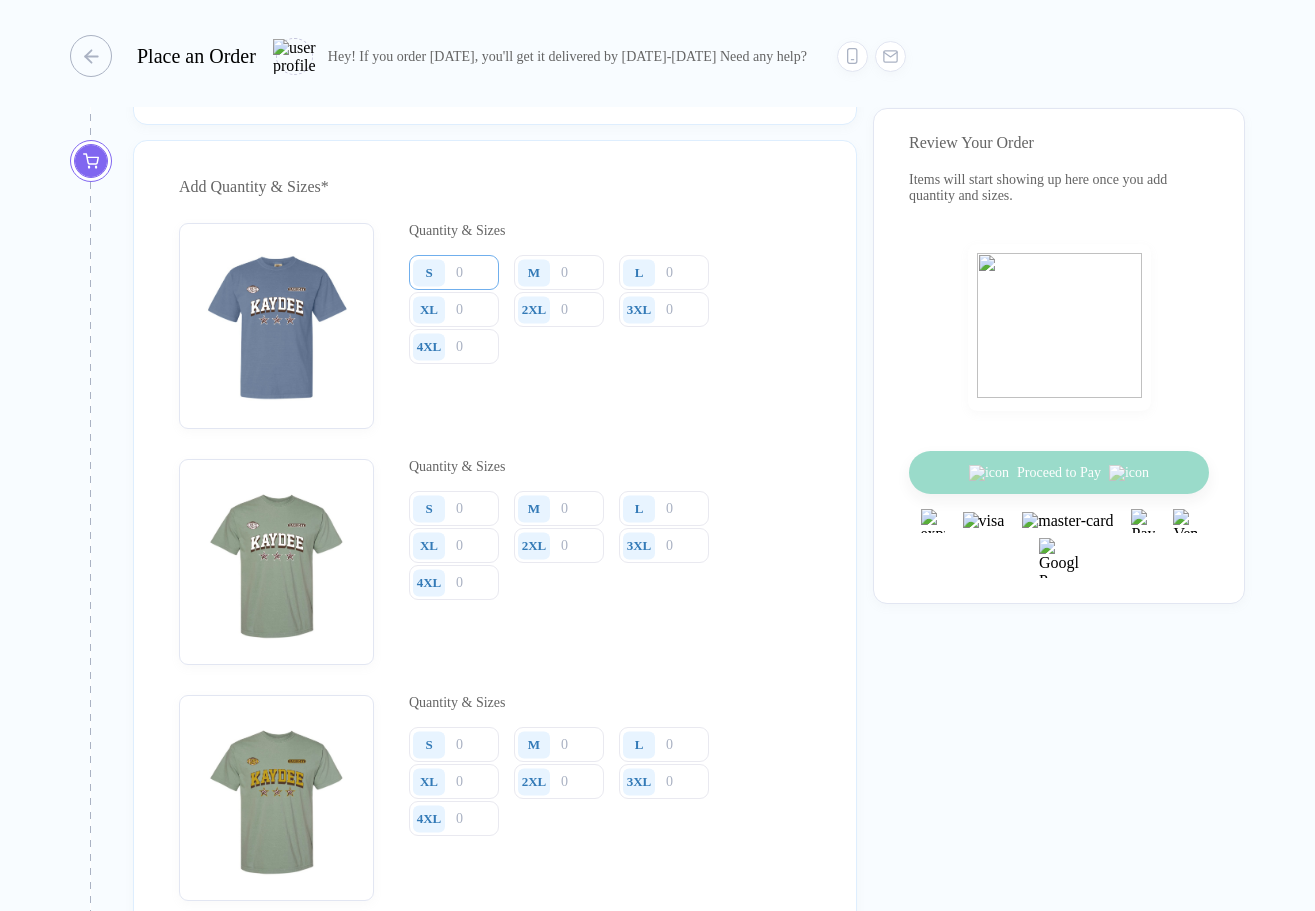 click at bounding box center [454, 272] 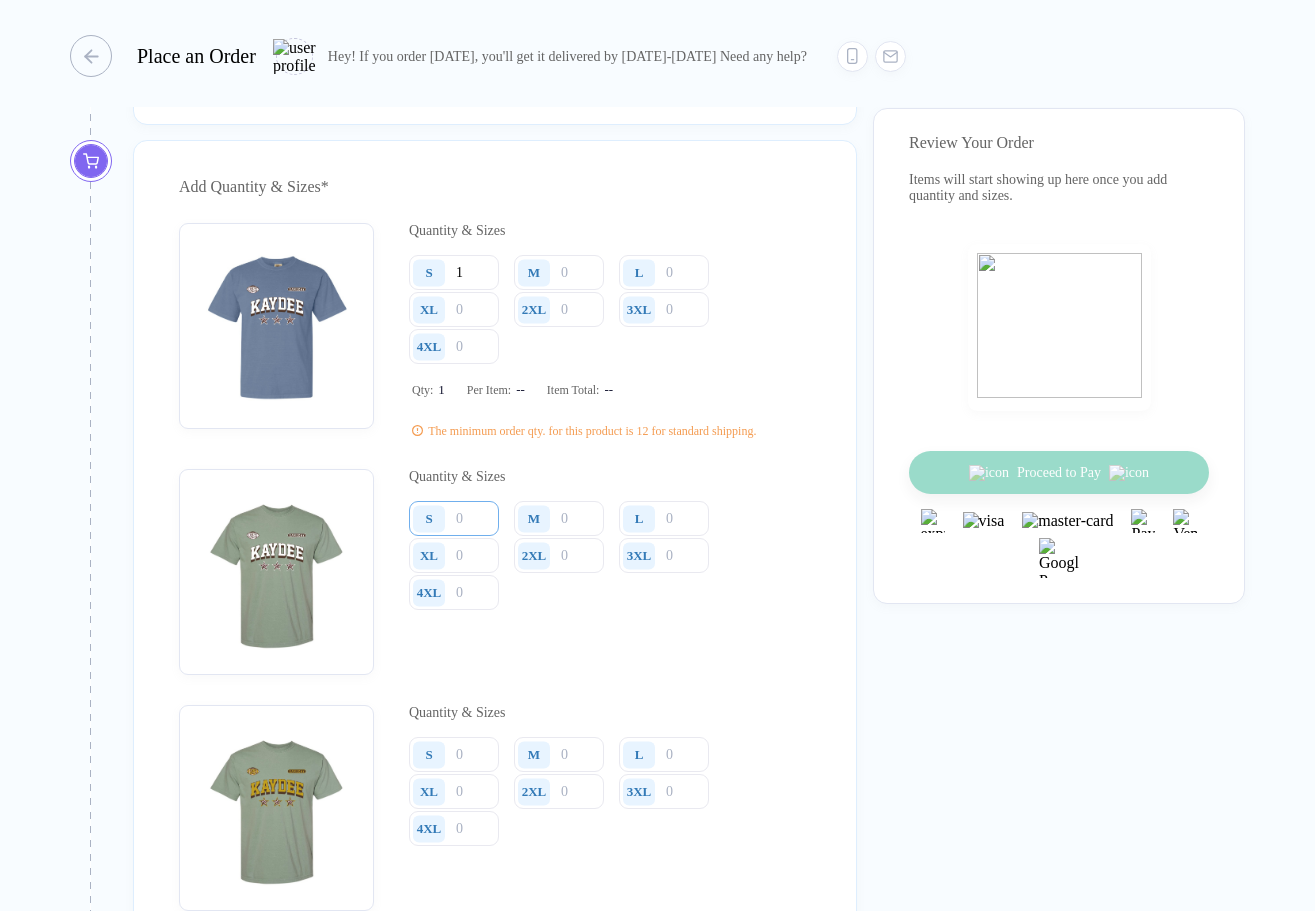 type on "1" 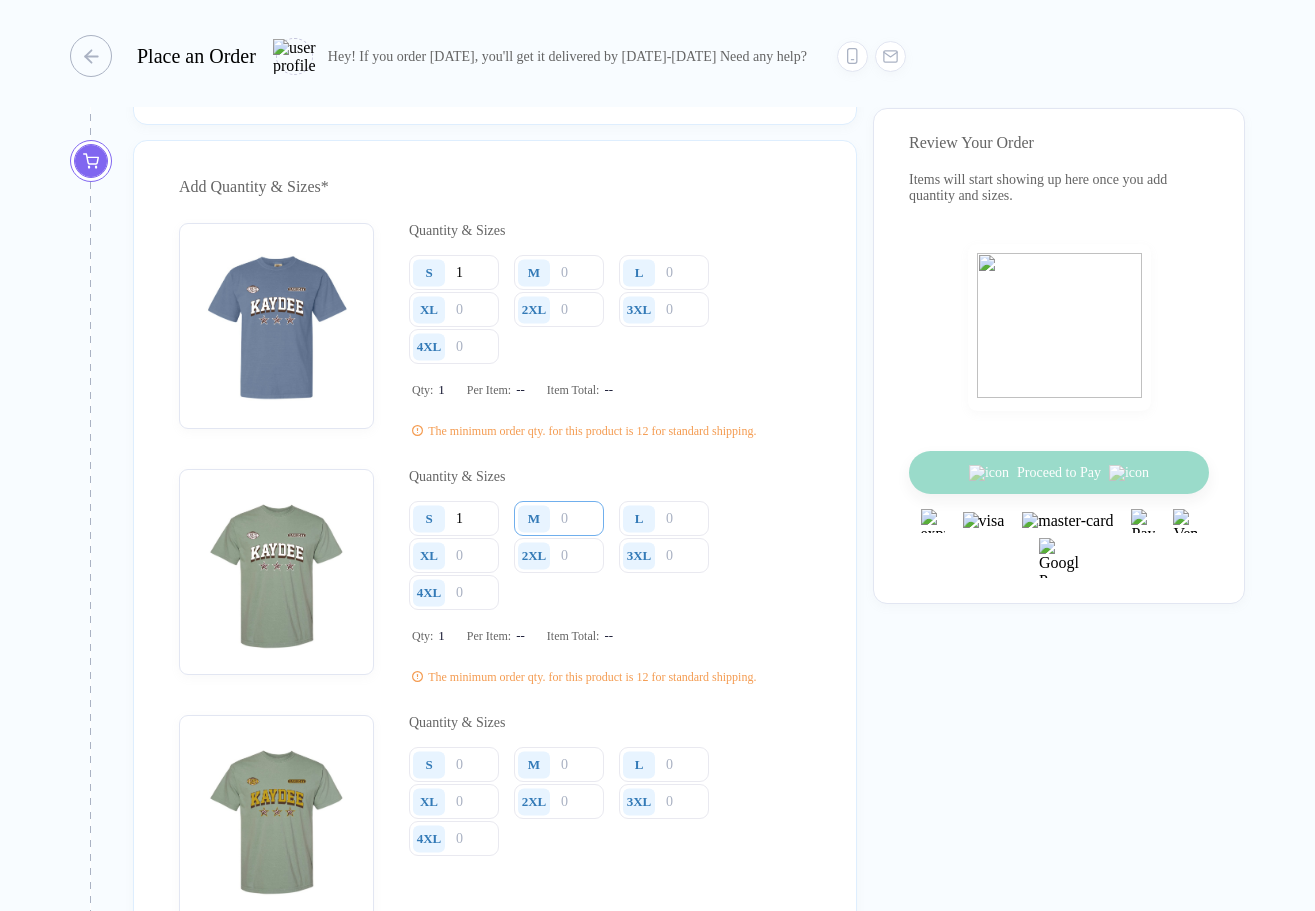 type on "1" 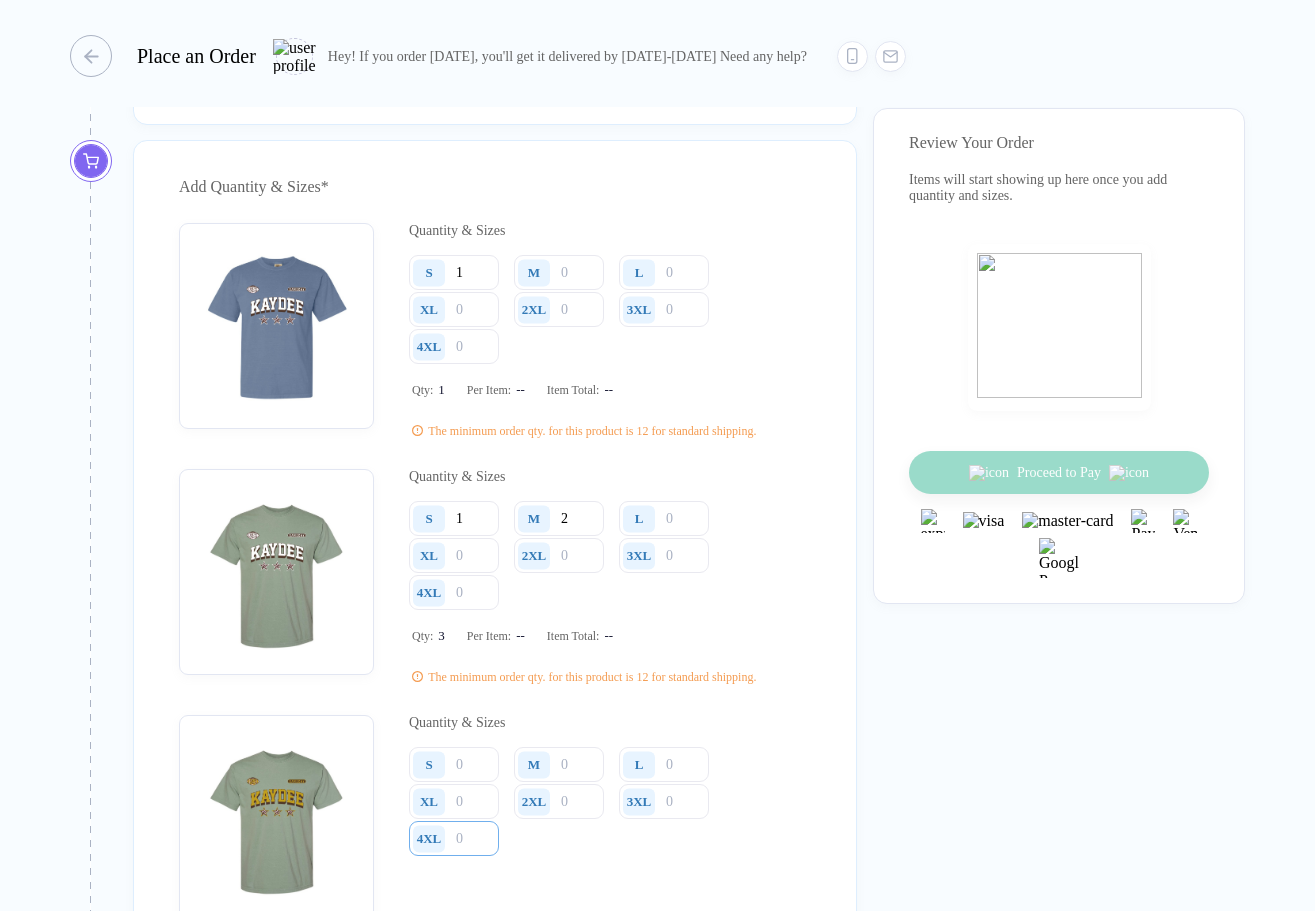 type on "2" 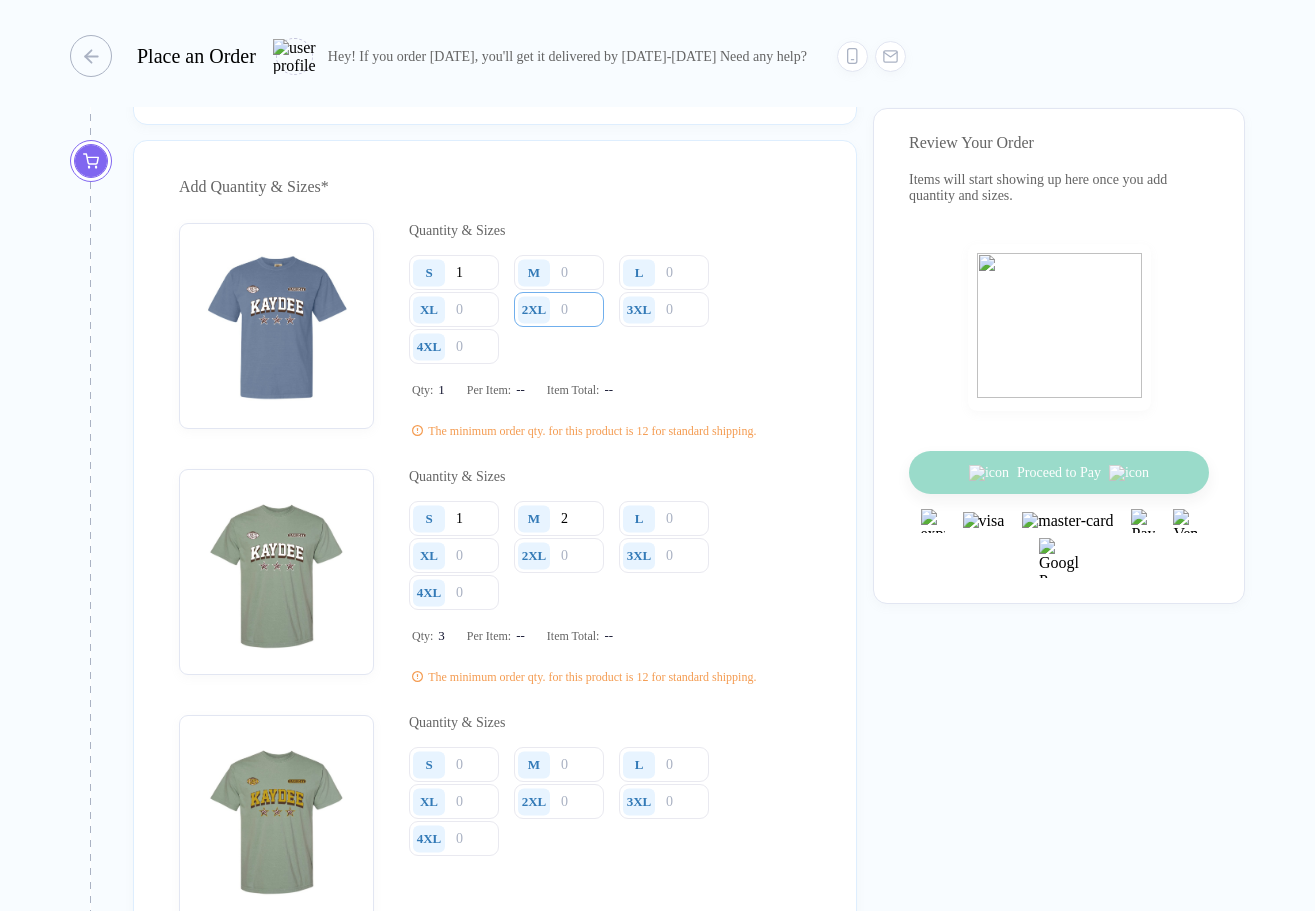 click at bounding box center (559, 309) 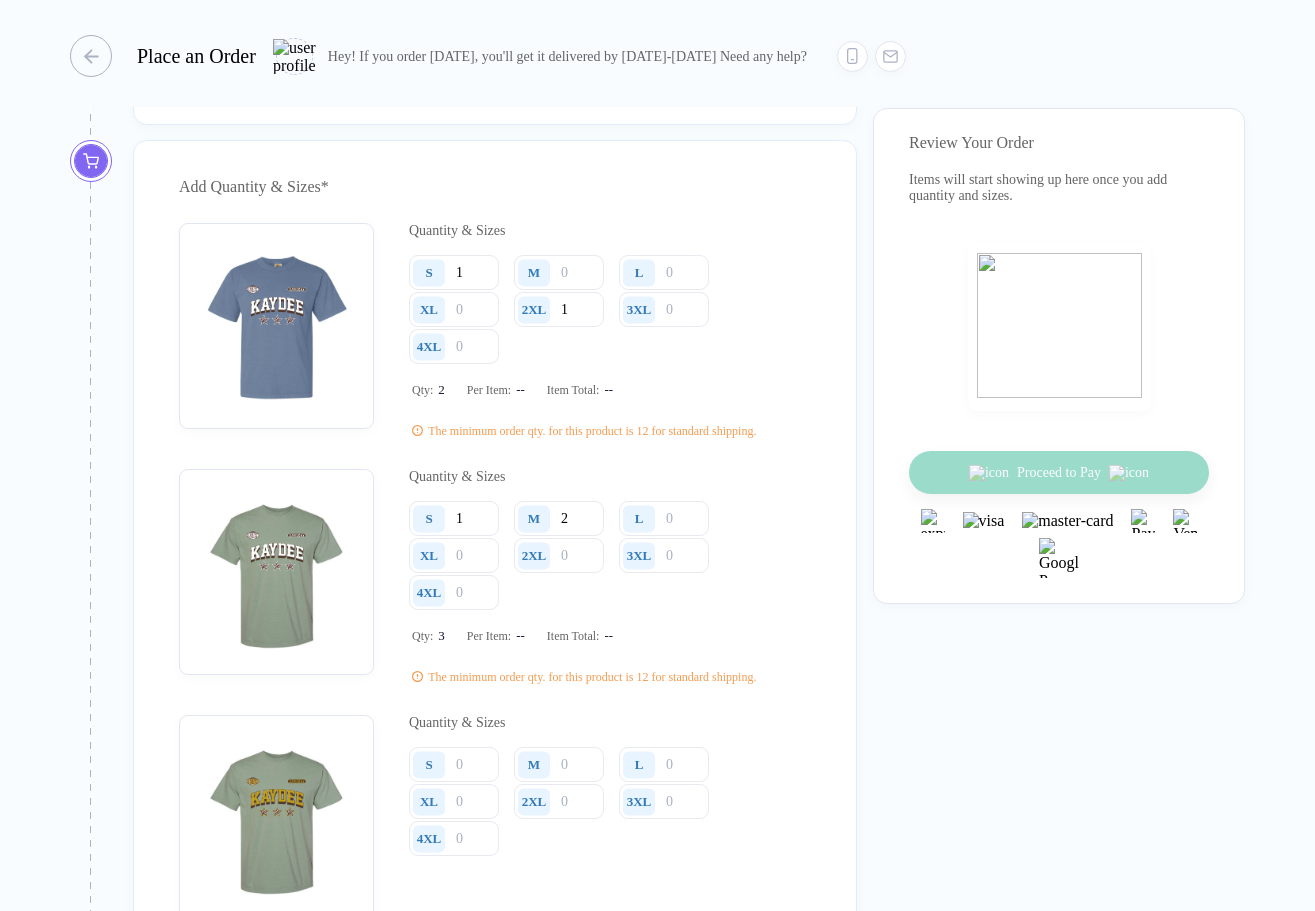 type on "1" 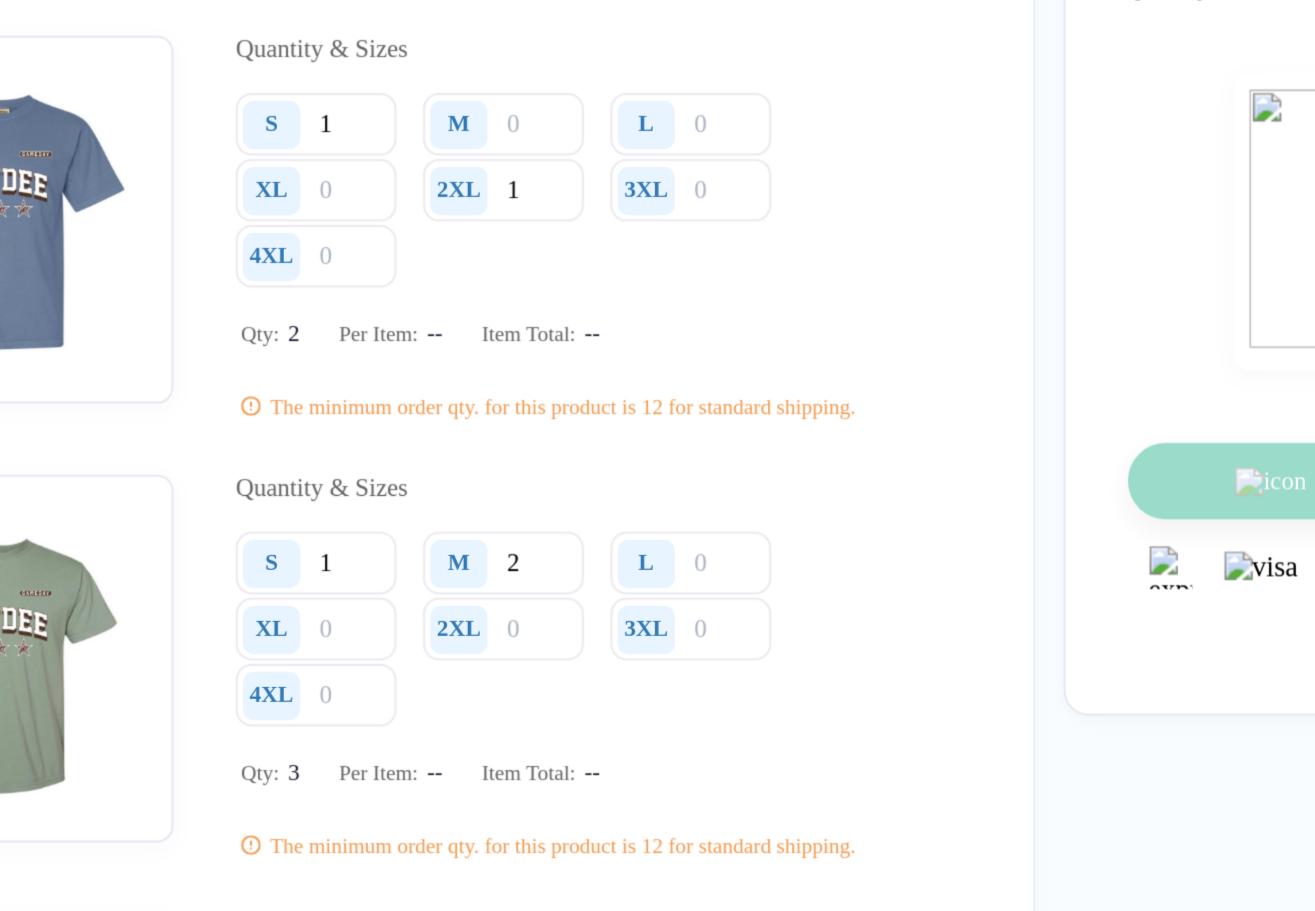 scroll, scrollTop: 2306, scrollLeft: 0, axis: vertical 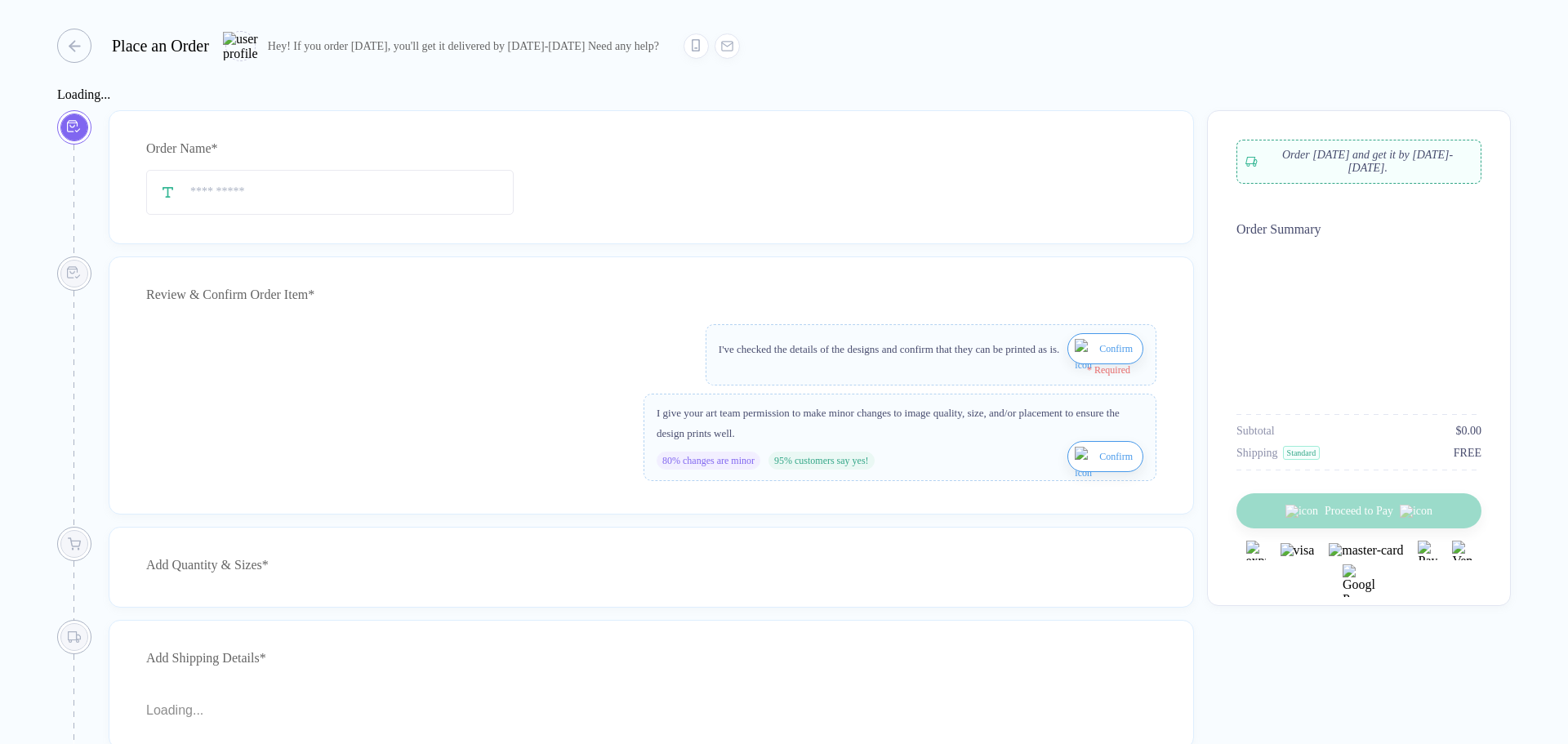type on "**********" 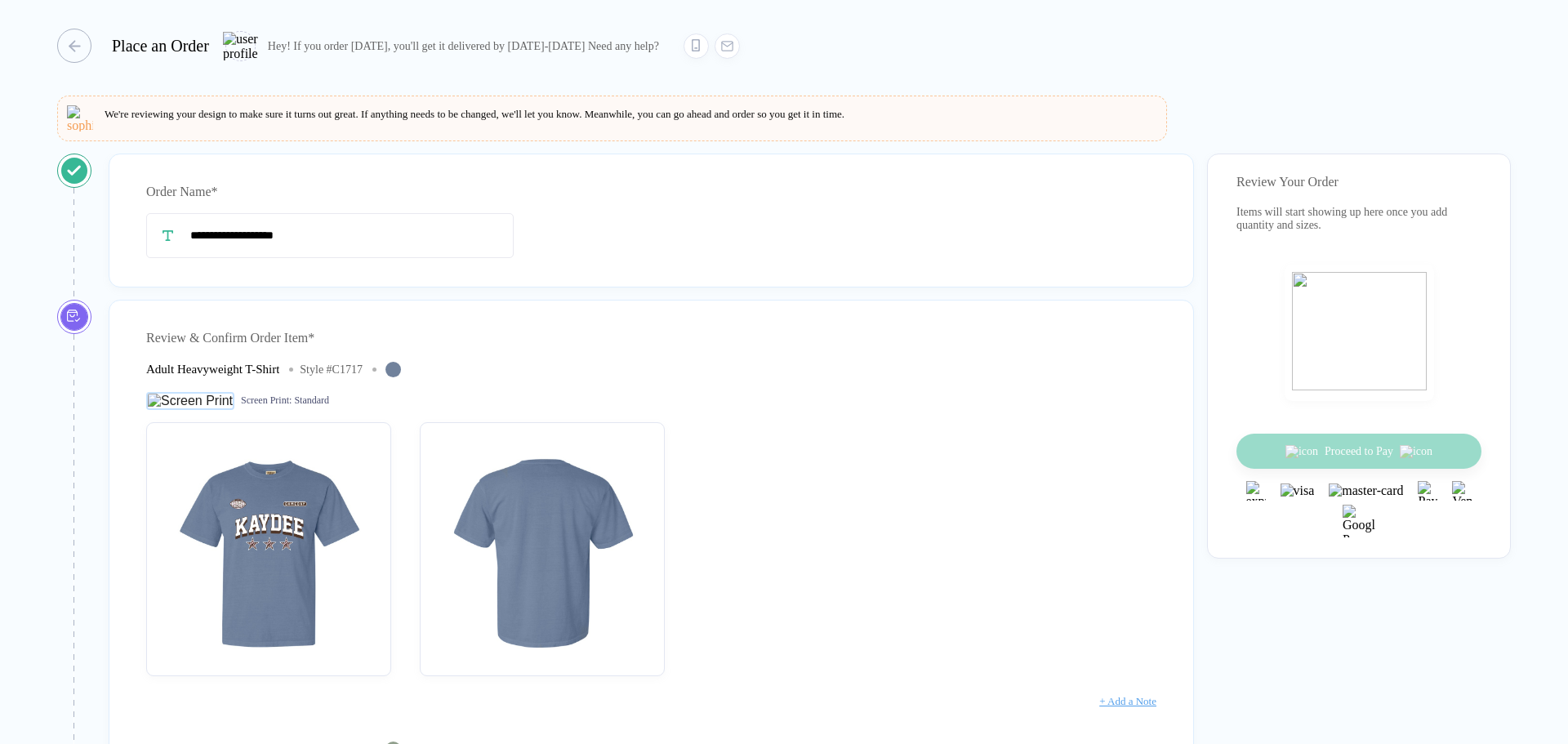 scroll, scrollTop: 0, scrollLeft: 0, axis: both 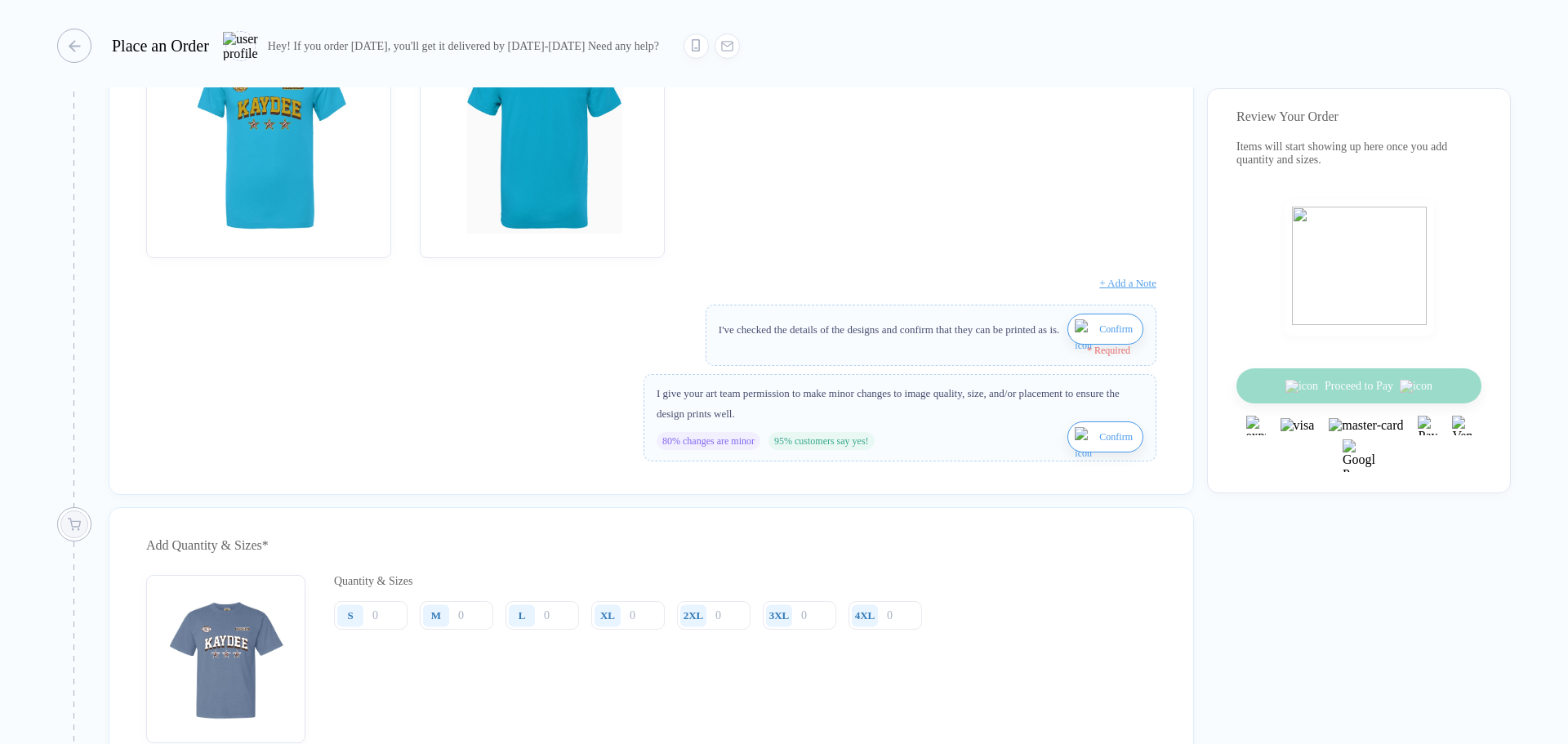 click at bounding box center [1085, 339] 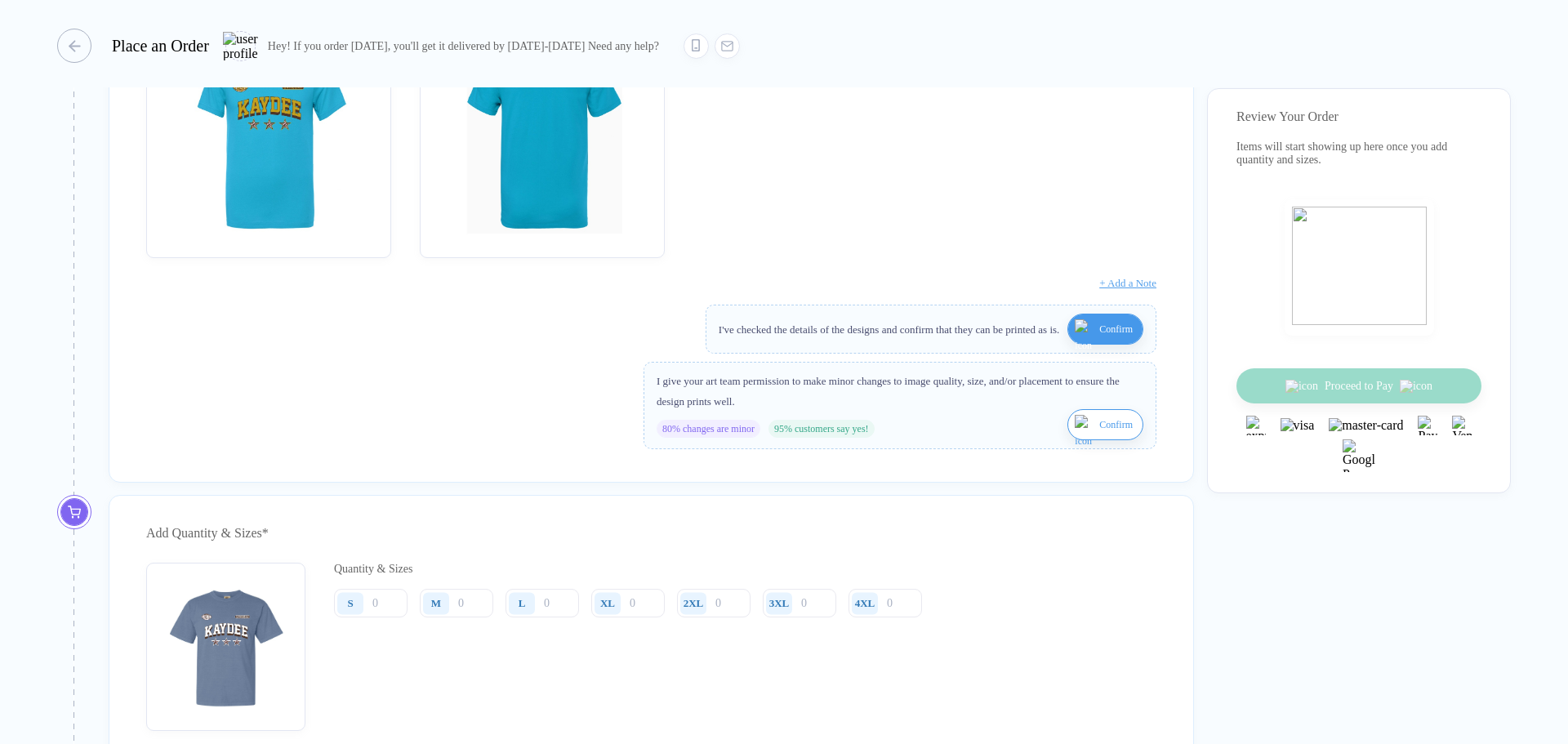 click on "Confirm" at bounding box center (1105, 425) 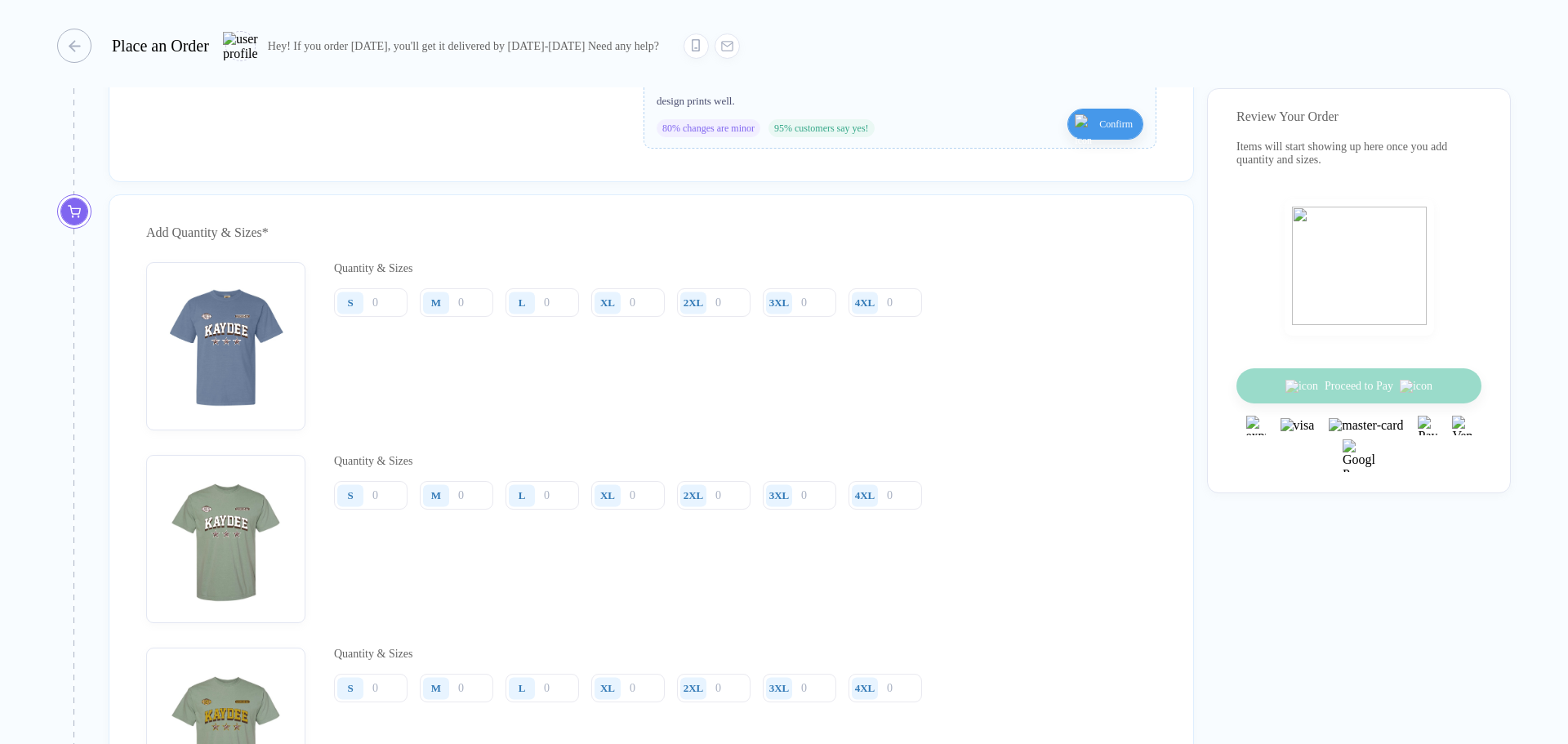 scroll, scrollTop: 1859, scrollLeft: 0, axis: vertical 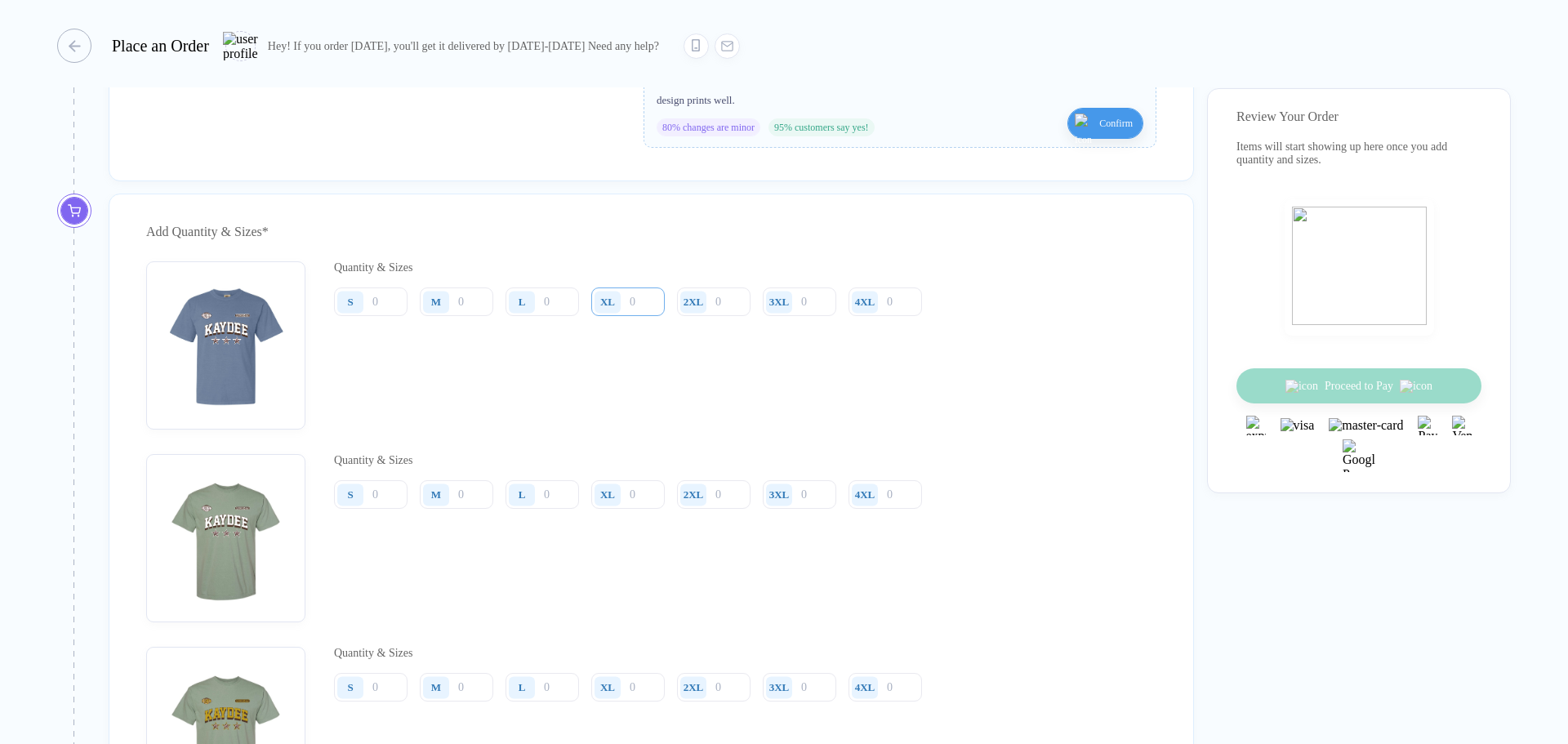 click at bounding box center (628, 301) 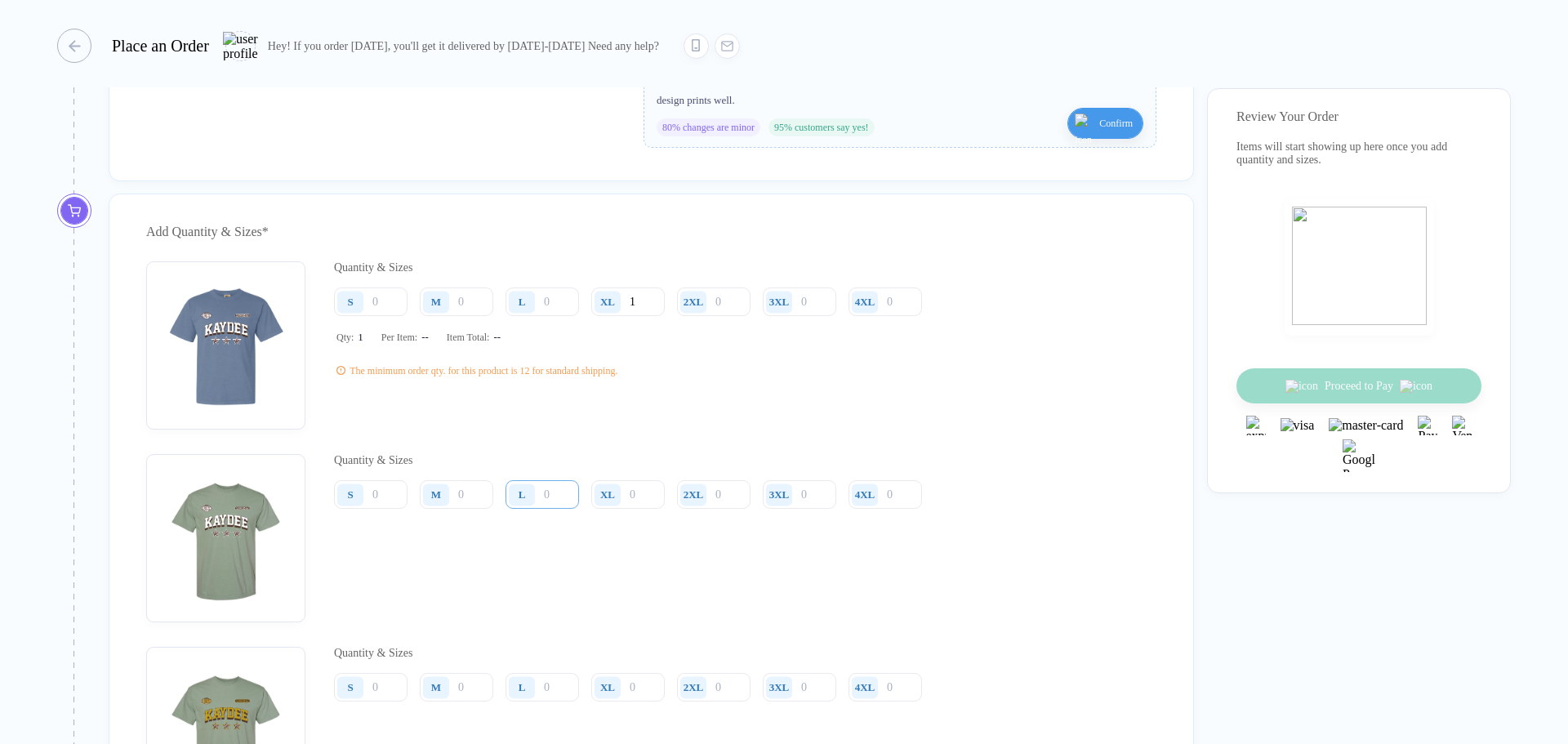 type on "1" 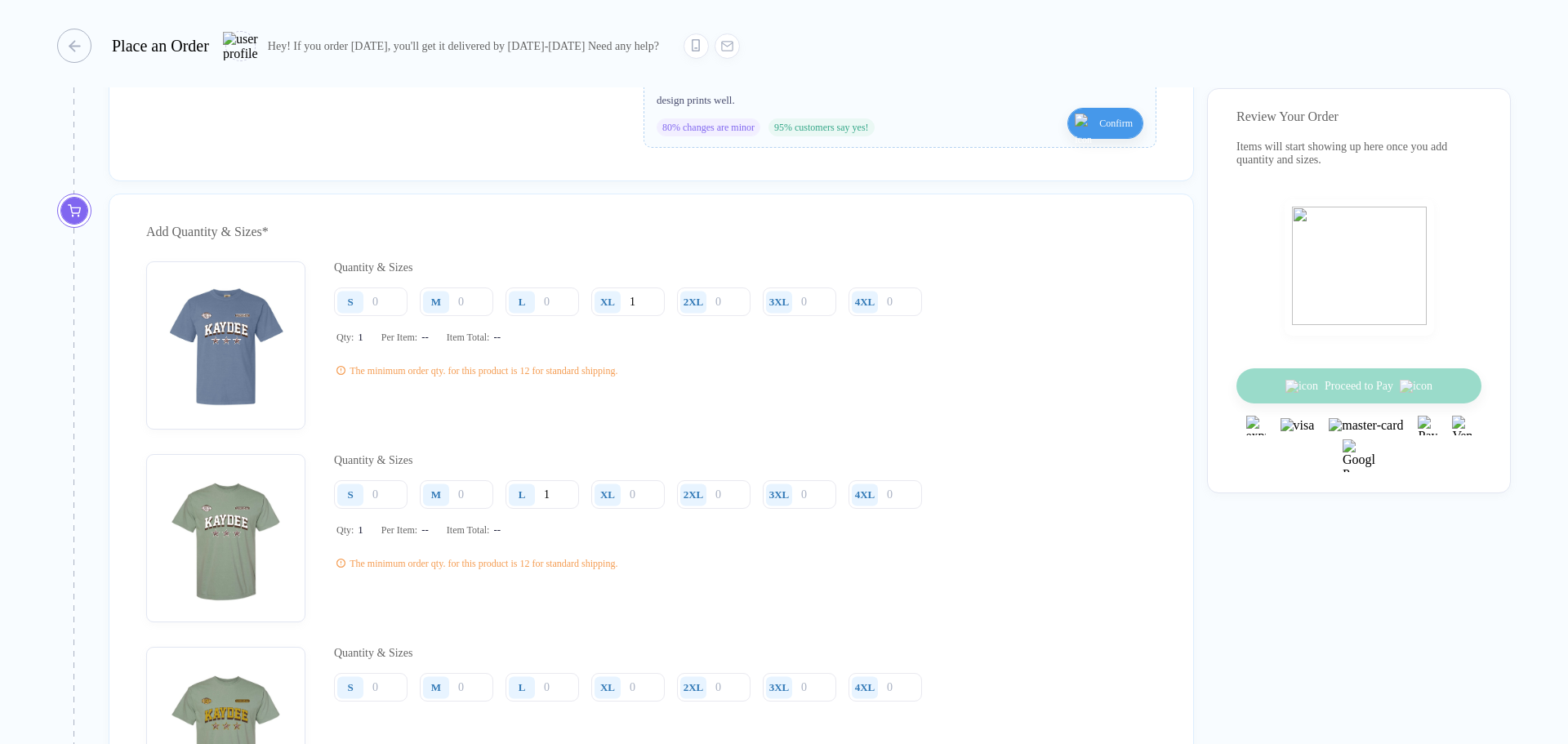 type on "1" 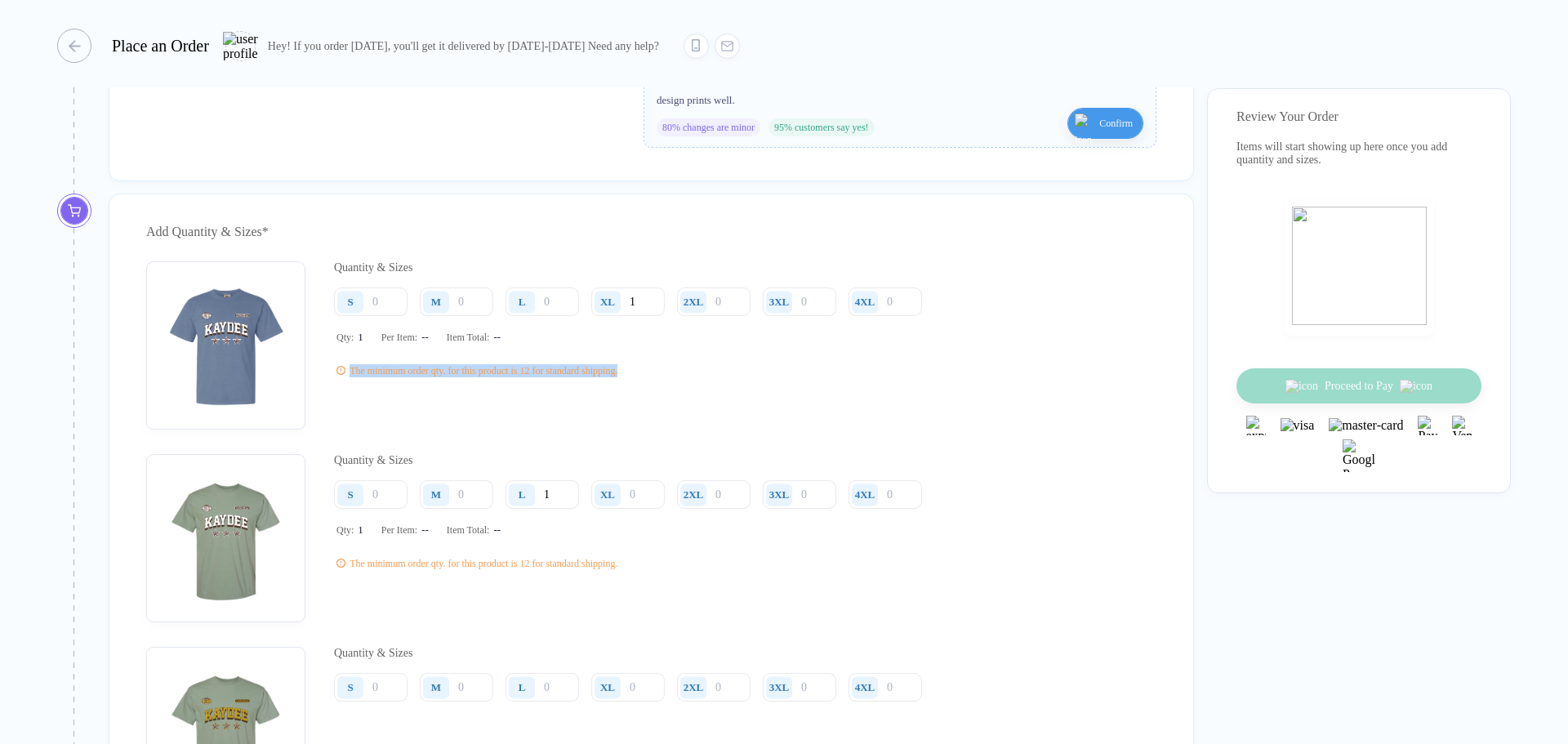 drag, startPoint x: 679, startPoint y: 405, endPoint x: 345, endPoint y: 399, distance: 334.05389 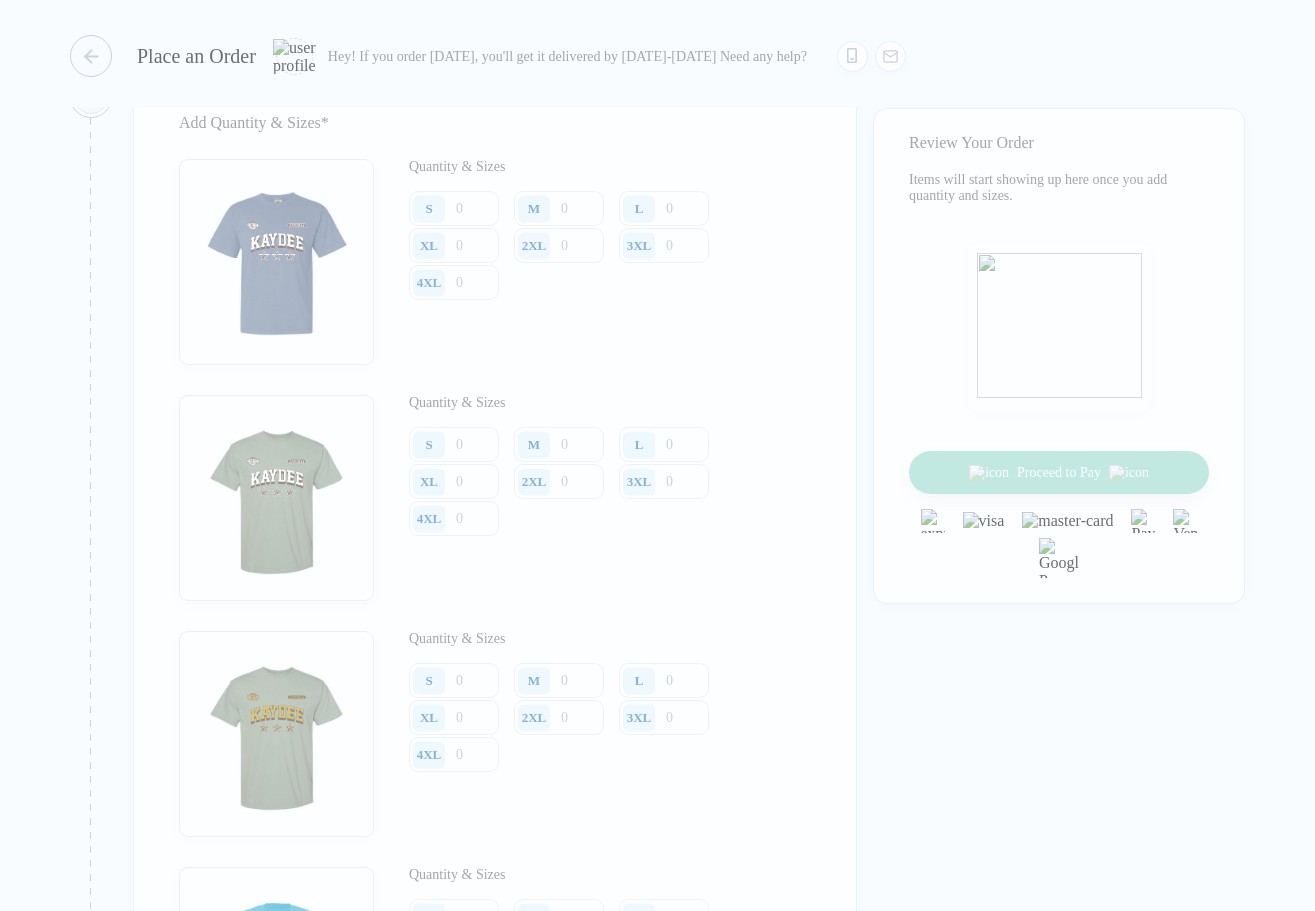 scroll, scrollTop: 2316, scrollLeft: 0, axis: vertical 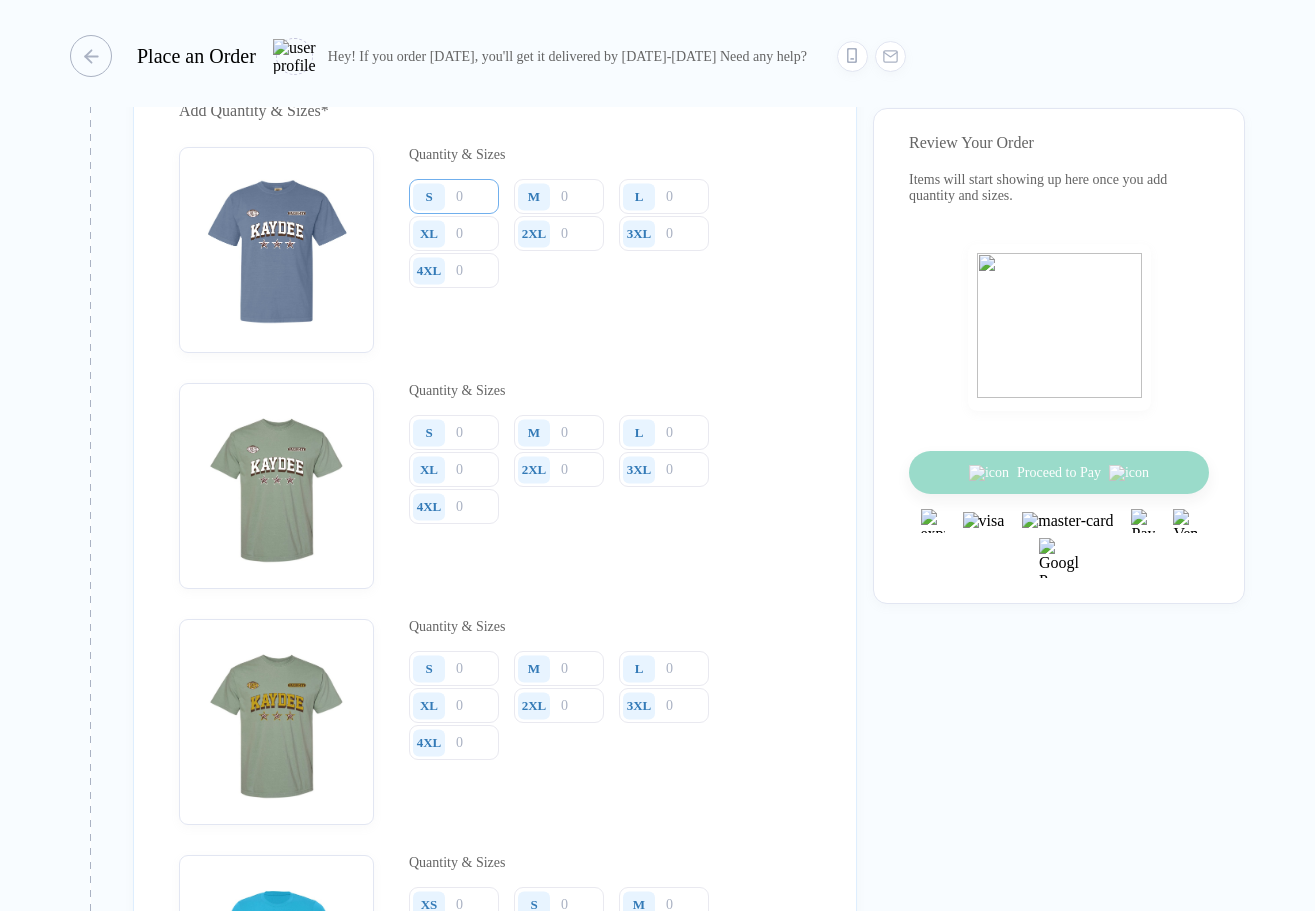 click at bounding box center (454, 196) 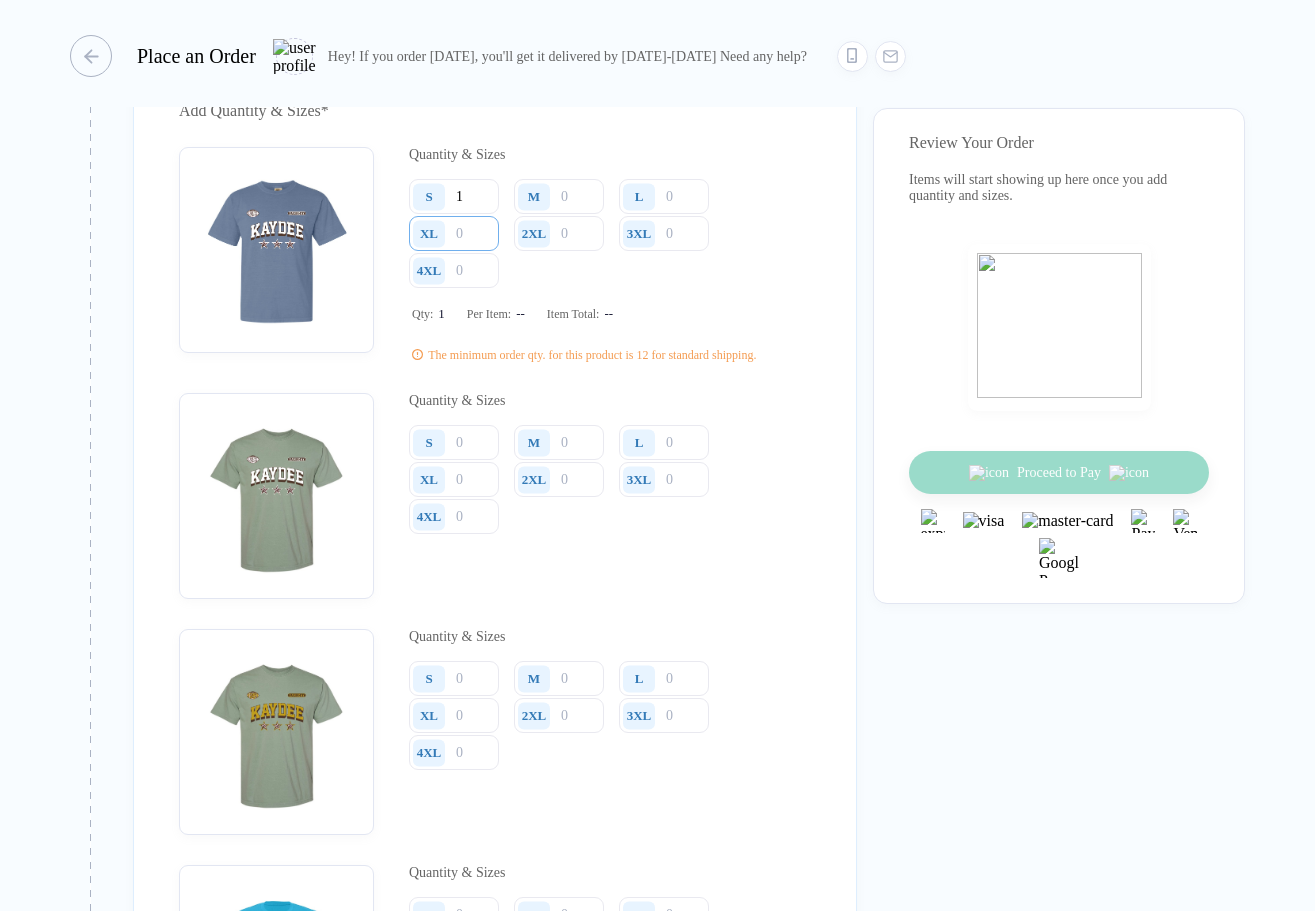 type on "1" 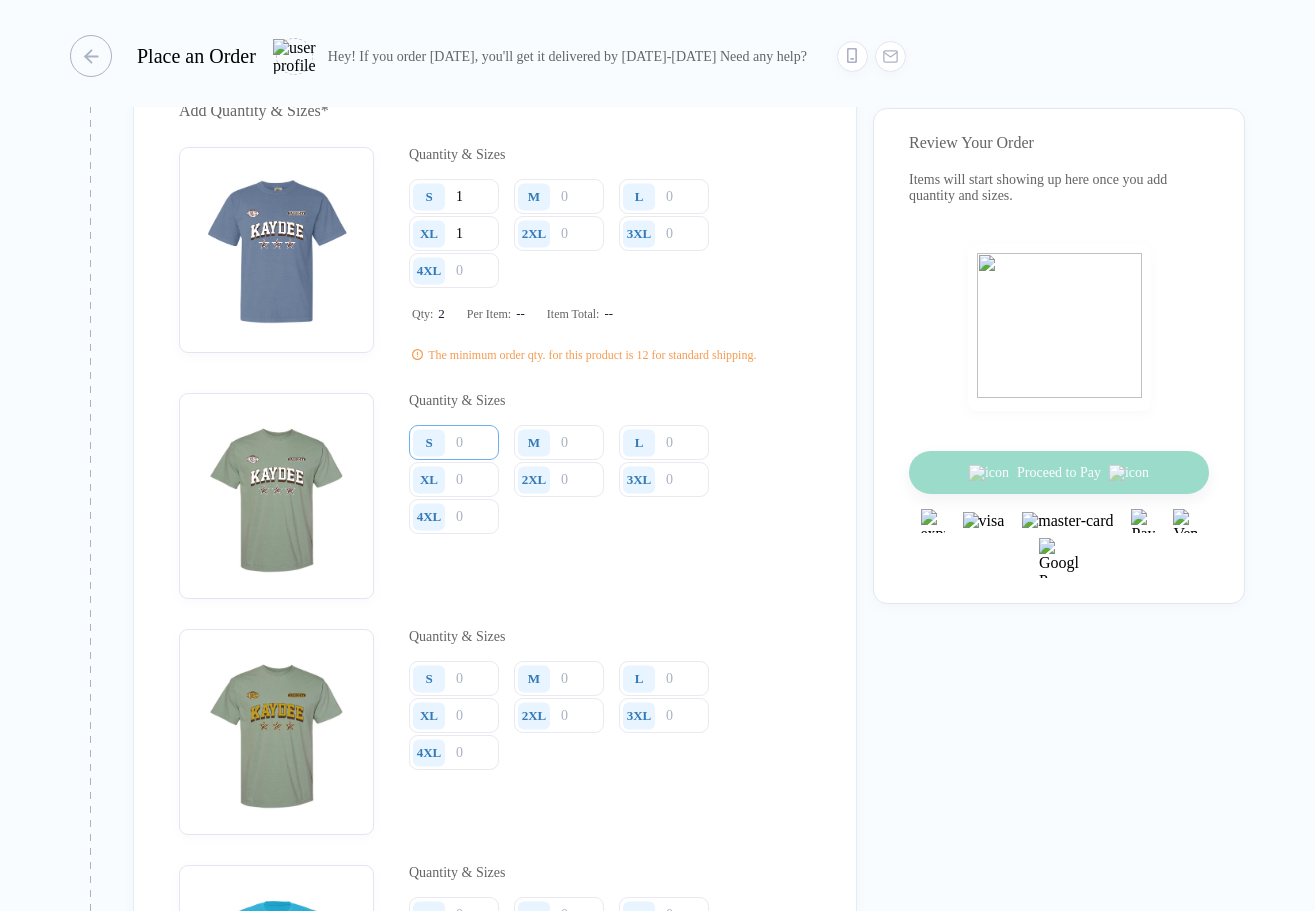 type on "1" 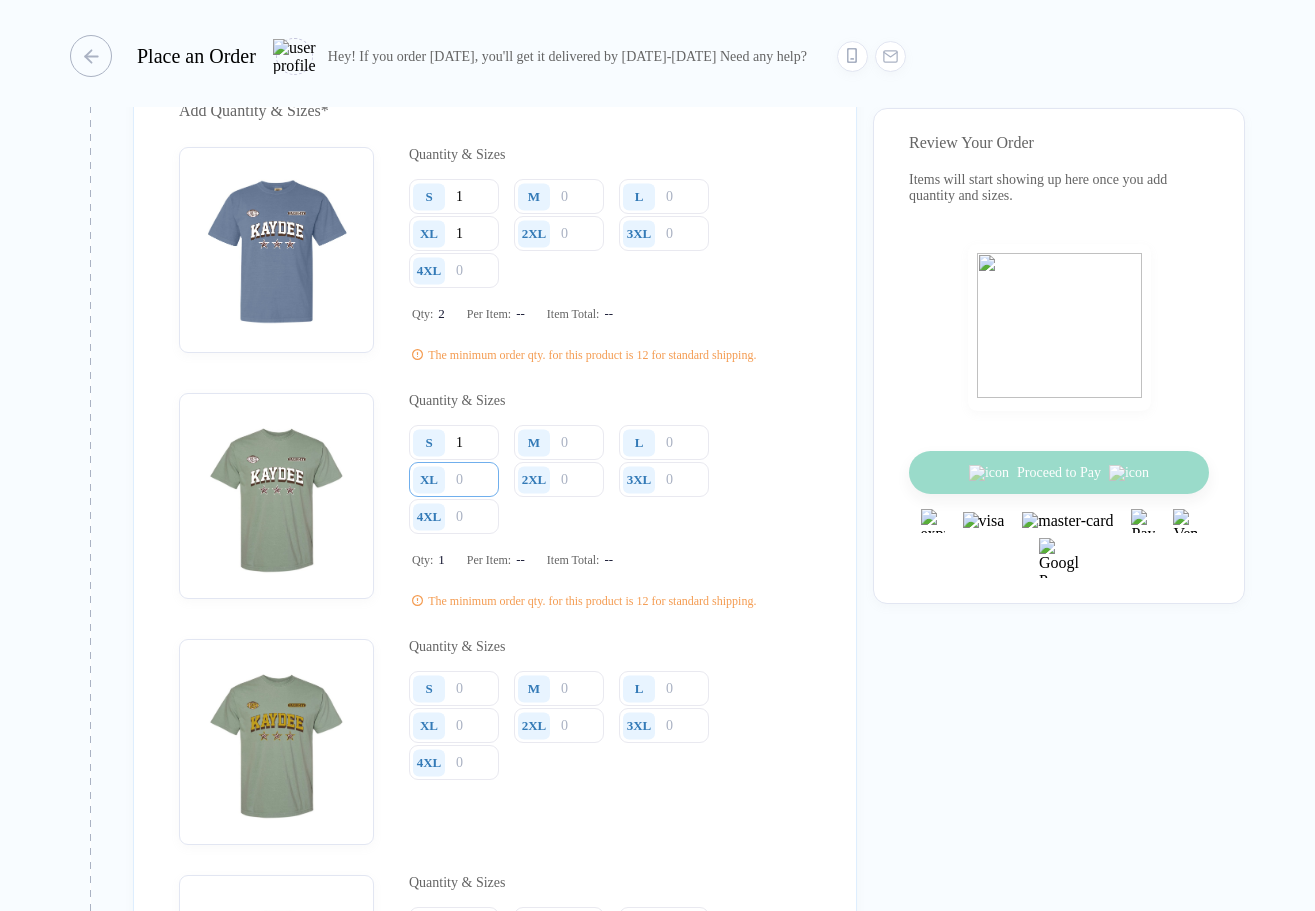 type on "1" 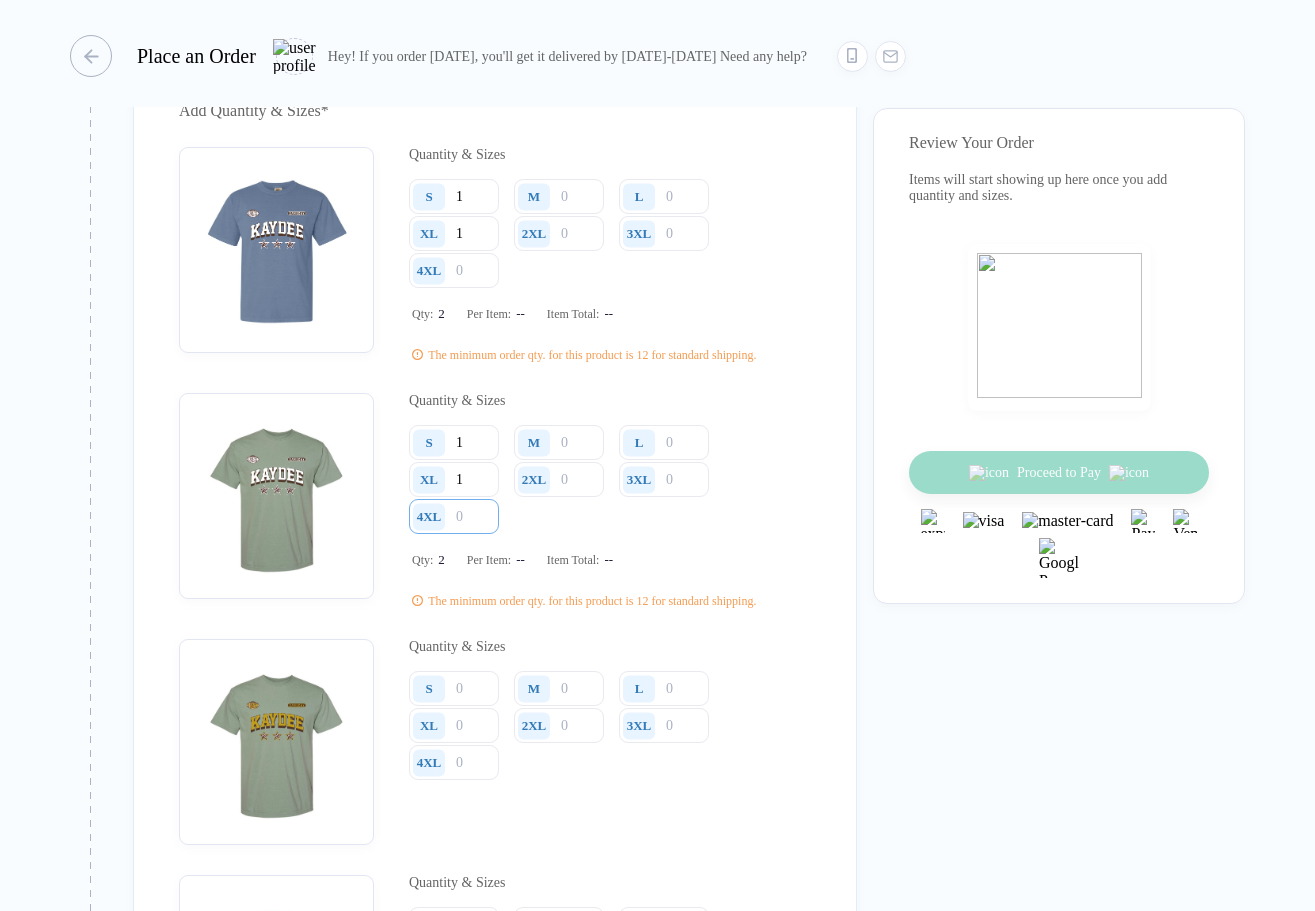 type on "1" 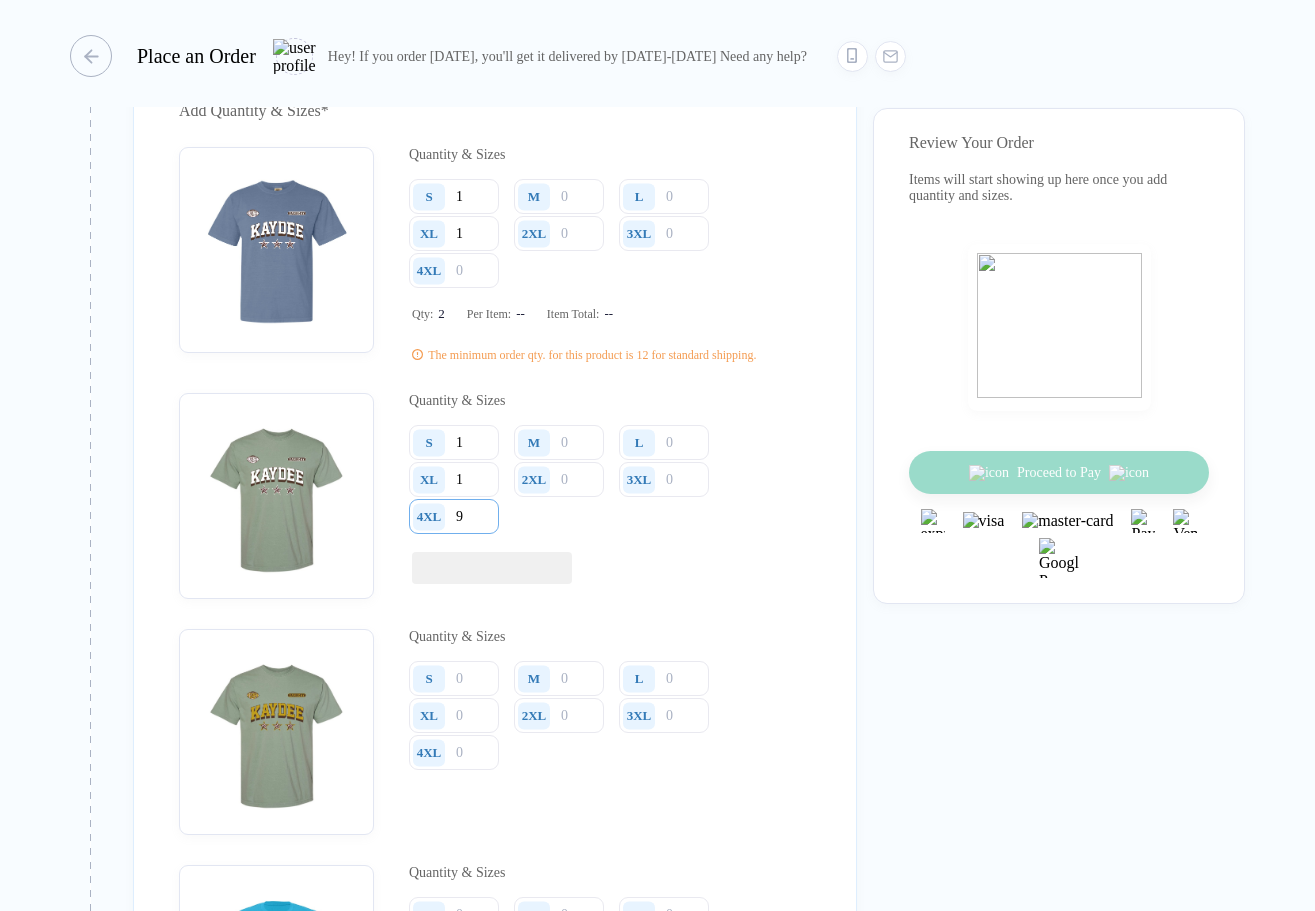 type on "8" 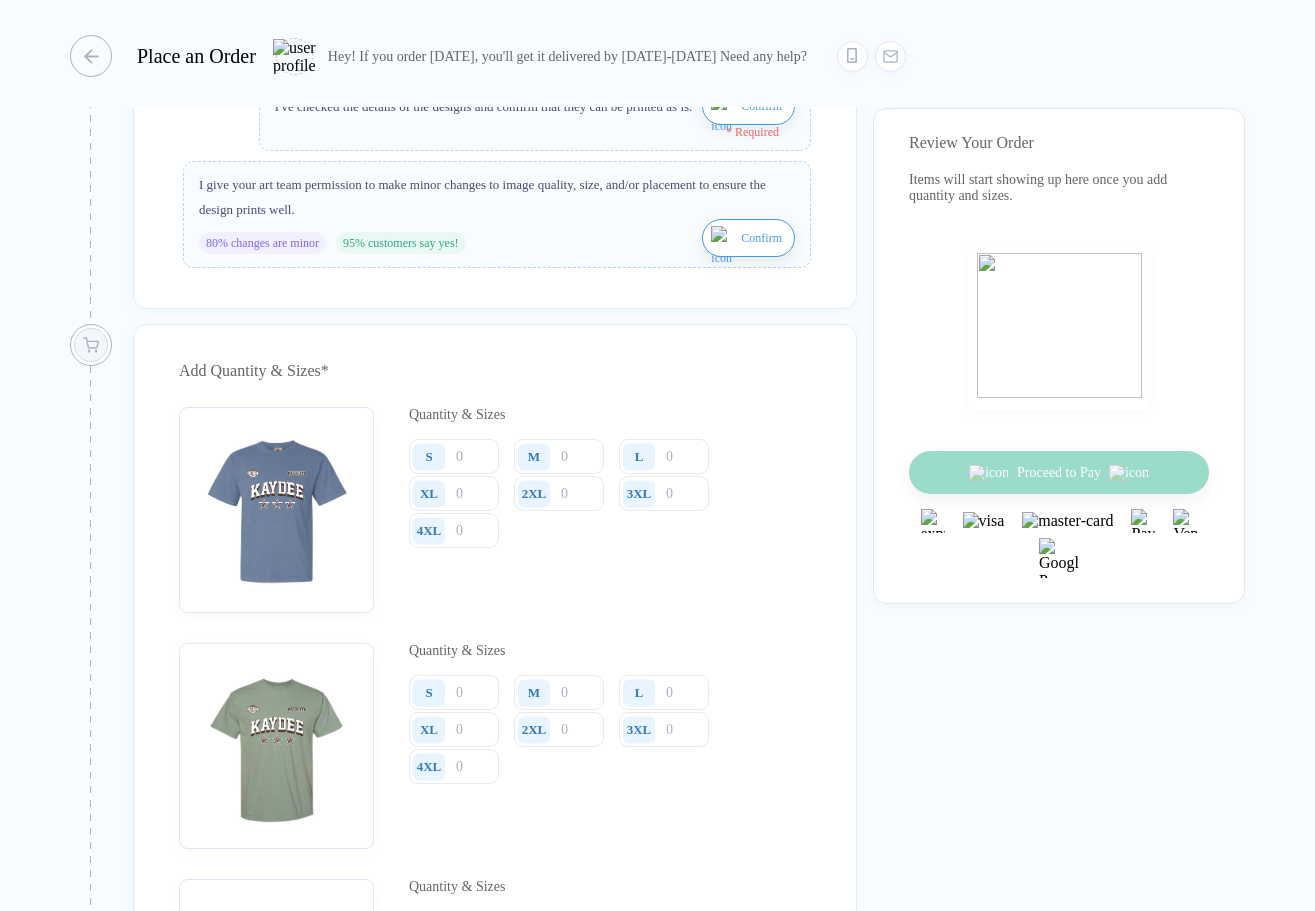 scroll, scrollTop: 2469, scrollLeft: 0, axis: vertical 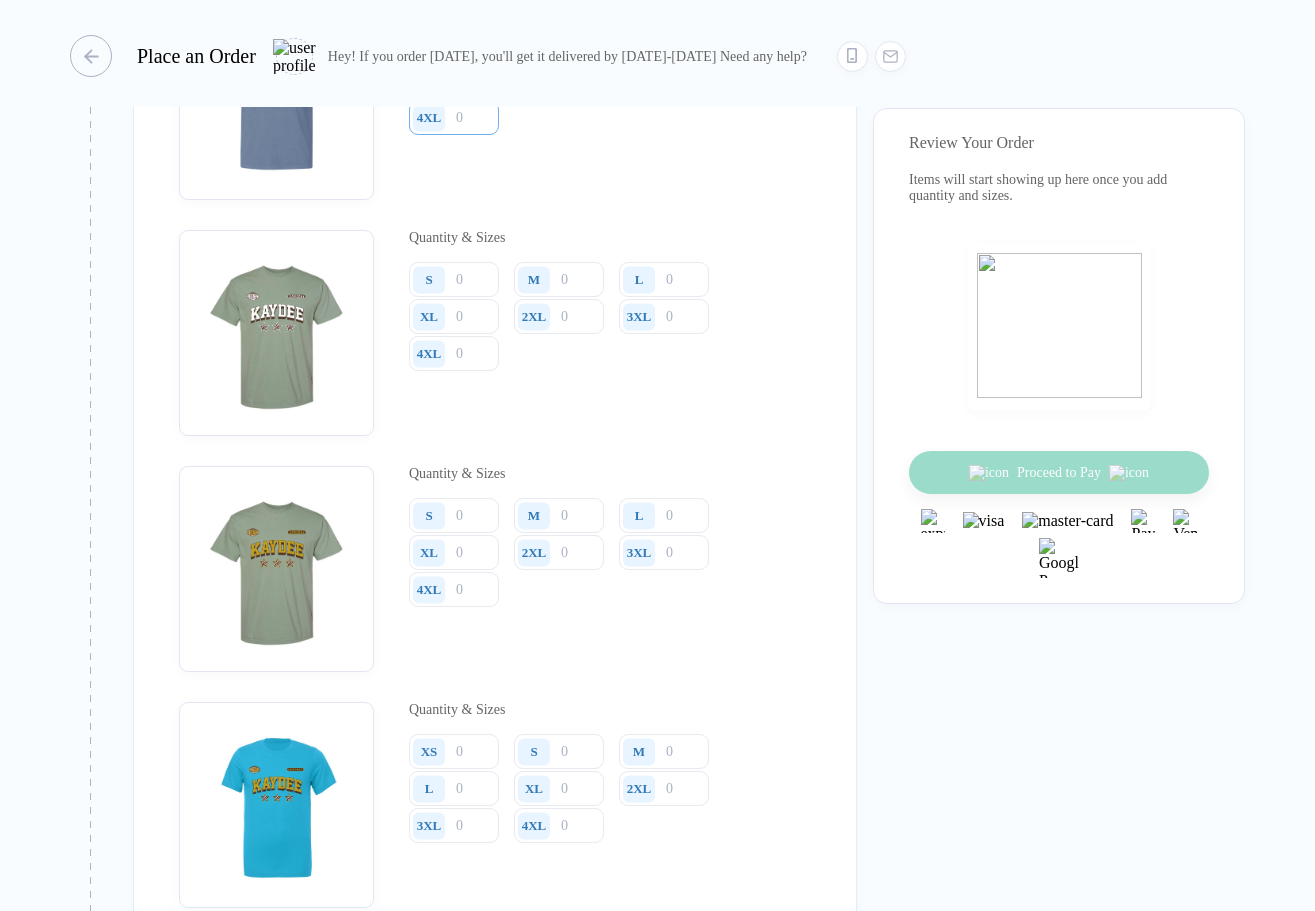 click at bounding box center (454, 117) 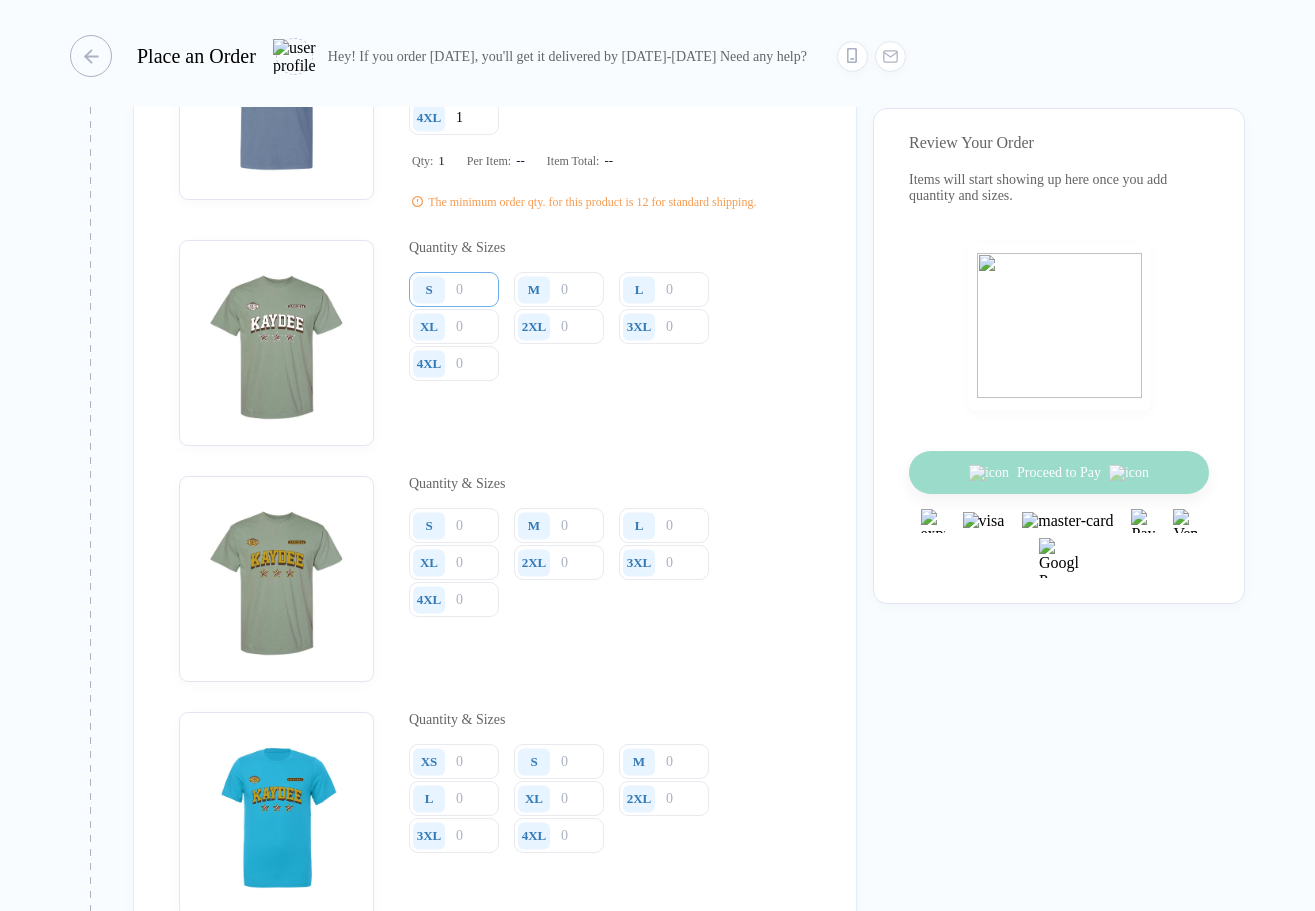 type on "1" 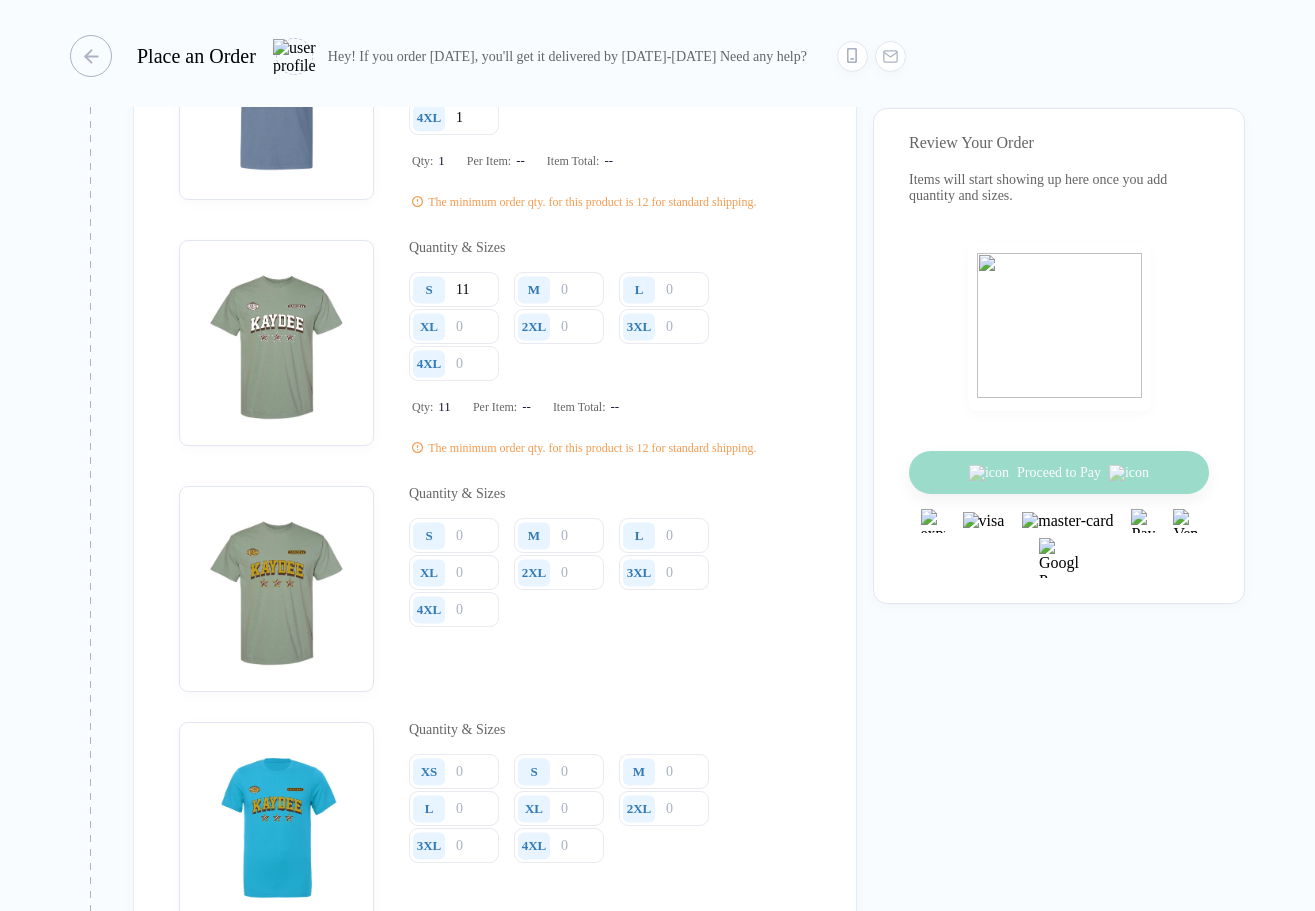 type on "1" 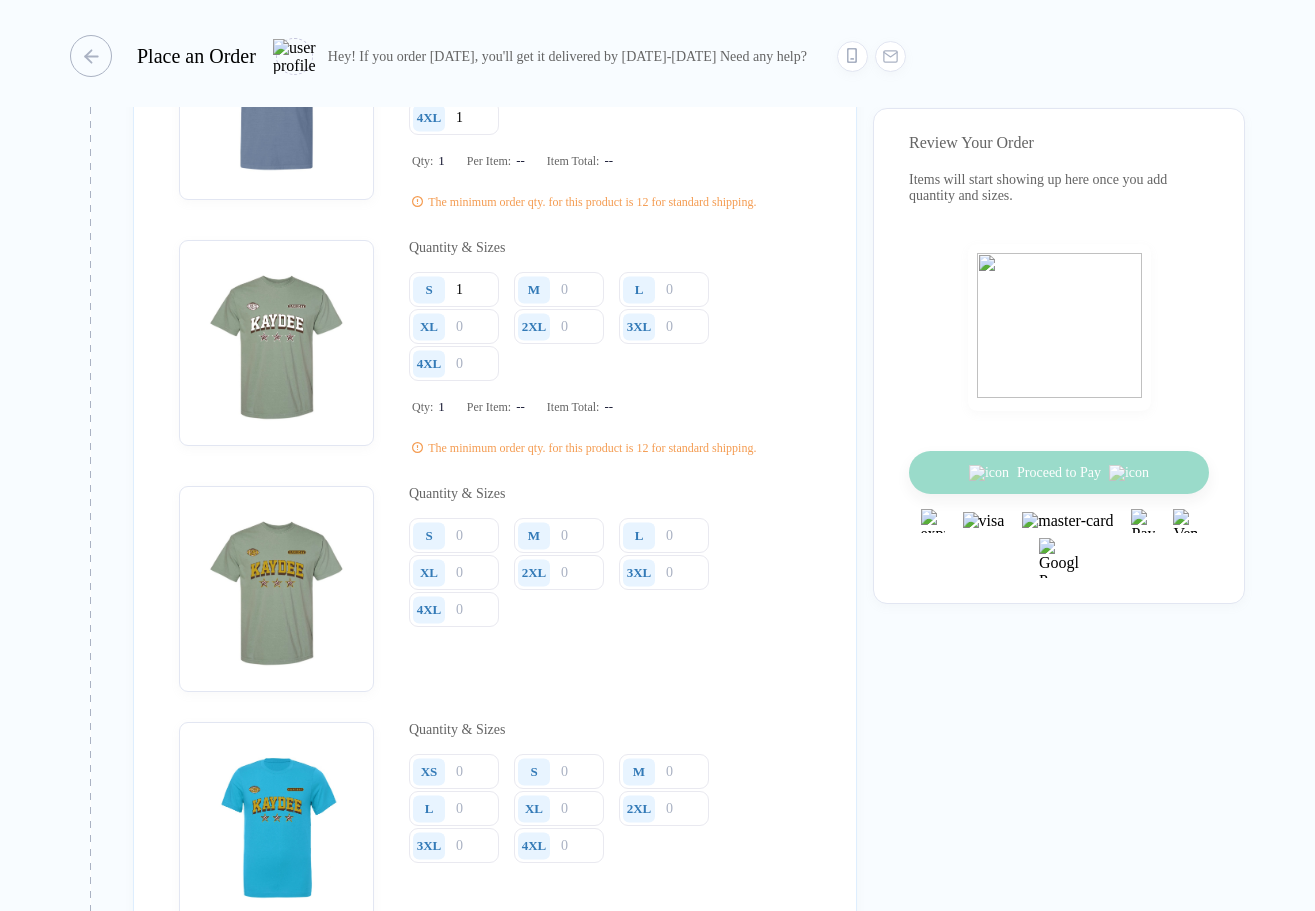 type 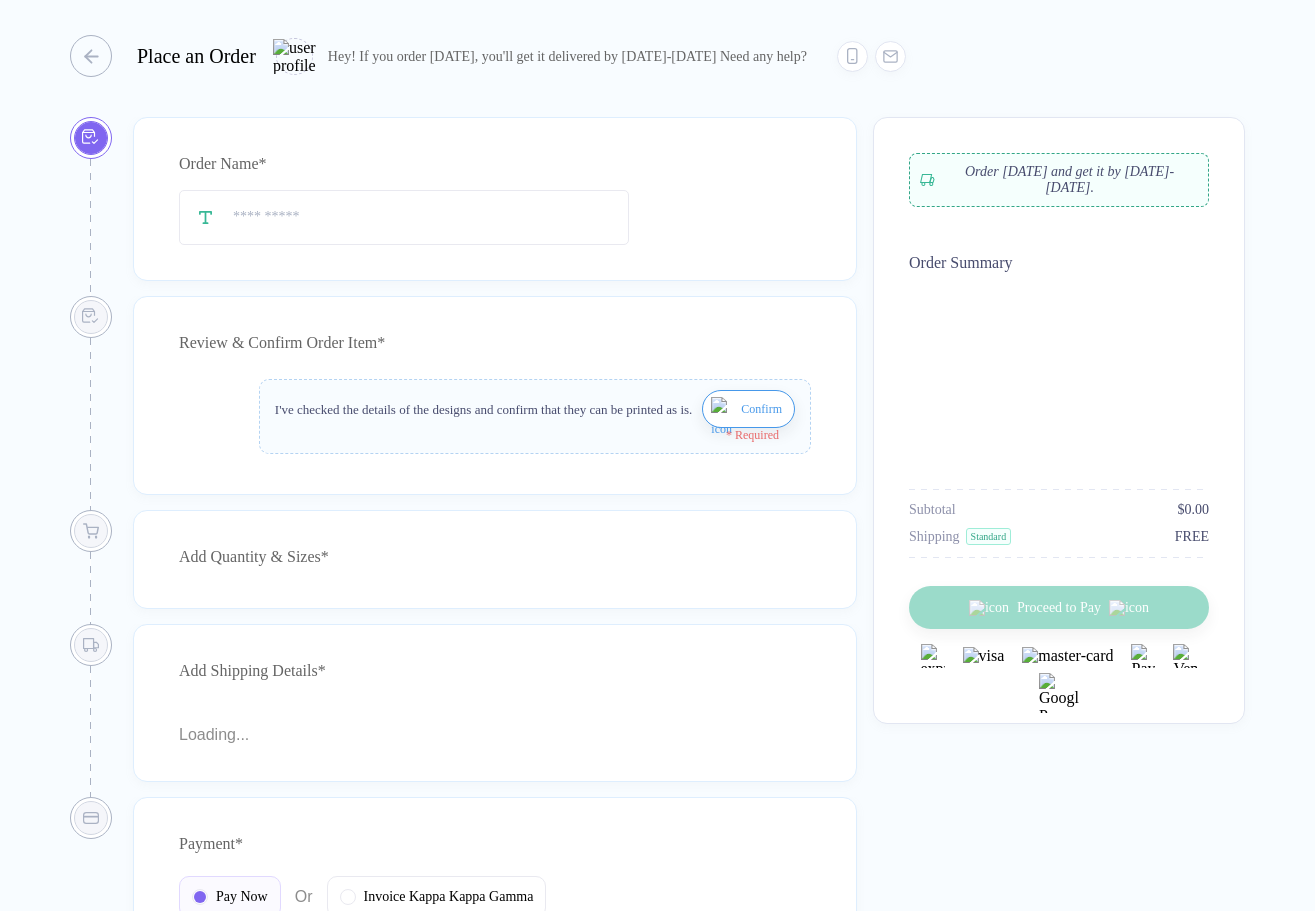 scroll, scrollTop: 0, scrollLeft: 0, axis: both 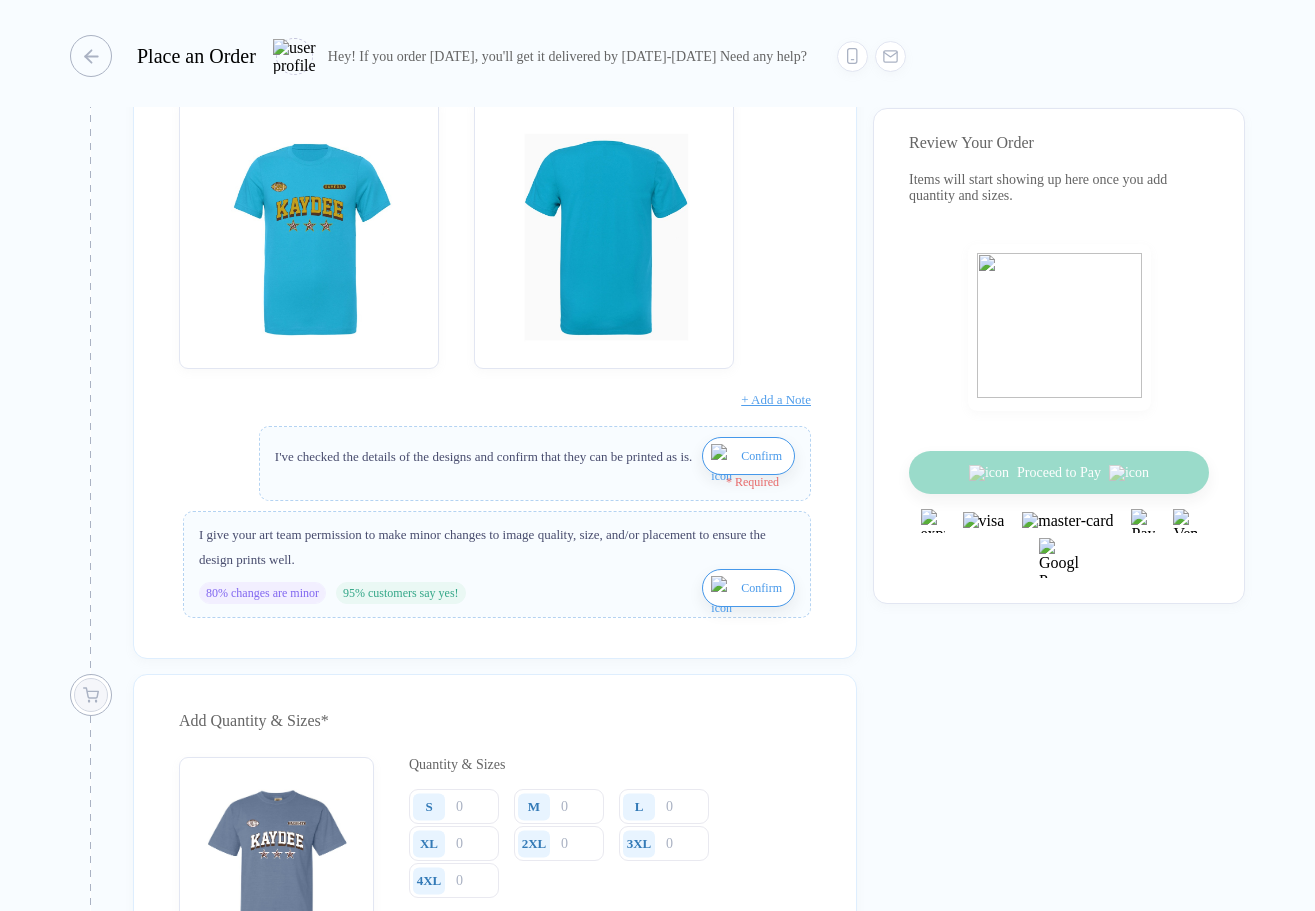drag, startPoint x: 400, startPoint y: 769, endPoint x: 116, endPoint y: 767, distance: 284.00705 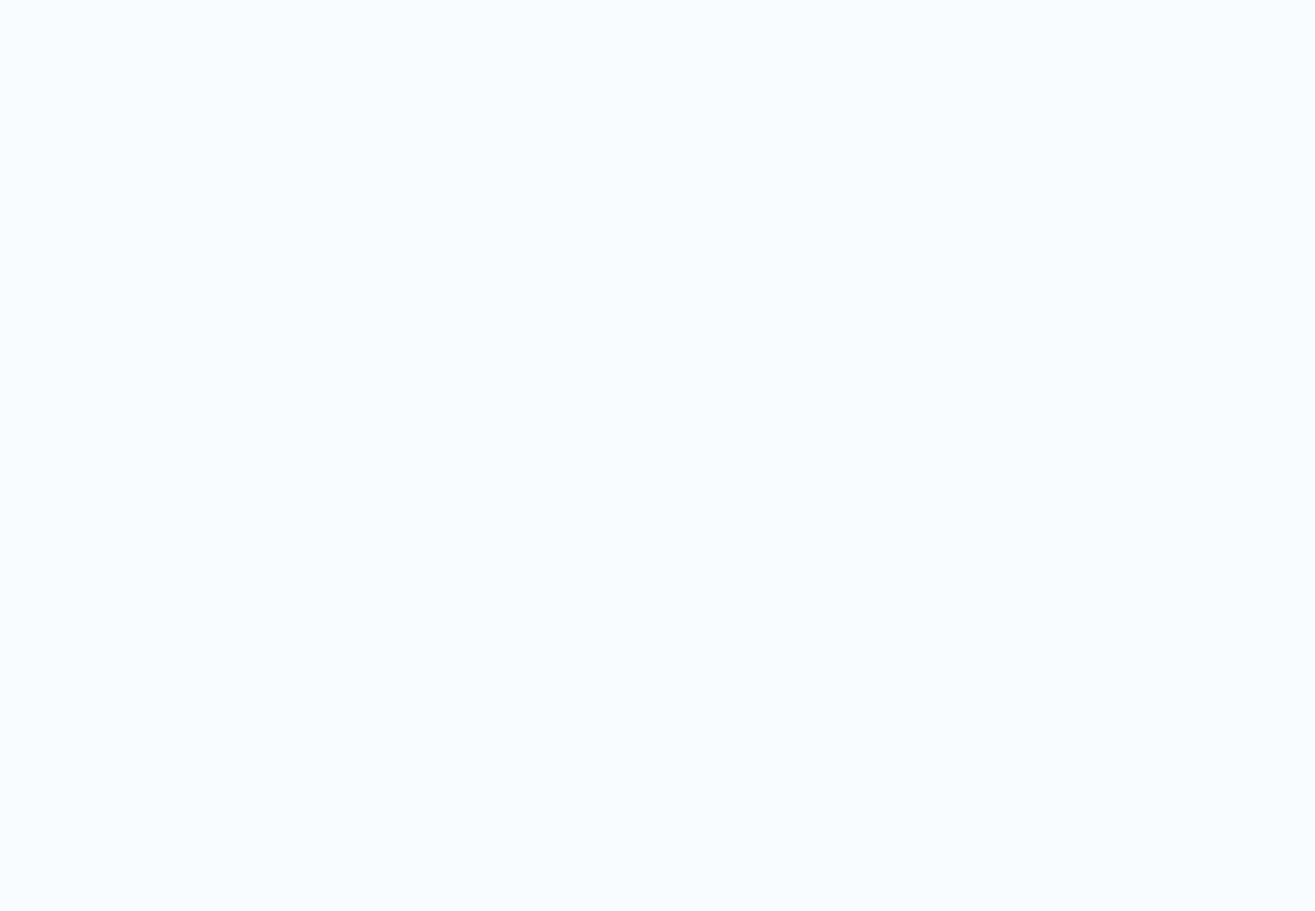 click at bounding box center [657, 455] 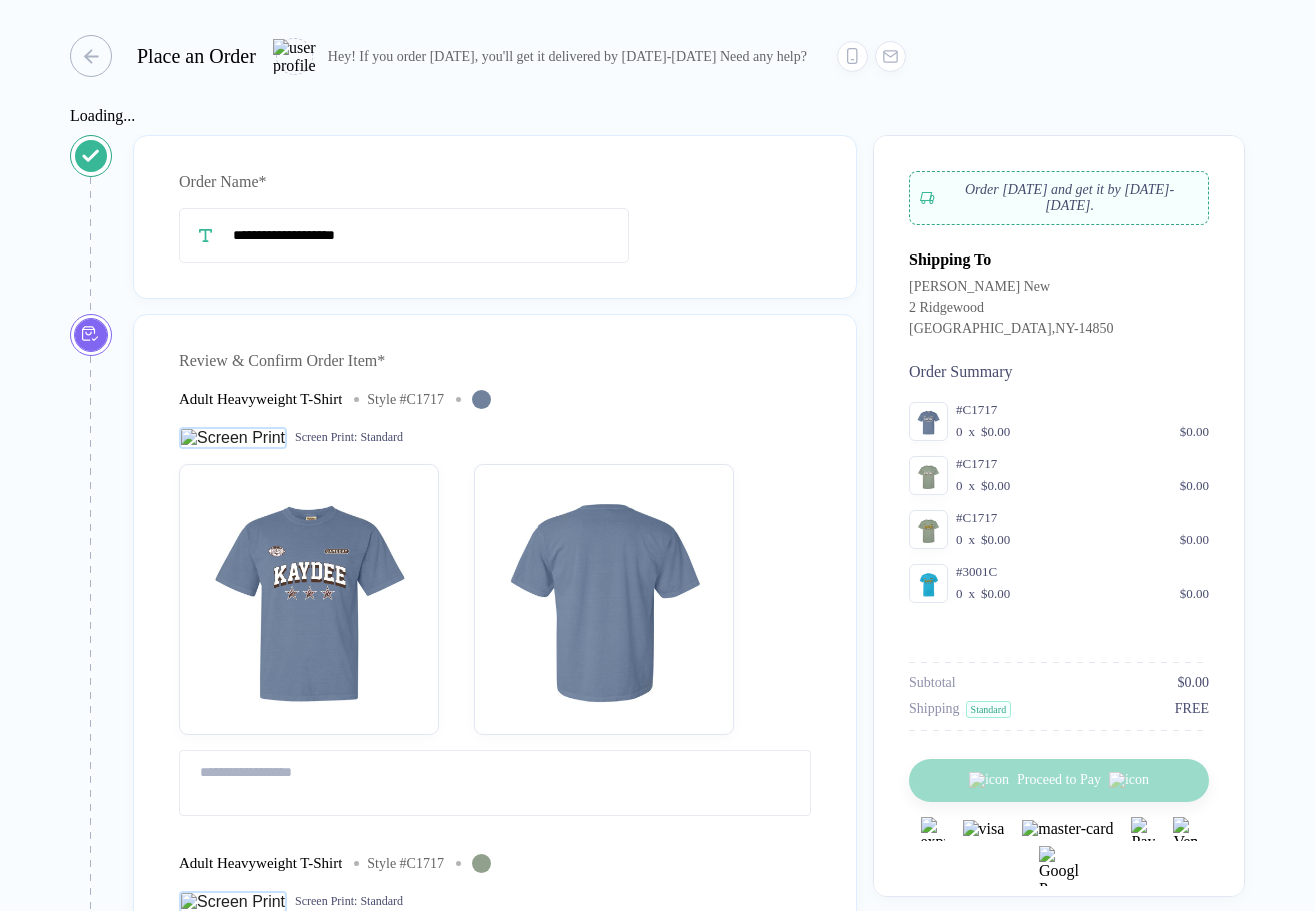 type on "**********" 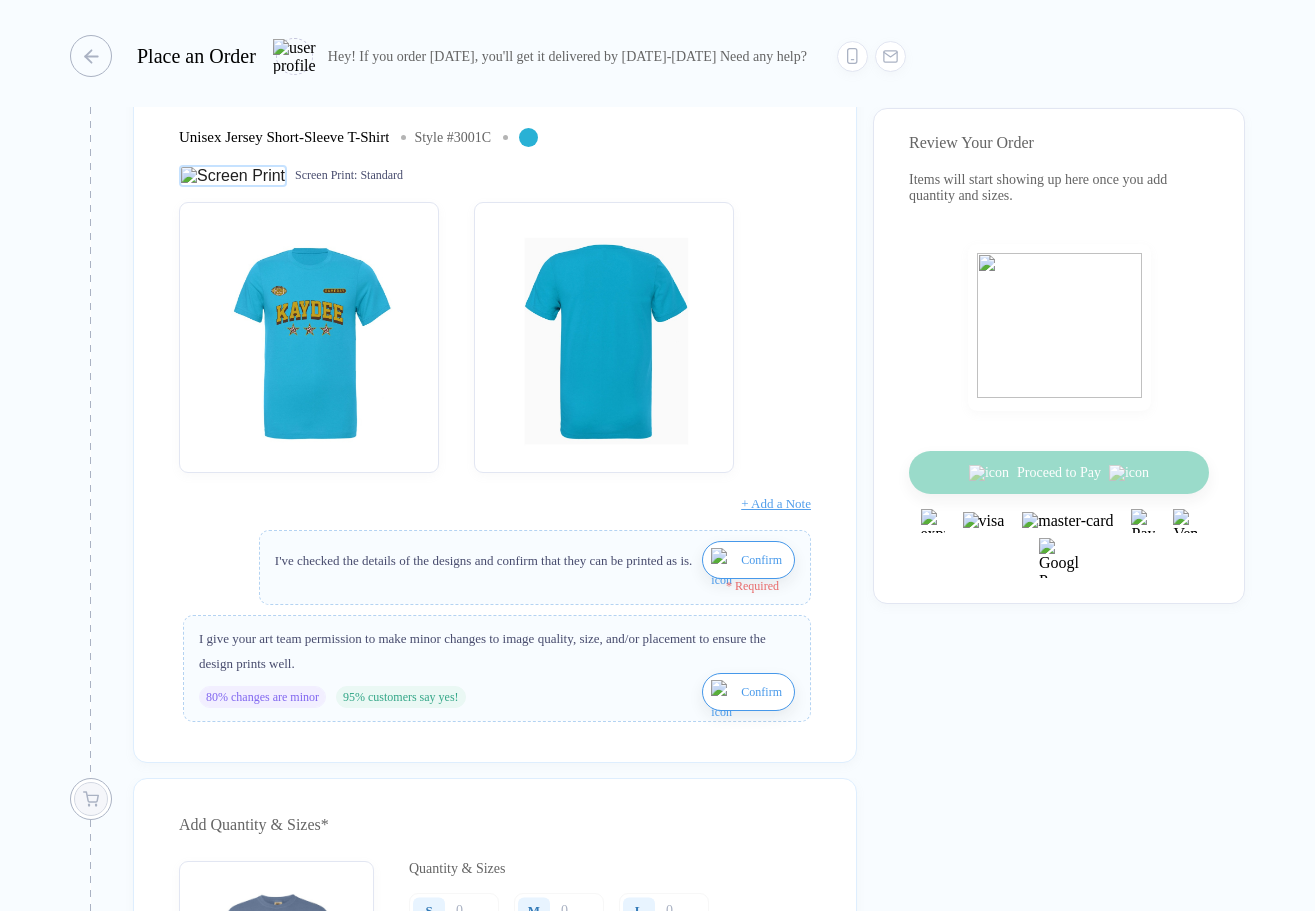 scroll, scrollTop: 2190, scrollLeft: 0, axis: vertical 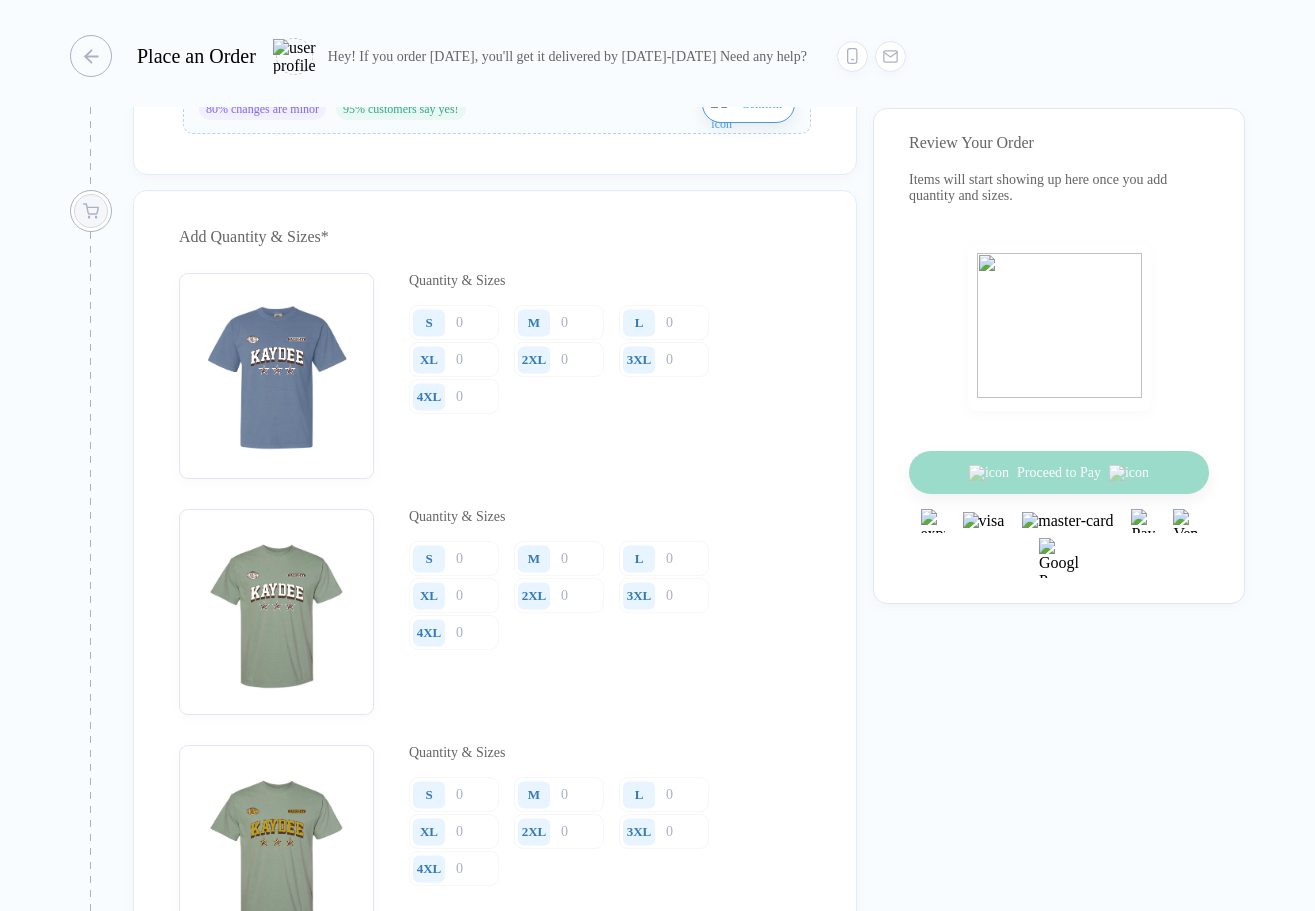 click at bounding box center (454, 322) 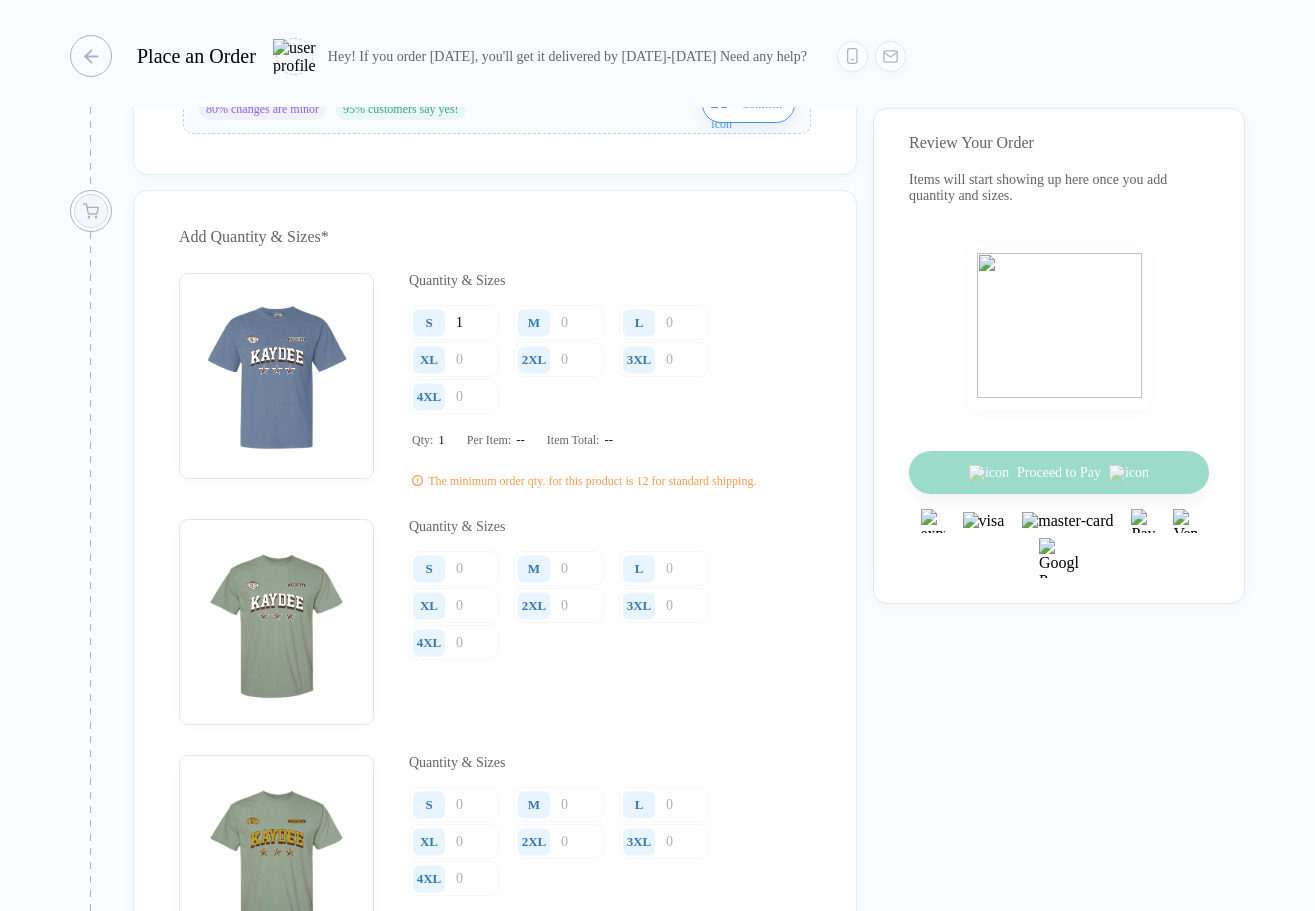 type on "1" 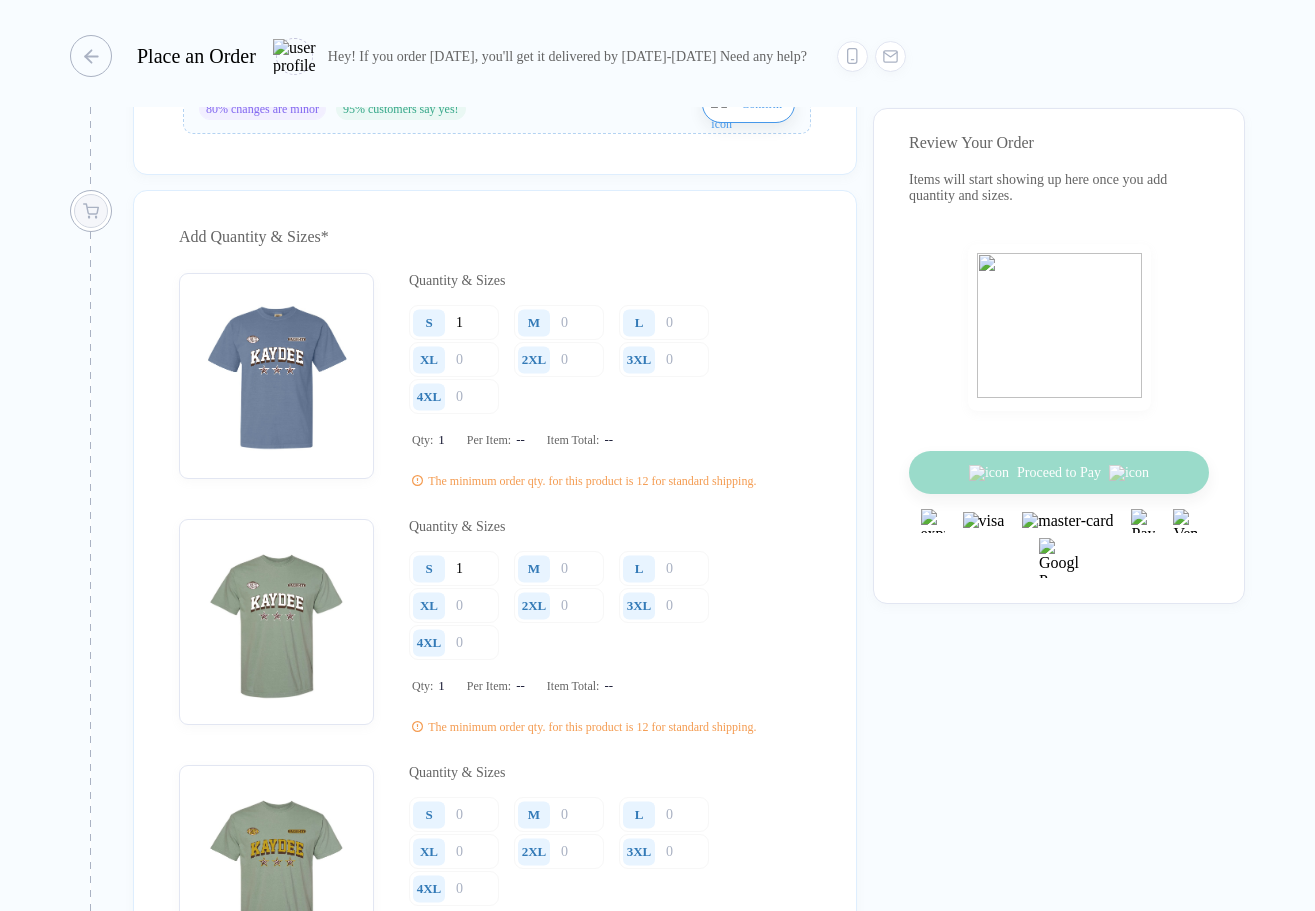 type on "1" 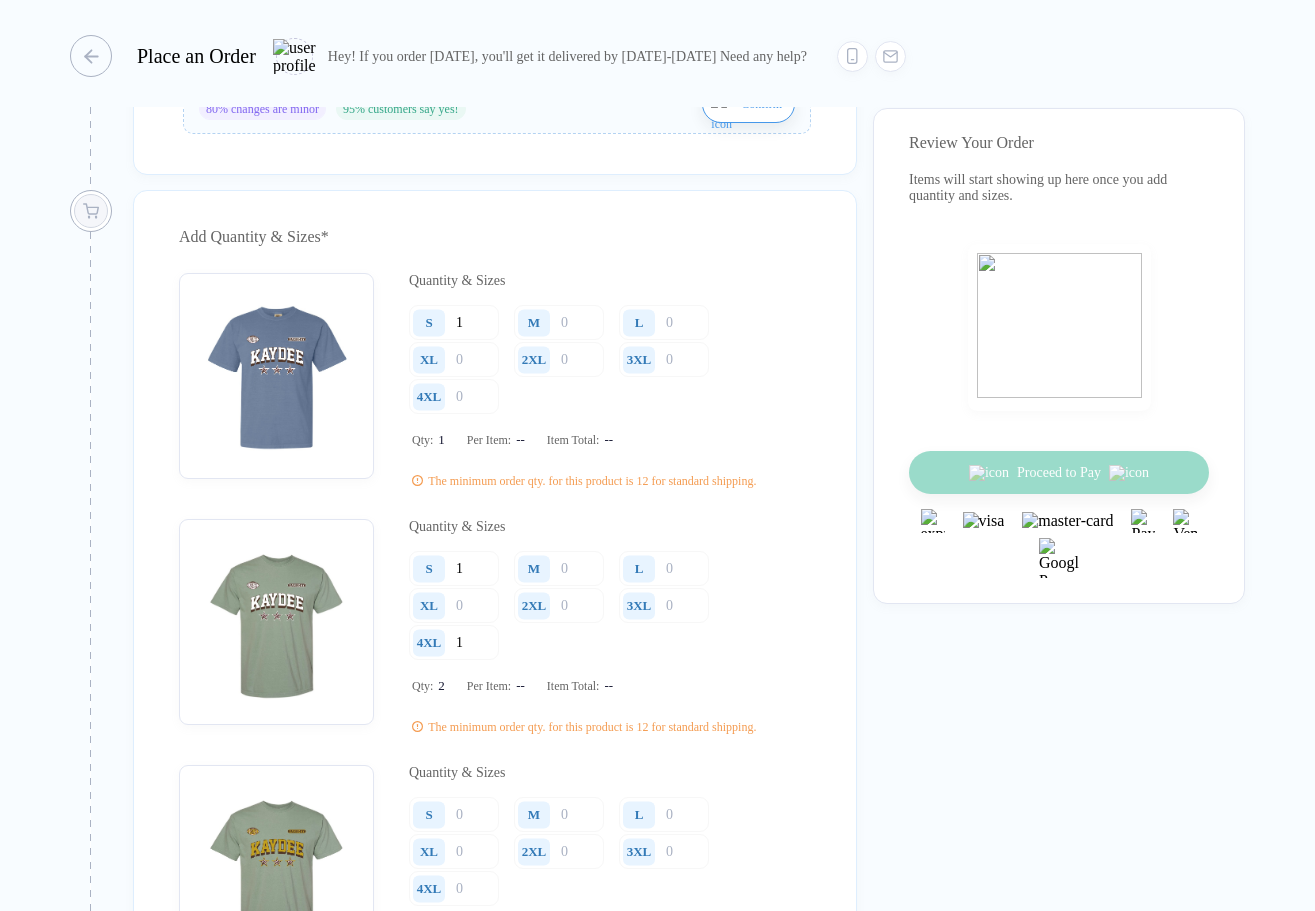 type on "1" 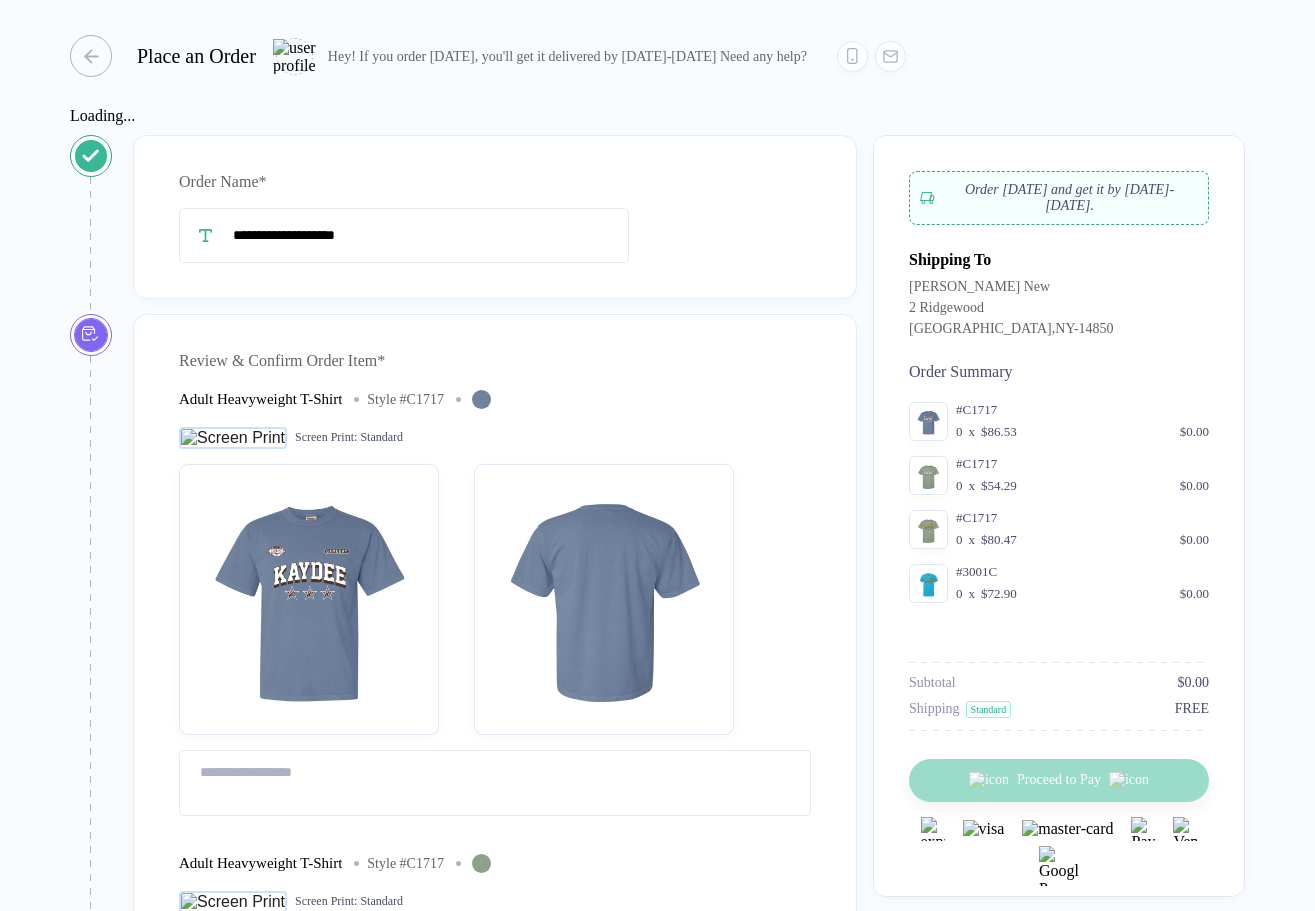 type on "**********" 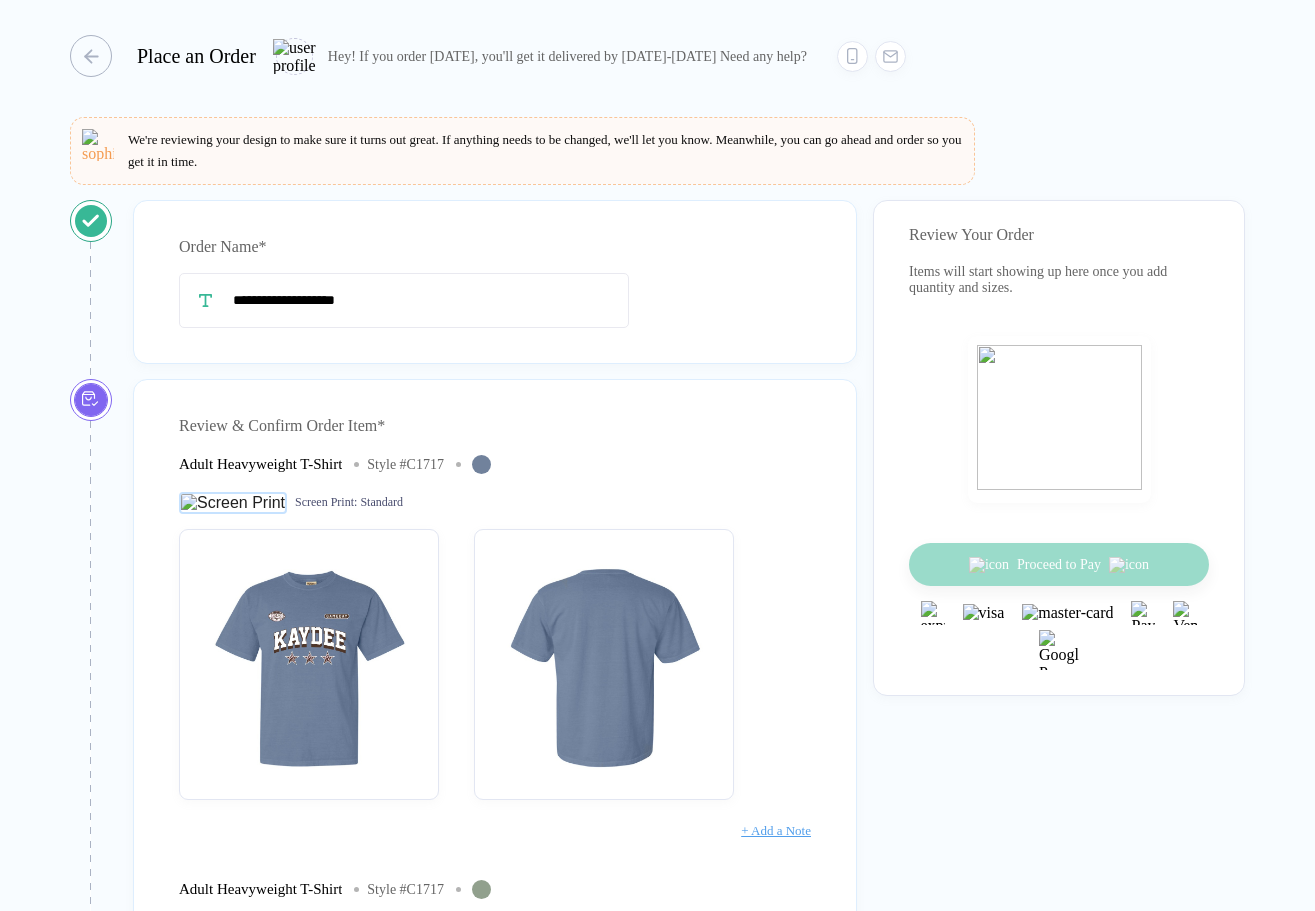 scroll, scrollTop: 0, scrollLeft: 0, axis: both 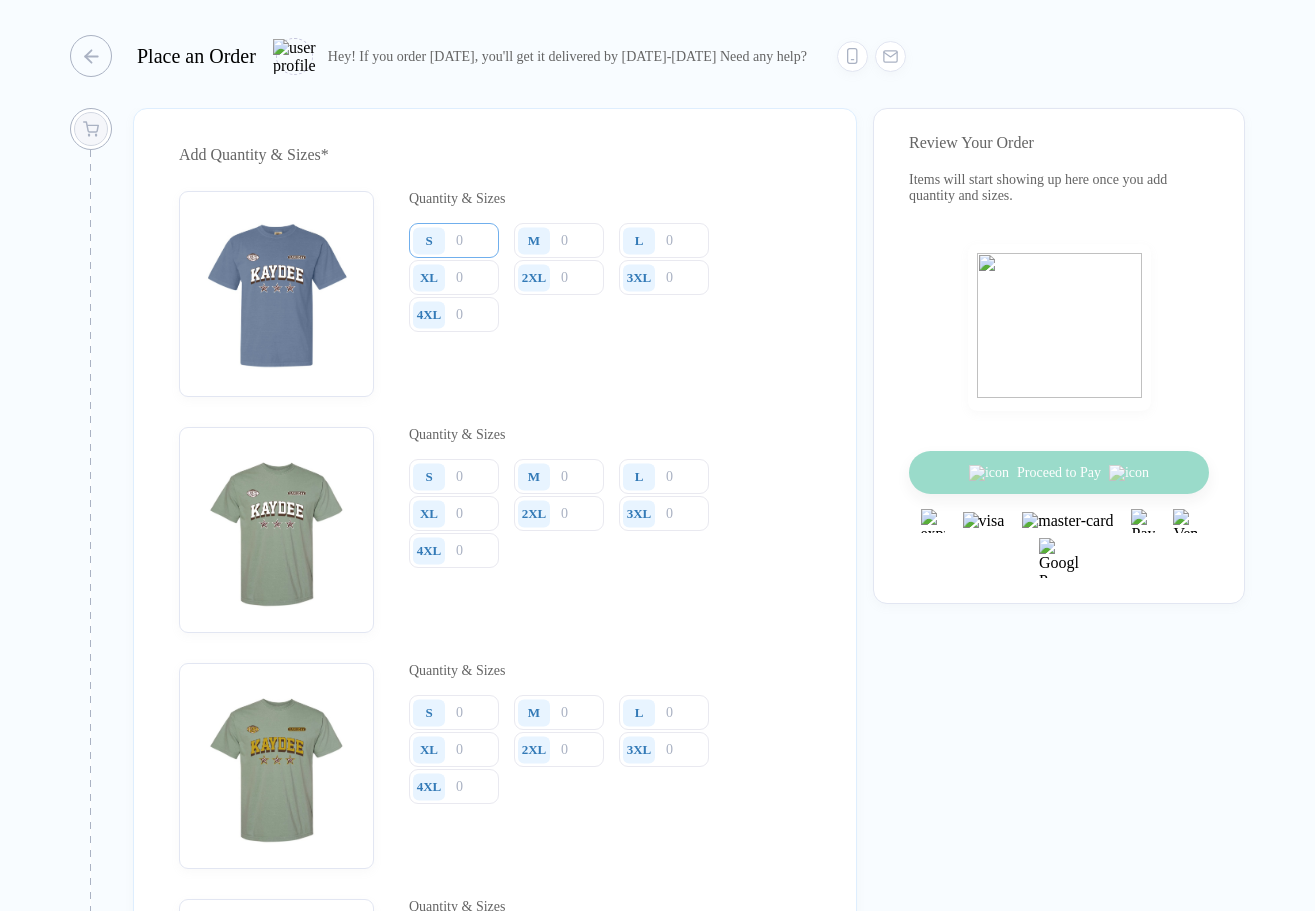 click at bounding box center [454, 240] 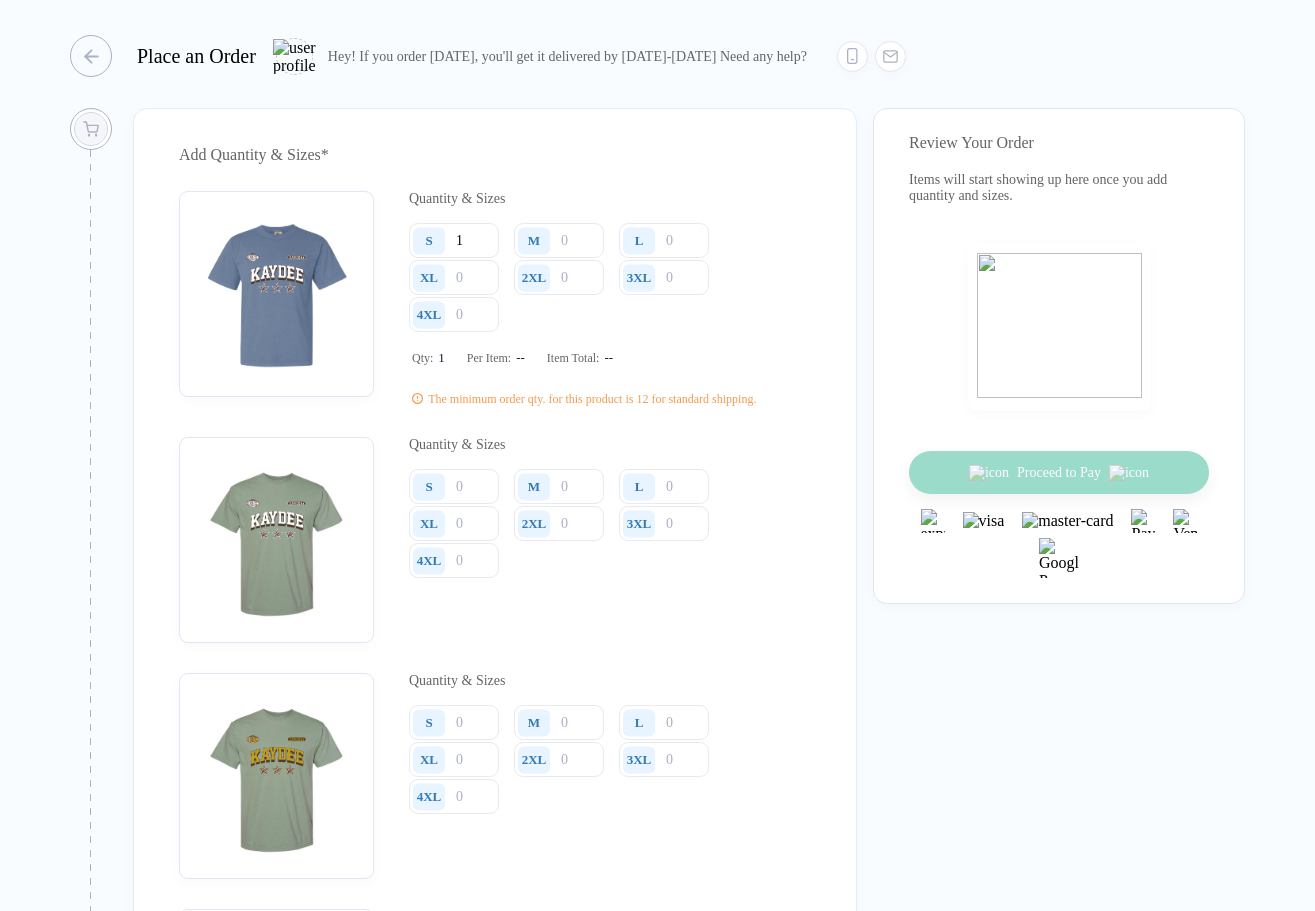 type on "1" 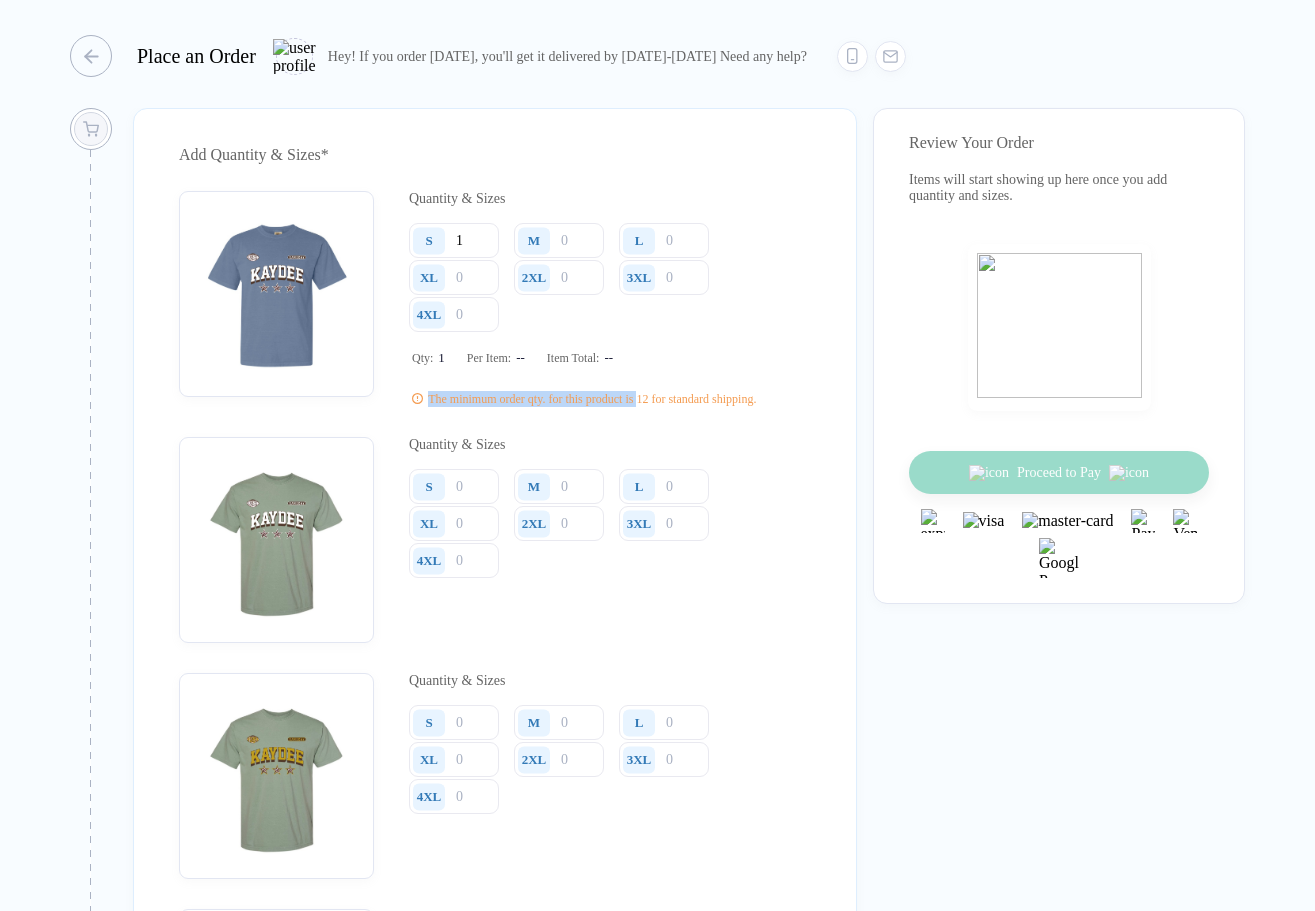 drag, startPoint x: 674, startPoint y: 435, endPoint x: 421, endPoint y: 420, distance: 253.44427 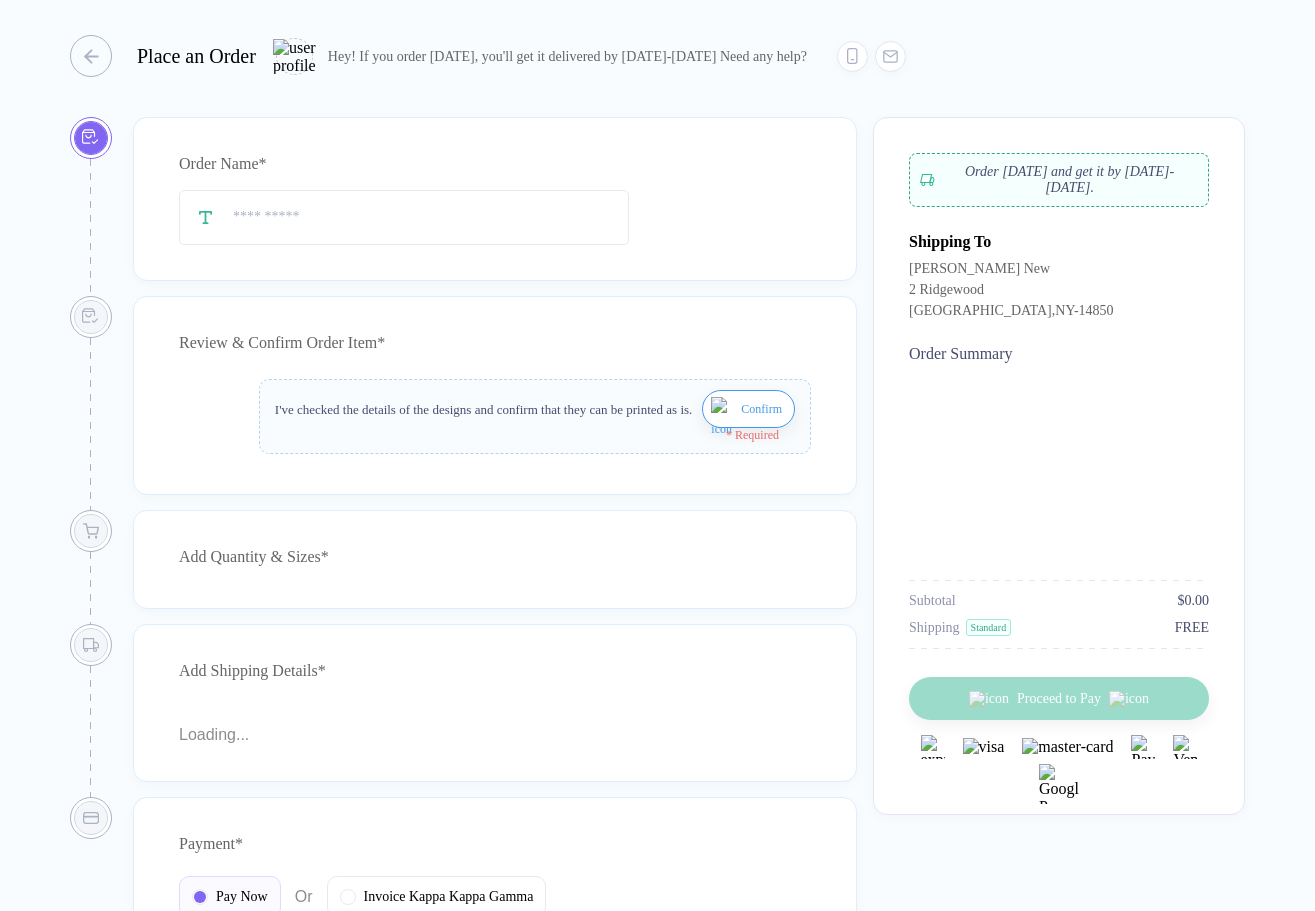 type on "**********" 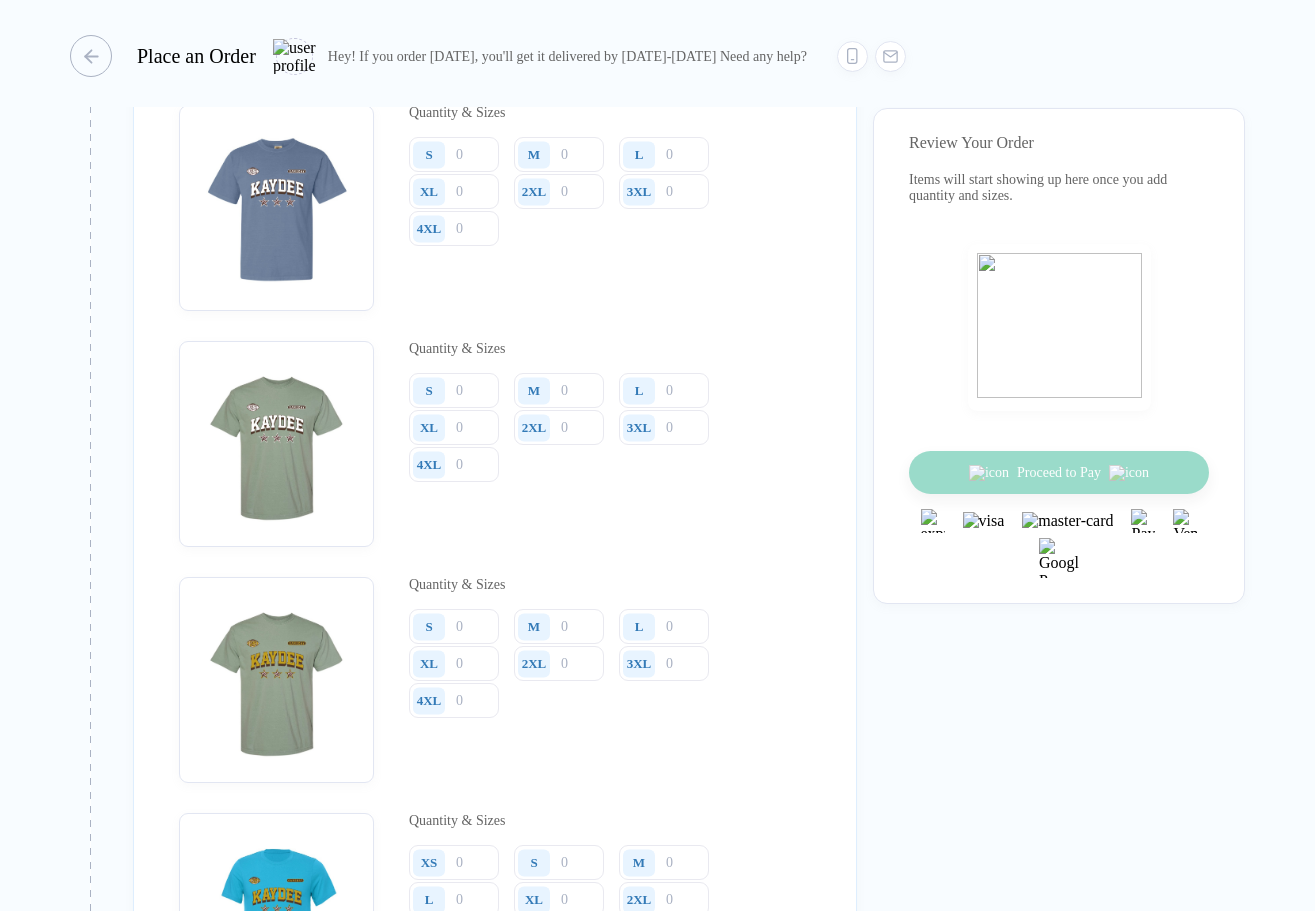 scroll, scrollTop: 2359, scrollLeft: 0, axis: vertical 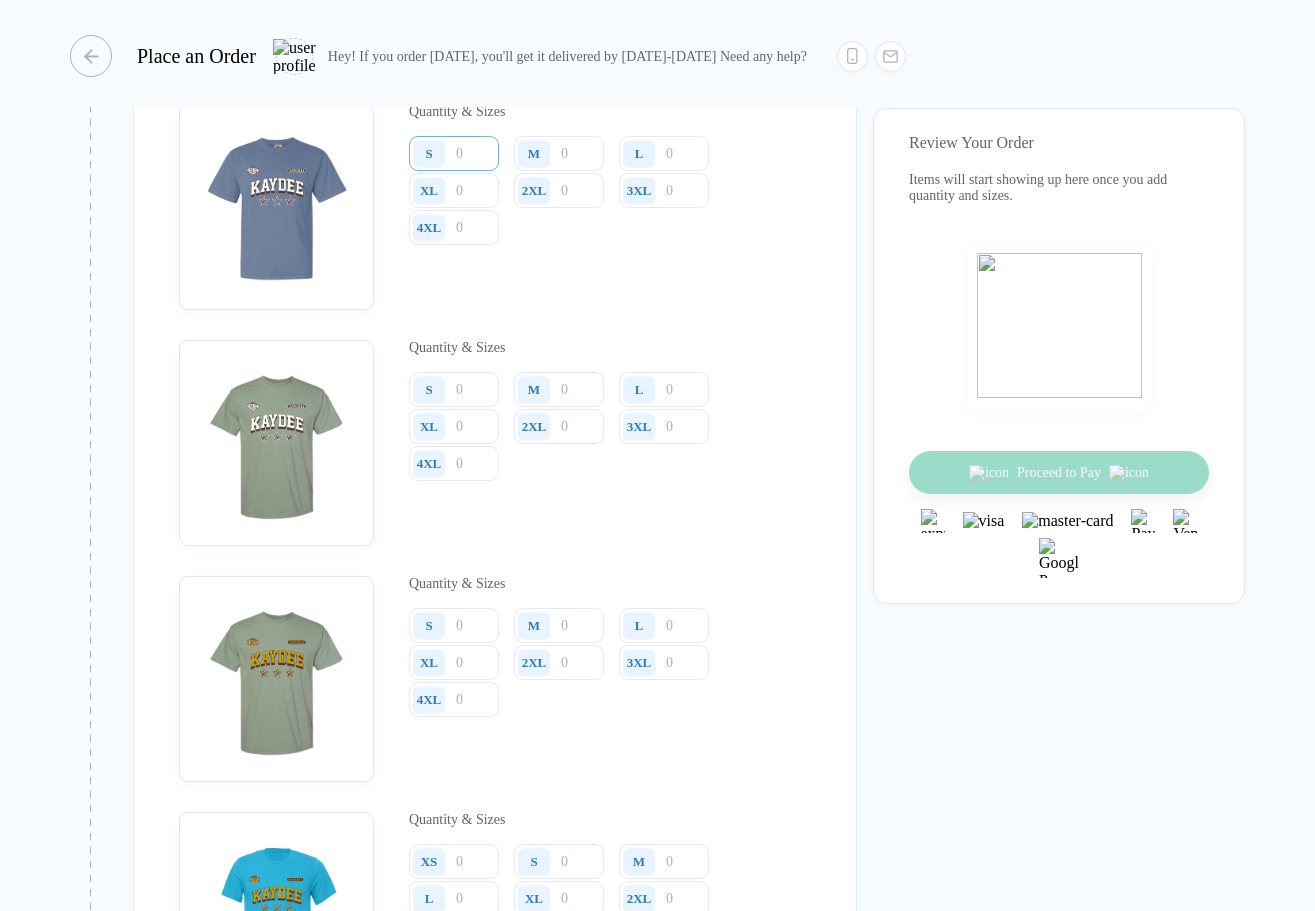 click at bounding box center [454, 153] 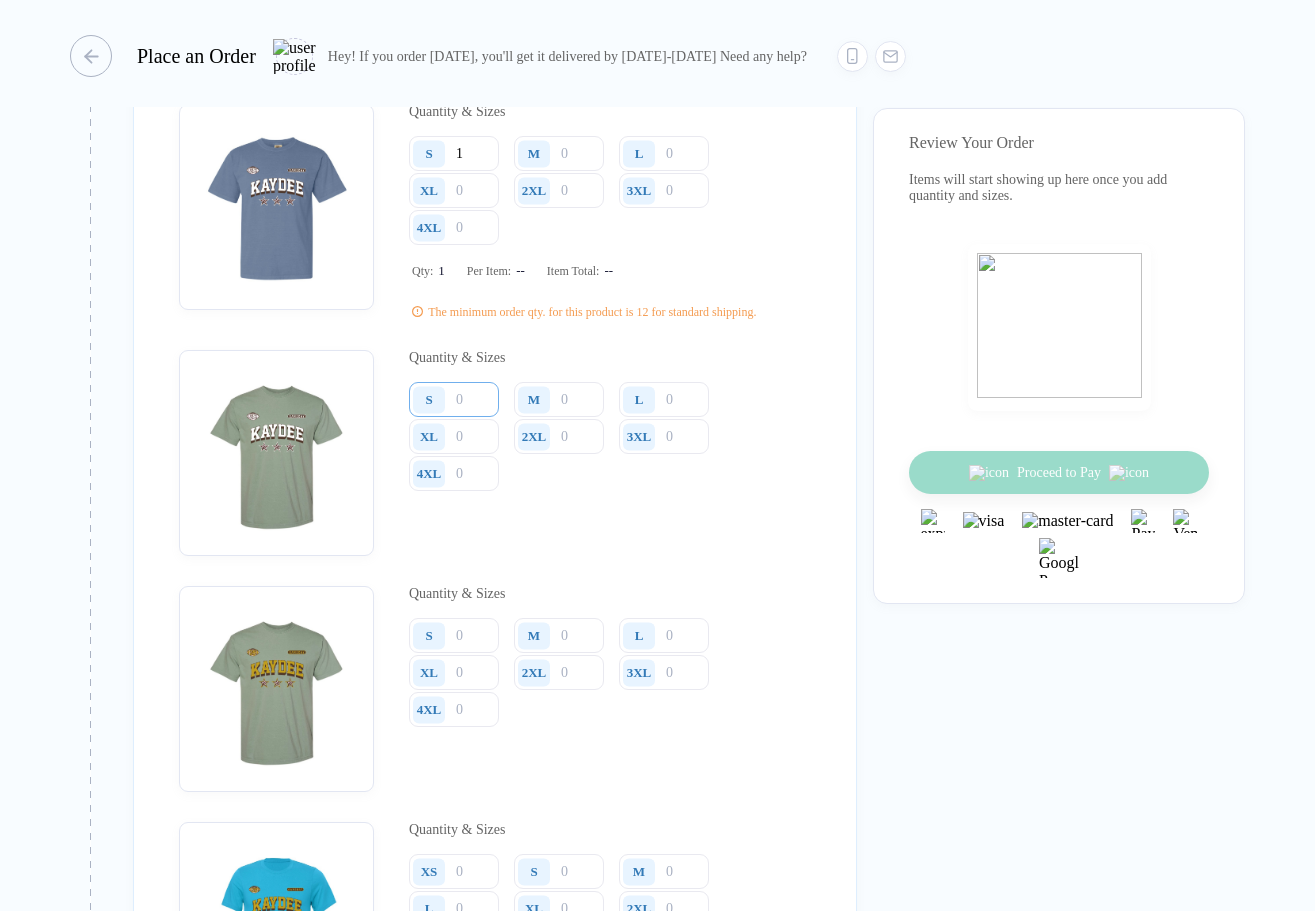 type on "1" 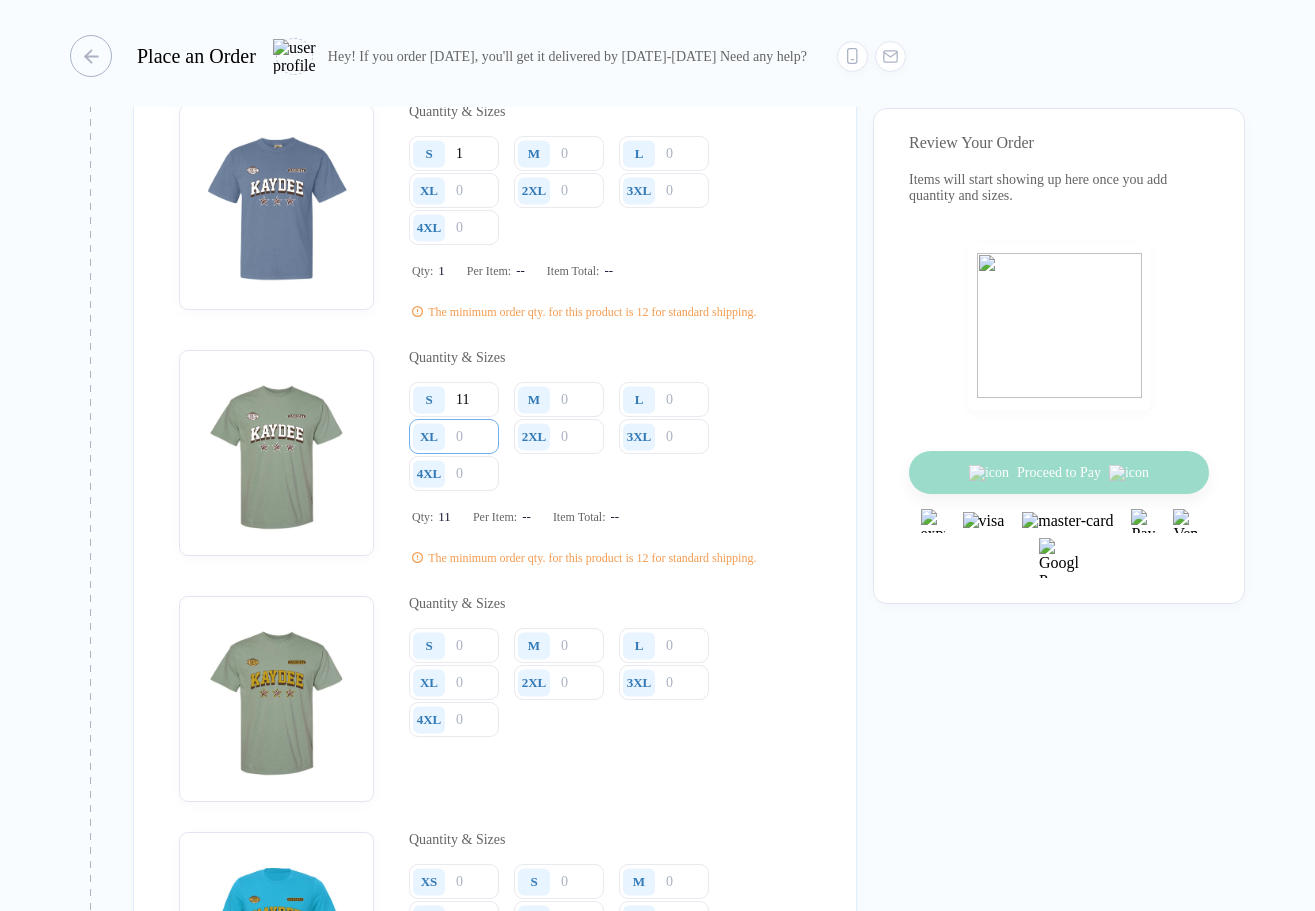 type on "11" 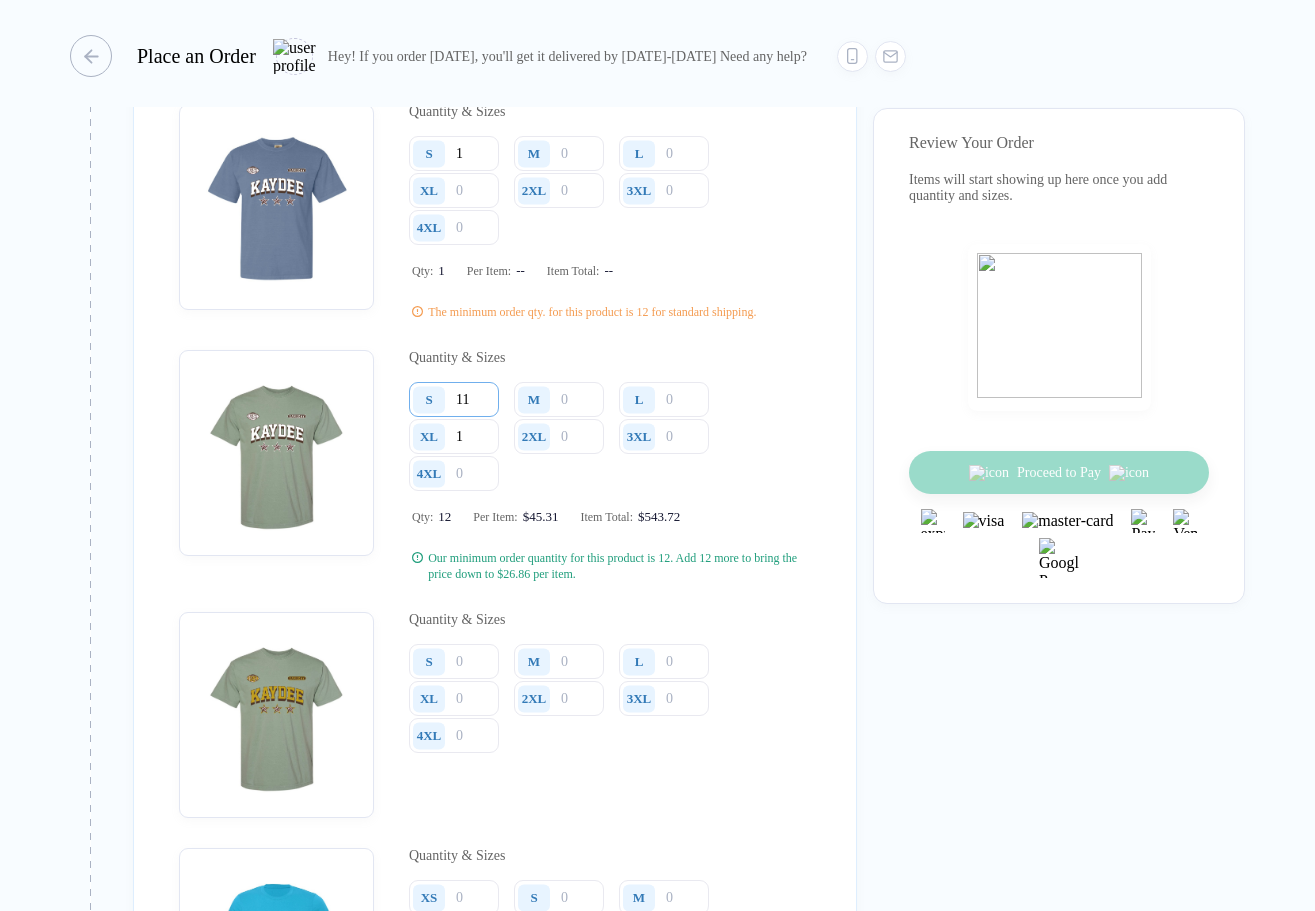 type on "1" 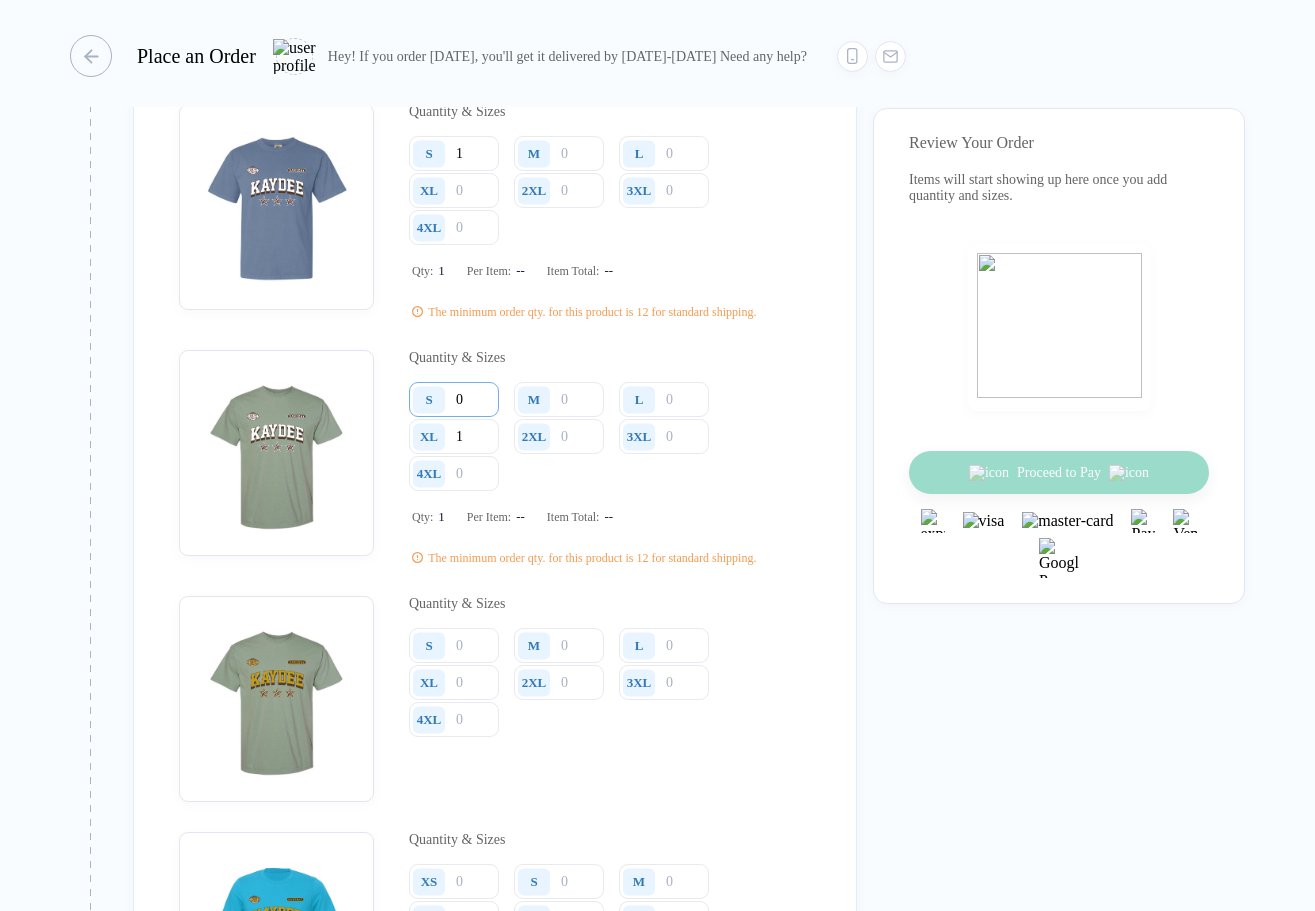 type on "1" 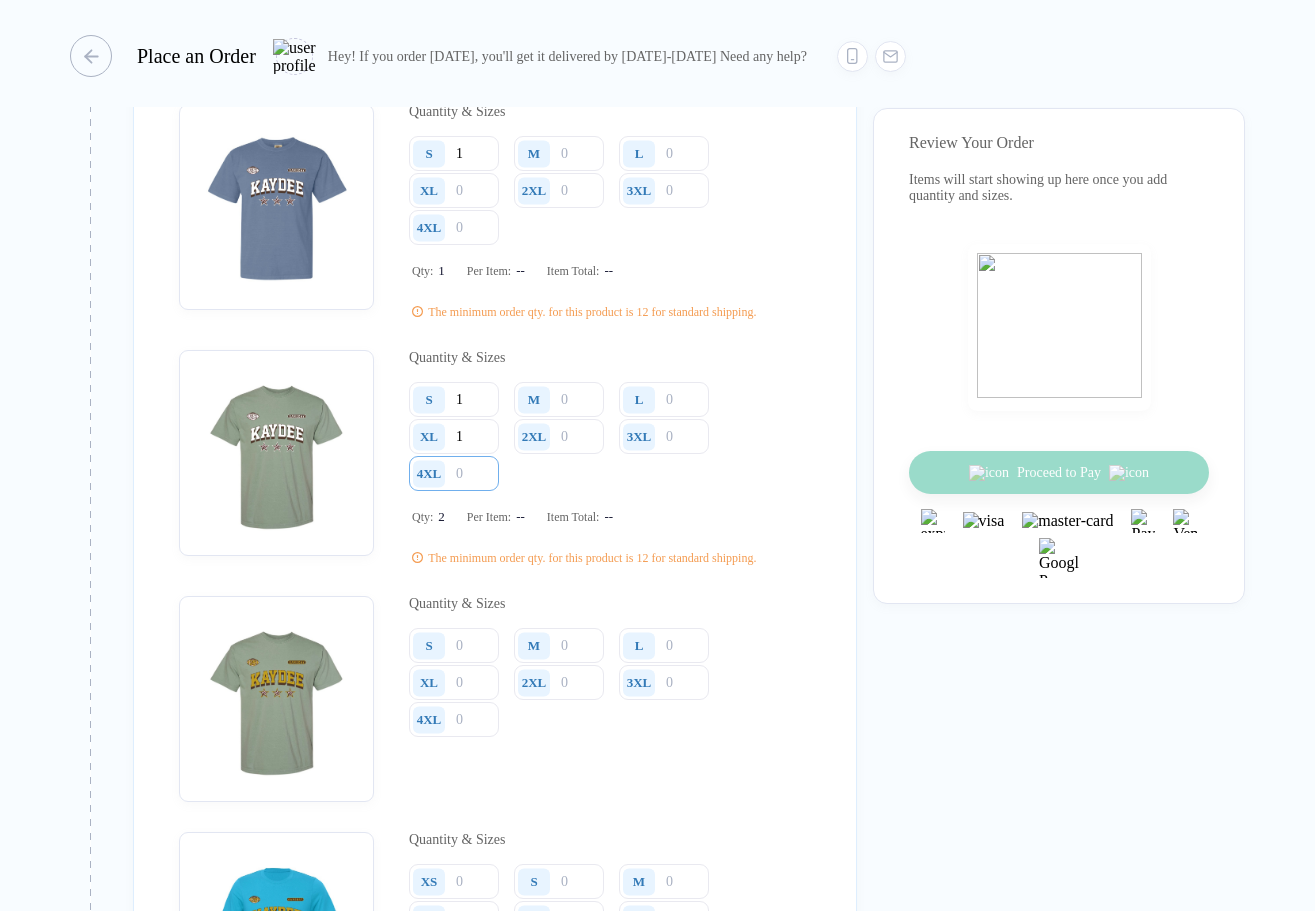 click at bounding box center [454, 227] 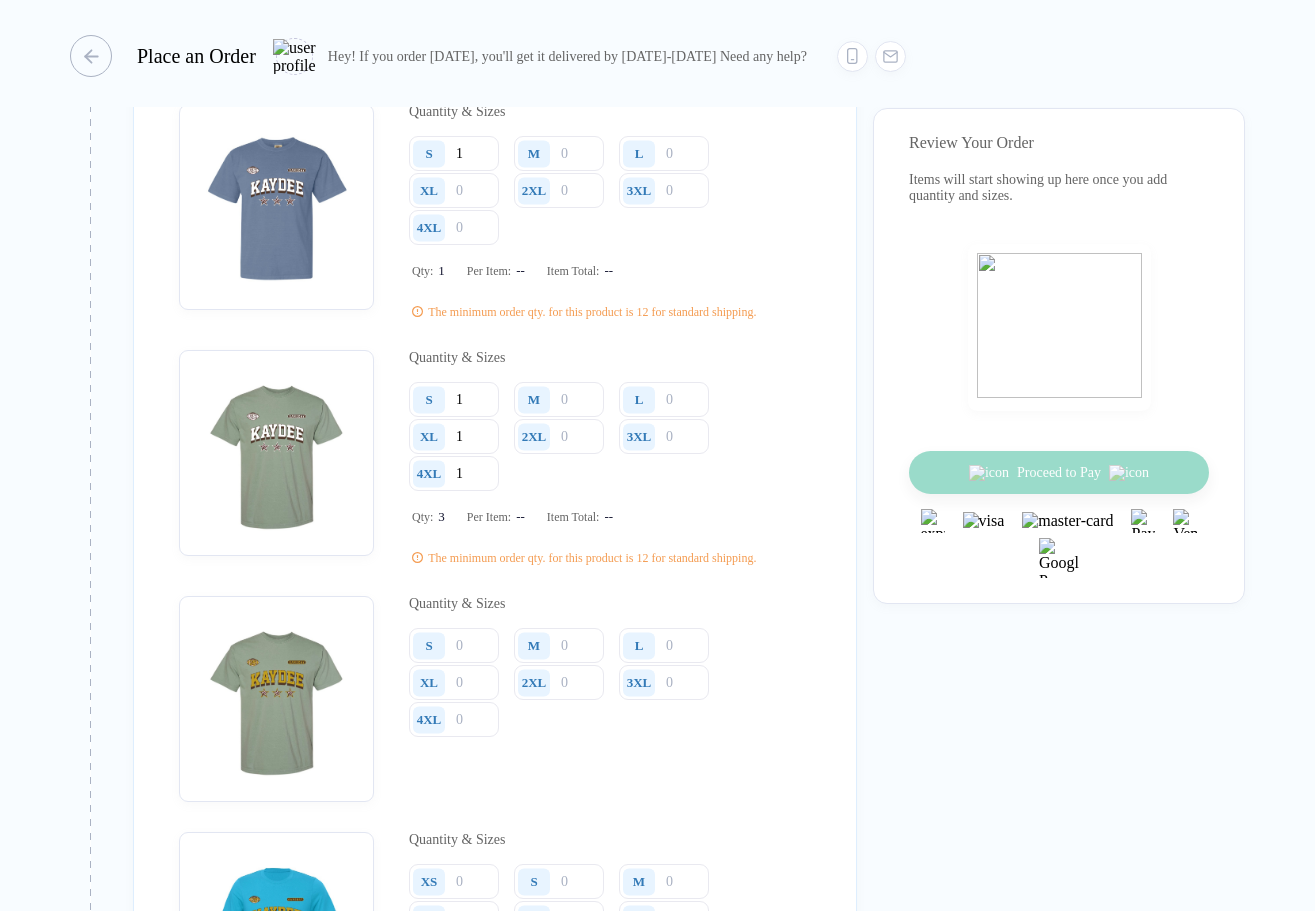 type on "1" 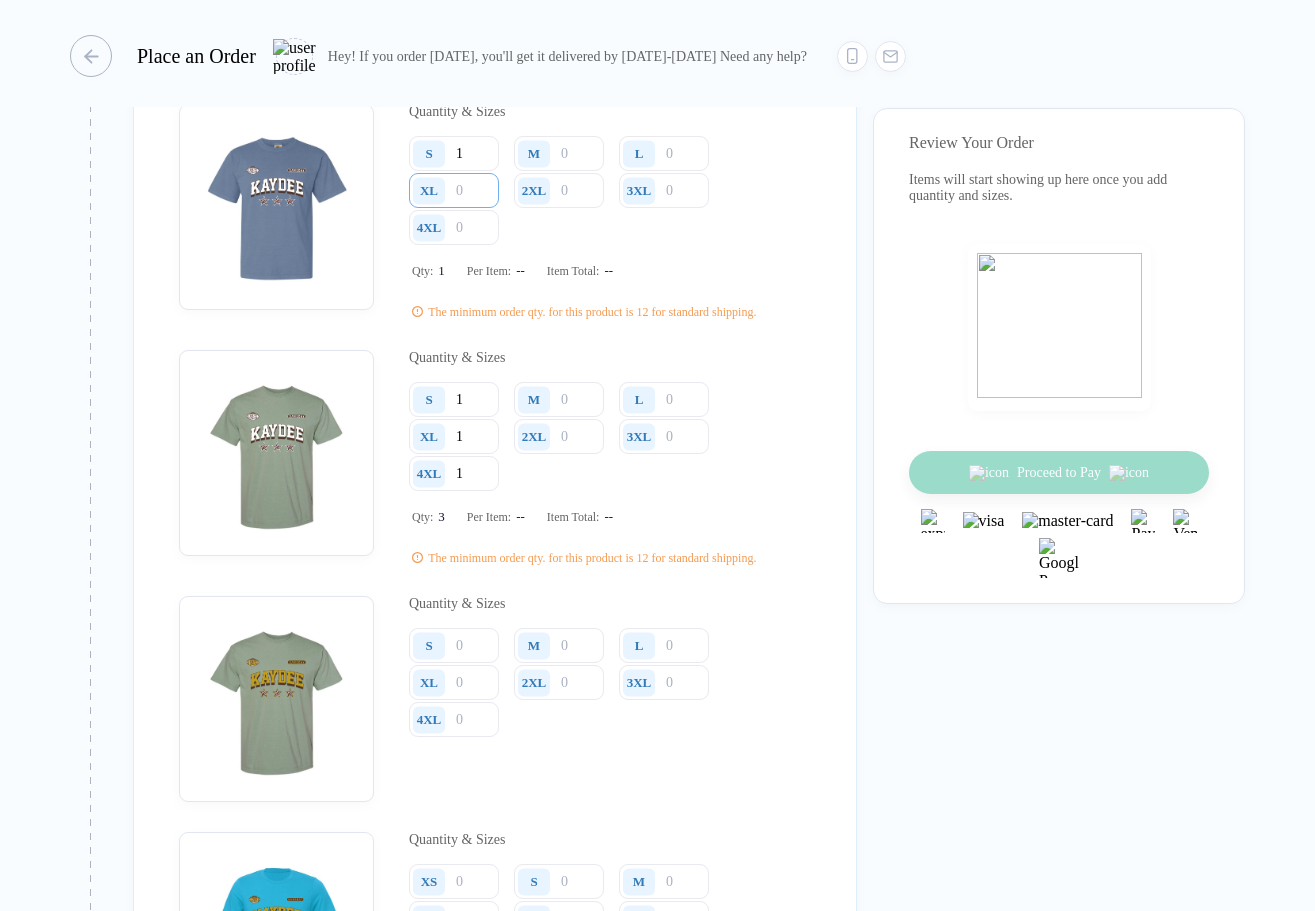 click at bounding box center [454, 190] 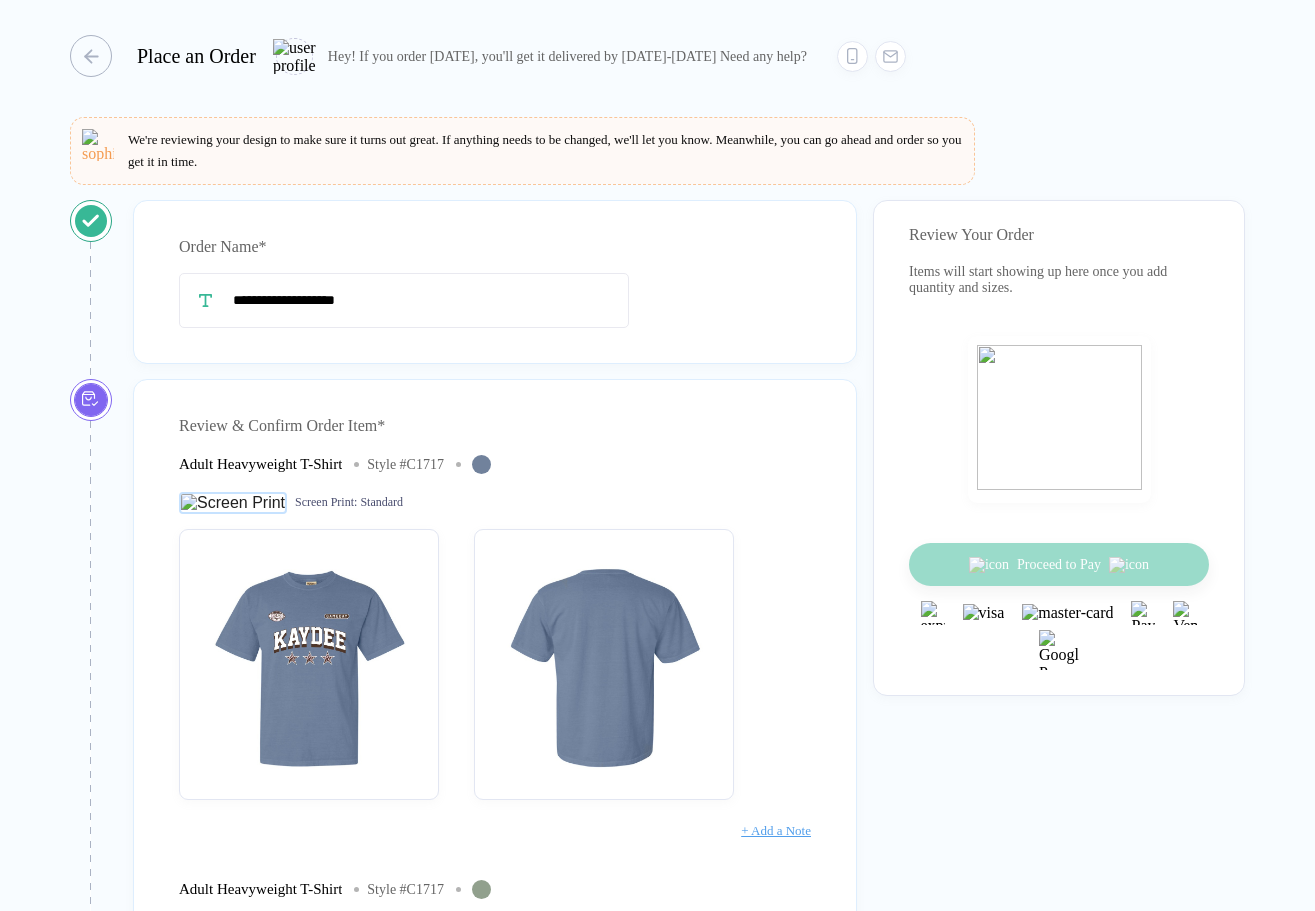 scroll, scrollTop: 0, scrollLeft: 0, axis: both 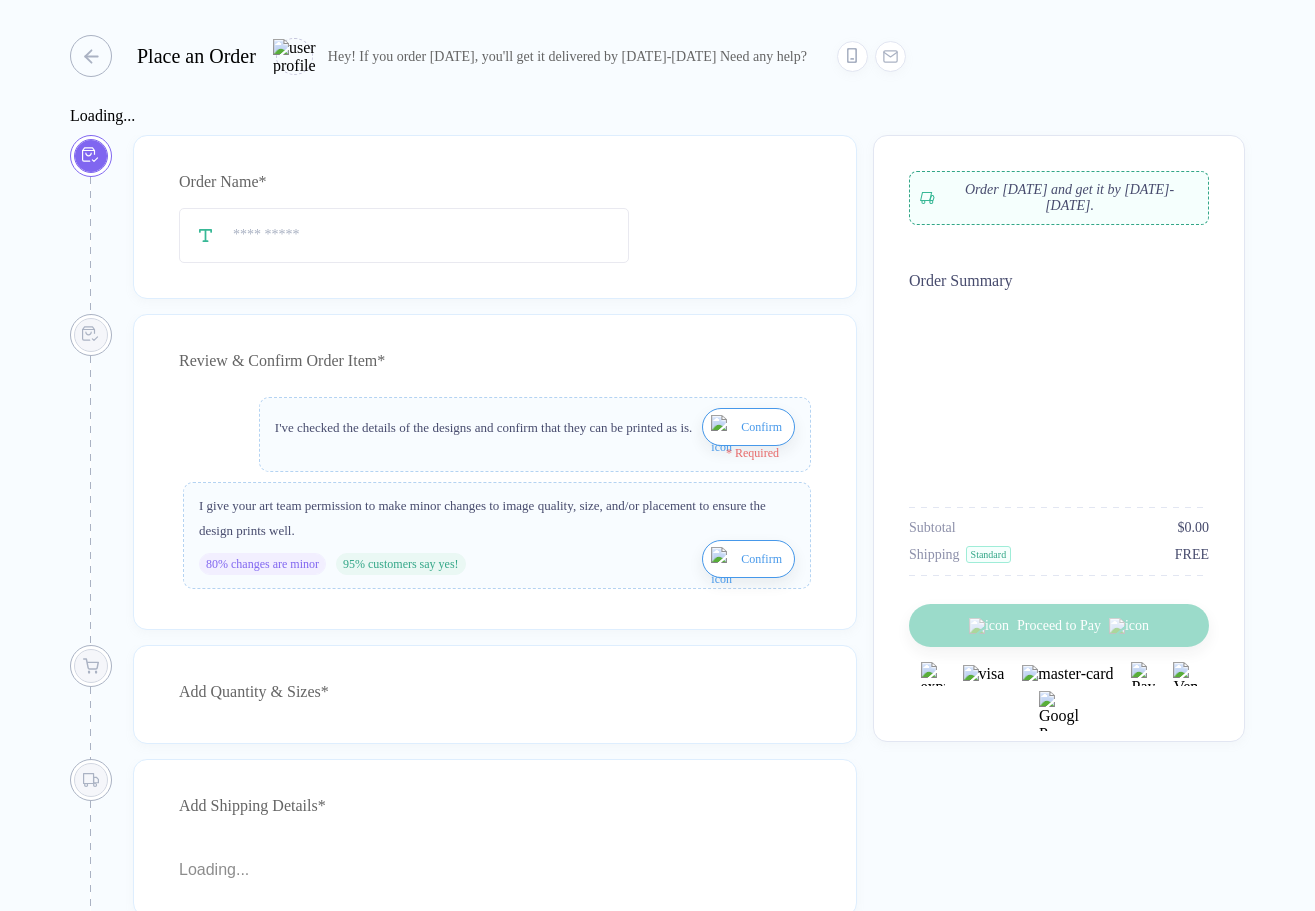 type on "**********" 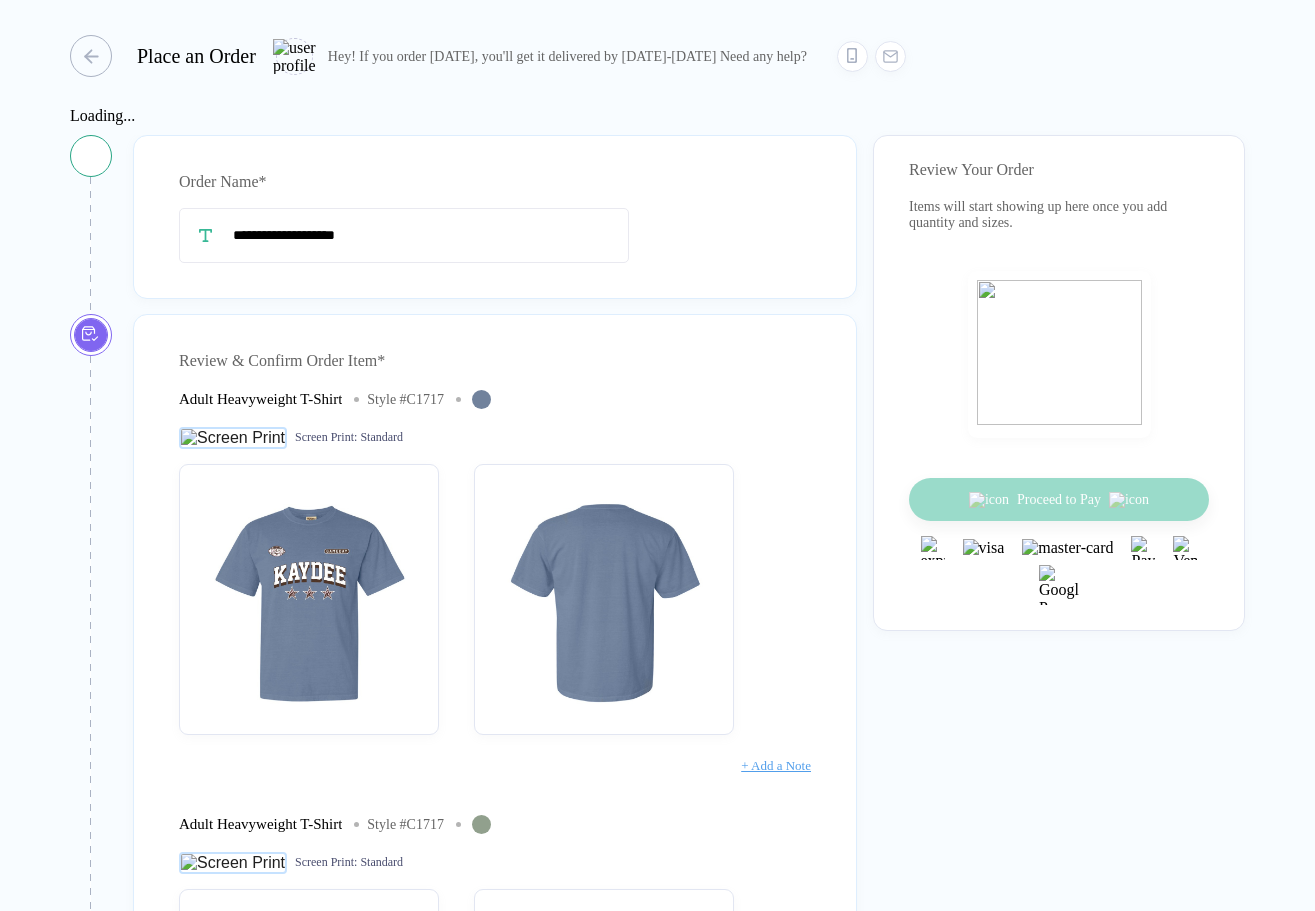 scroll, scrollTop: 0, scrollLeft: 0, axis: both 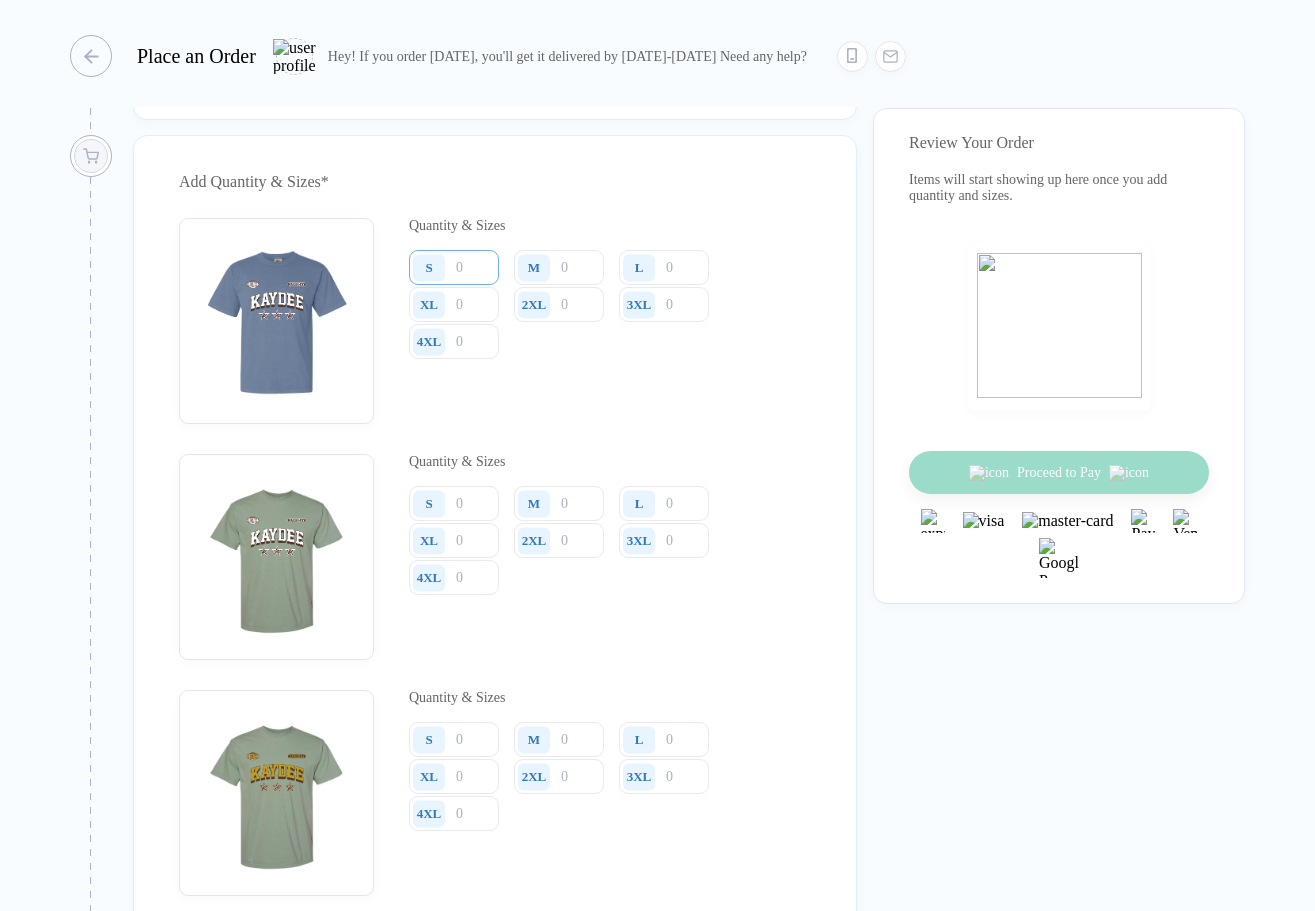 click at bounding box center [454, 267] 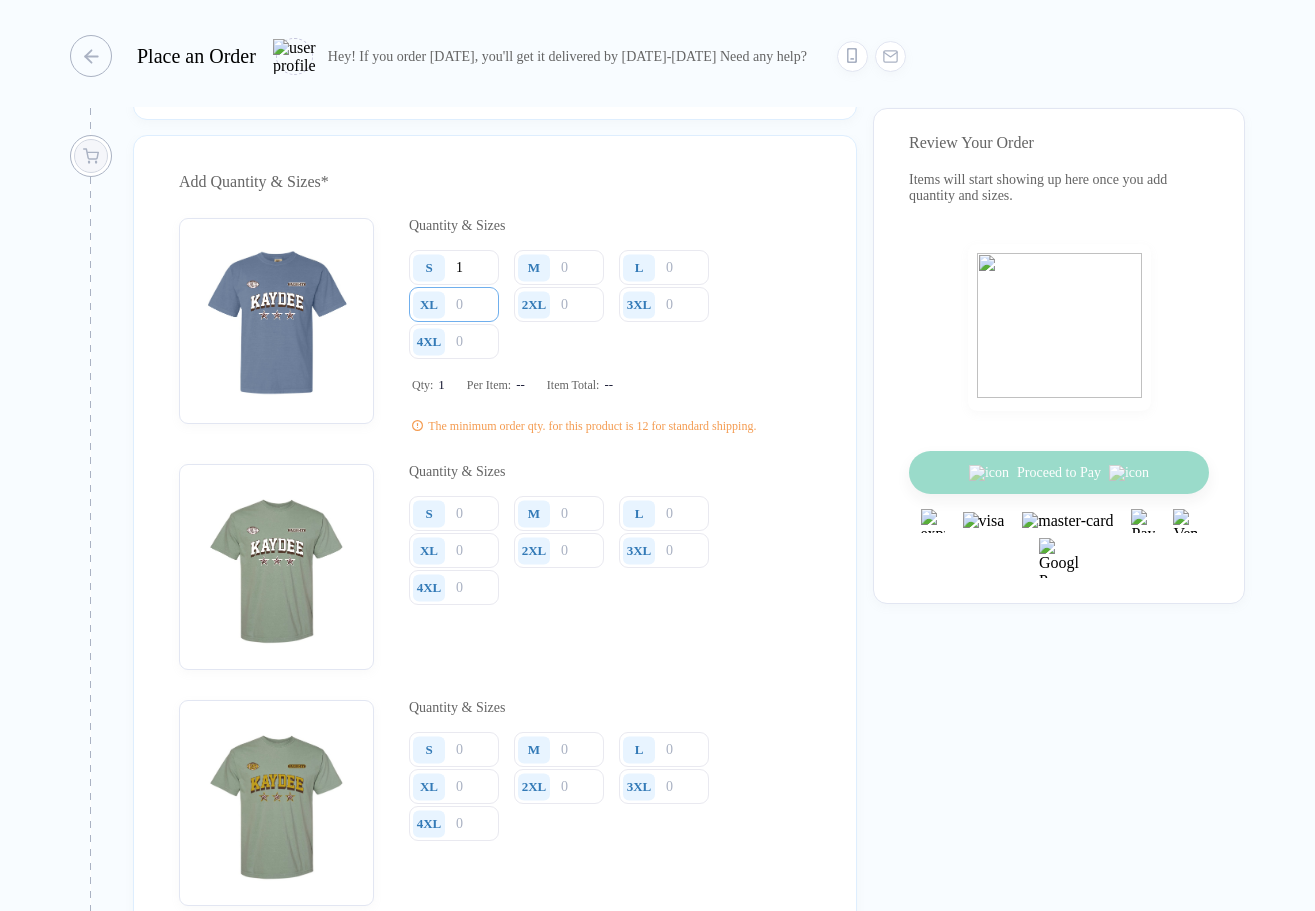 type on "1" 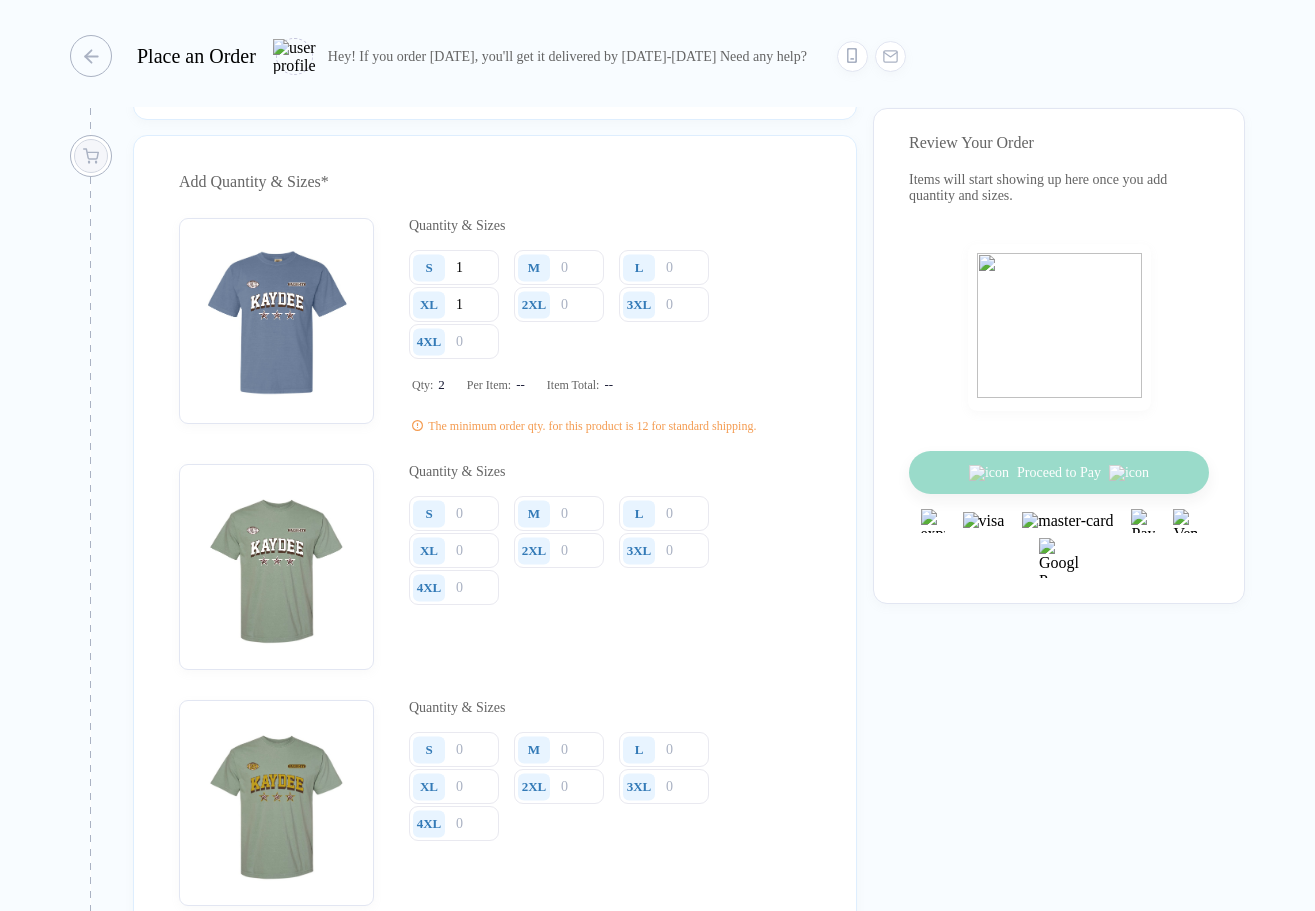 type on "1" 